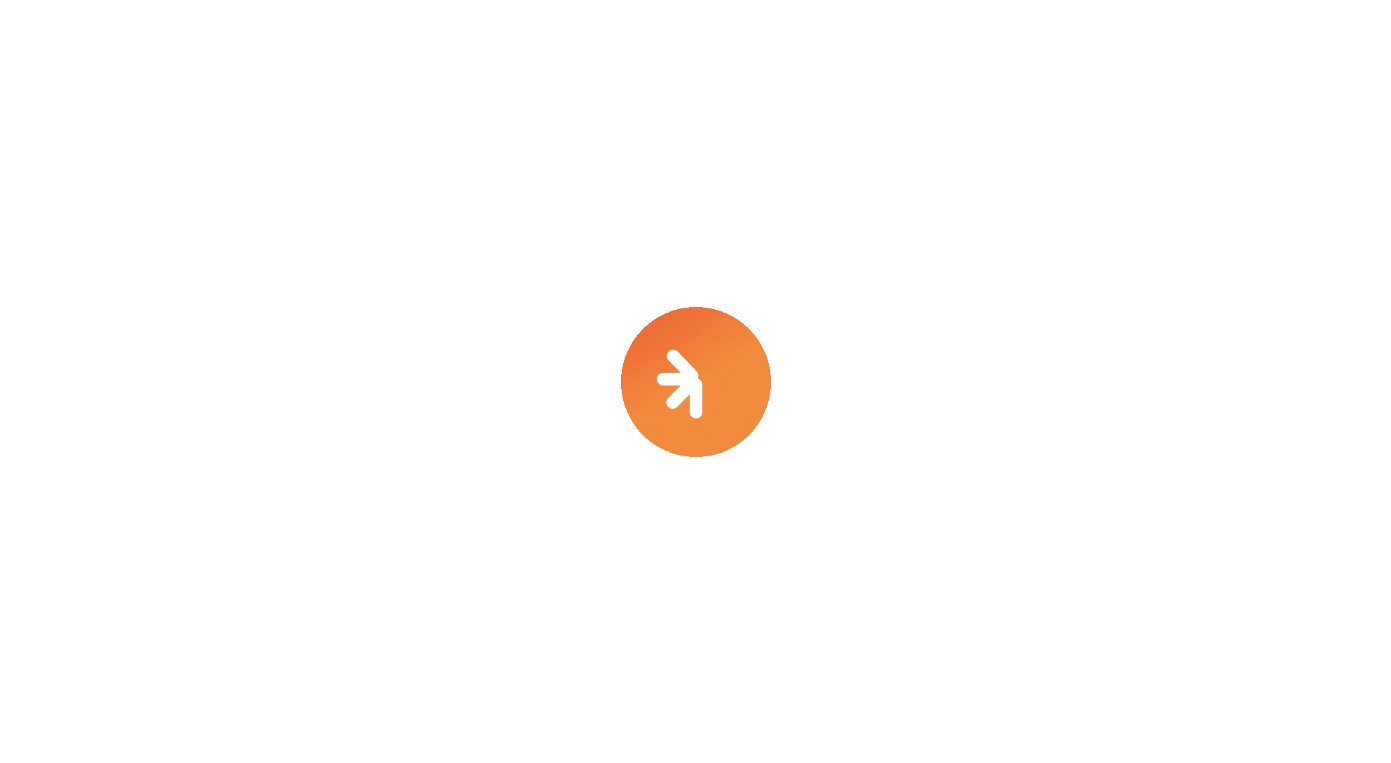 scroll, scrollTop: 0, scrollLeft: 0, axis: both 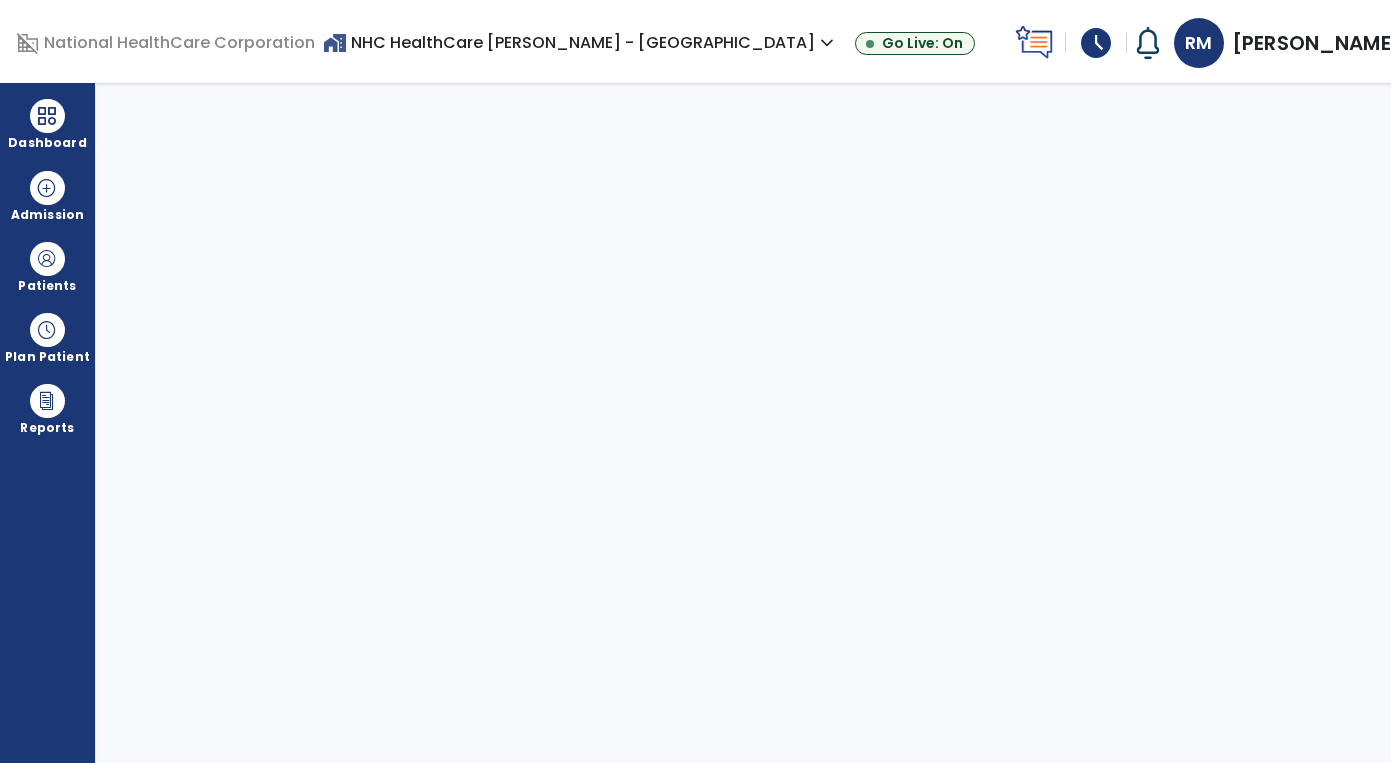 select on "****" 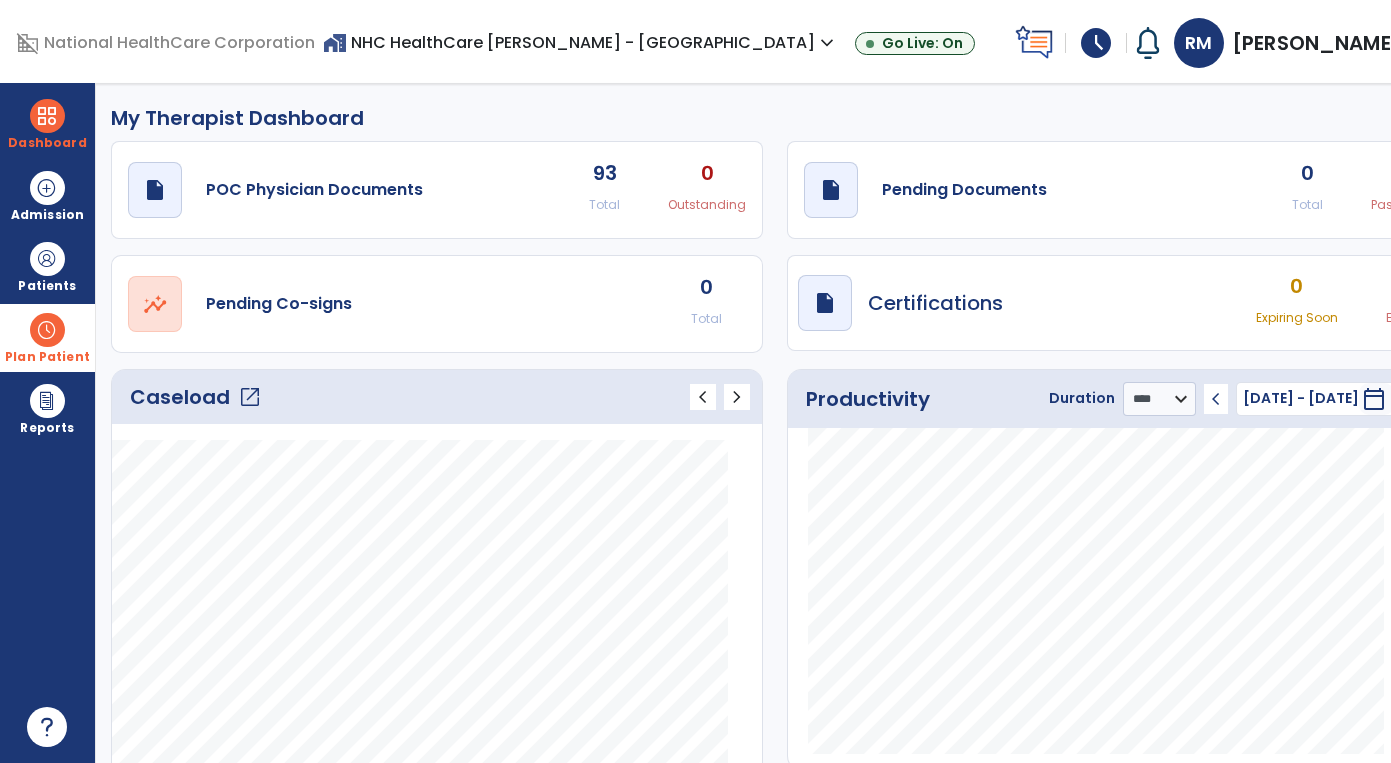 click at bounding box center [47, 330] 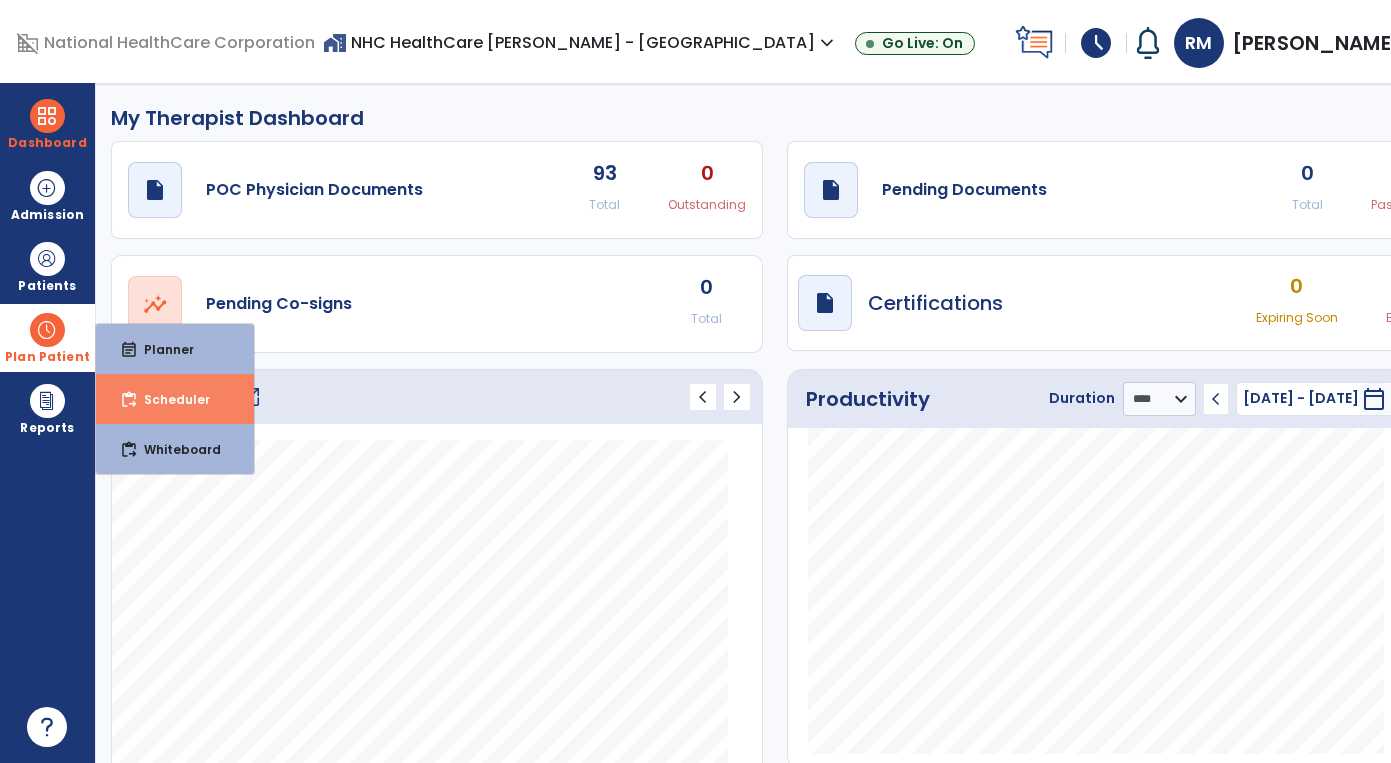click on "Scheduler" at bounding box center (169, 399) 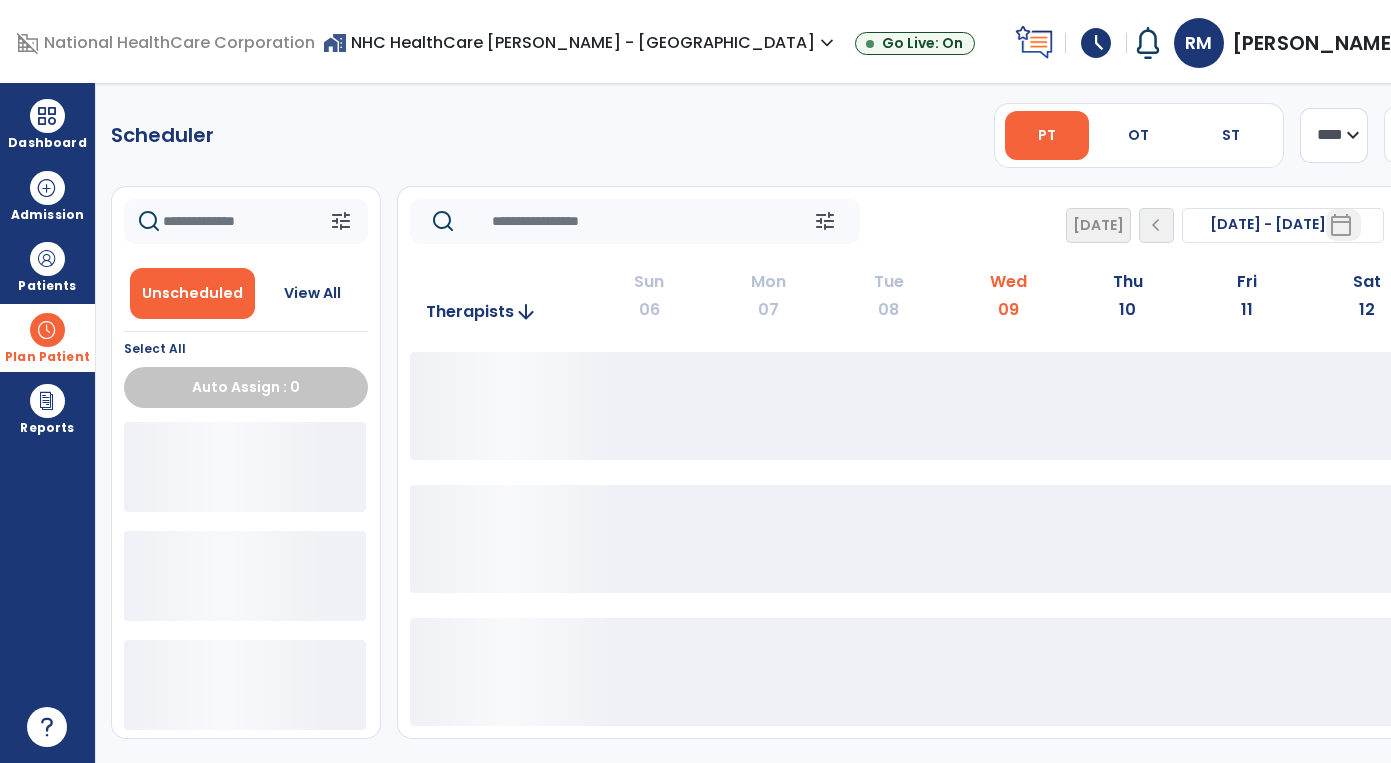 select on "*******" 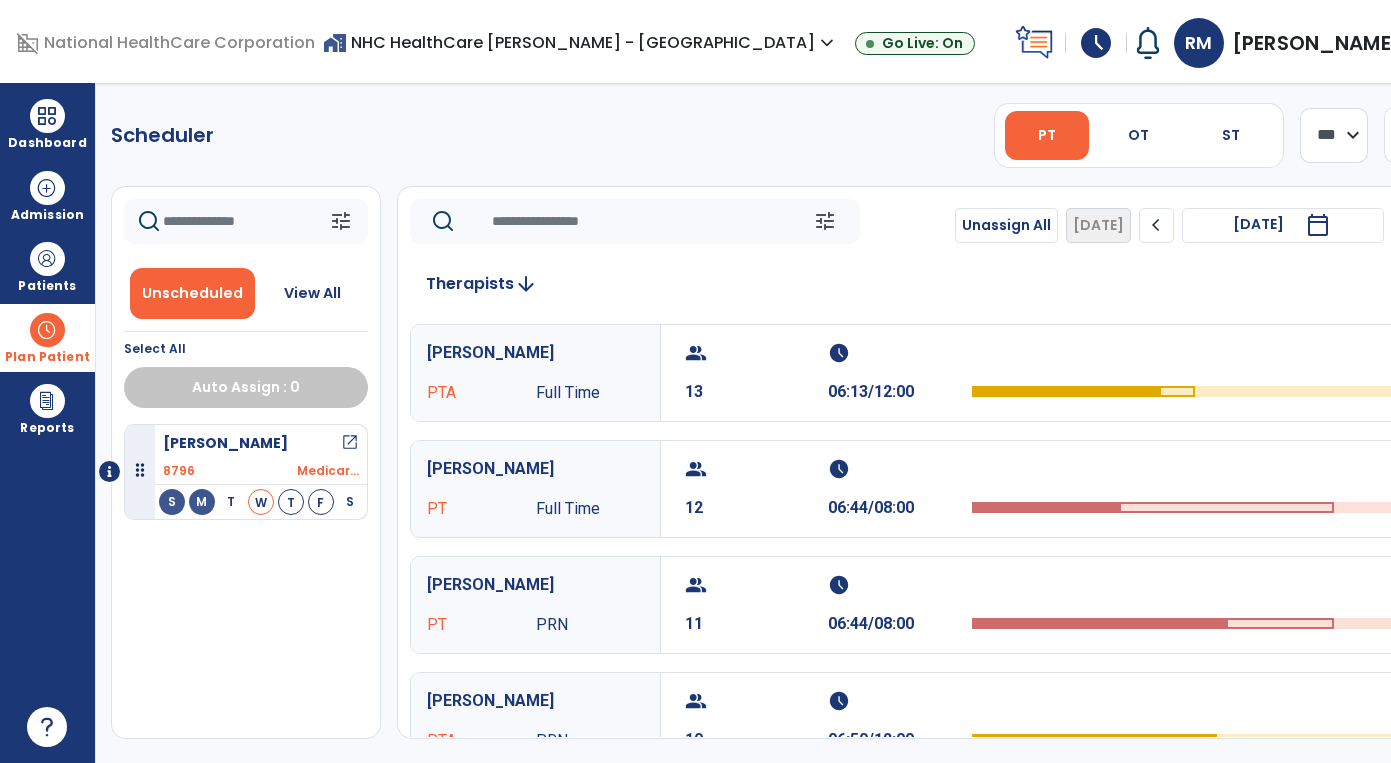 click on "chevron_right" 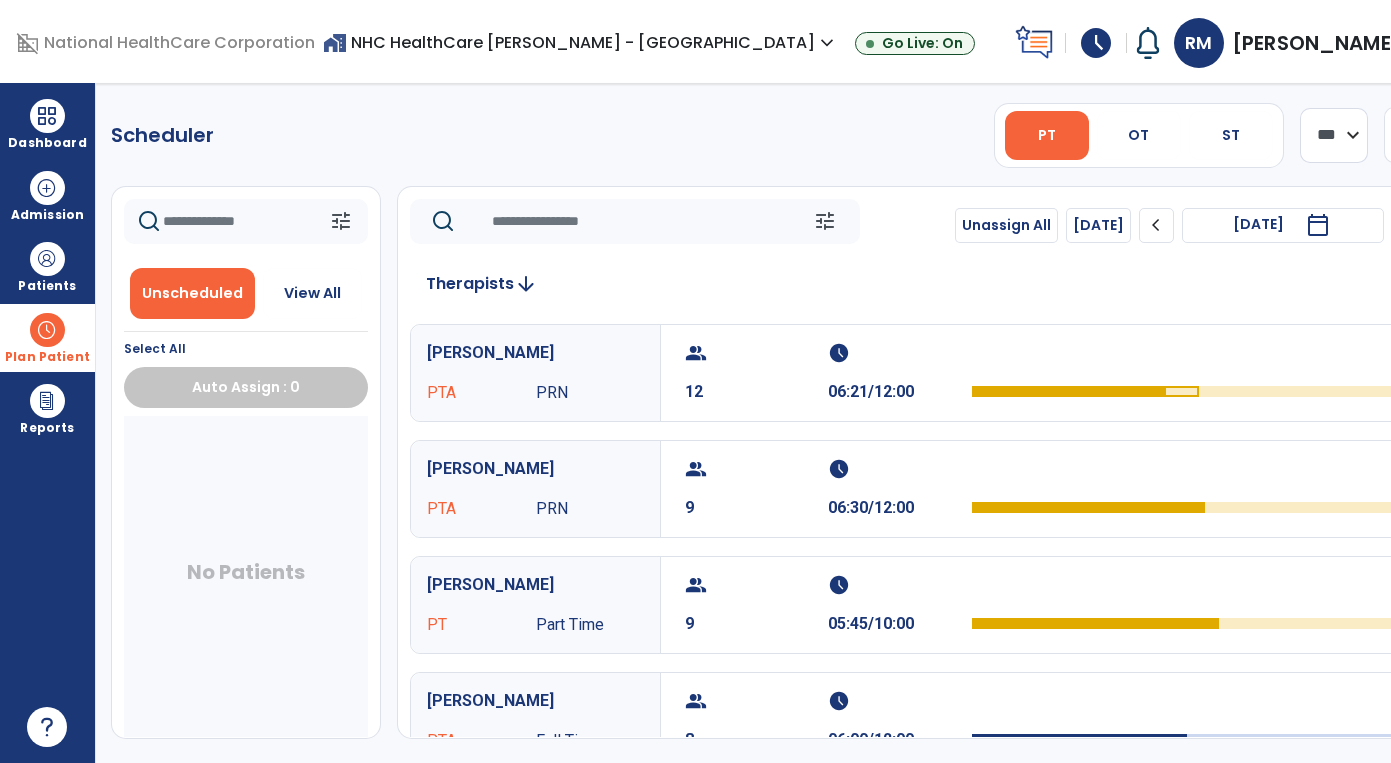 click on "[PERSON_NAME]" at bounding box center [535, 585] 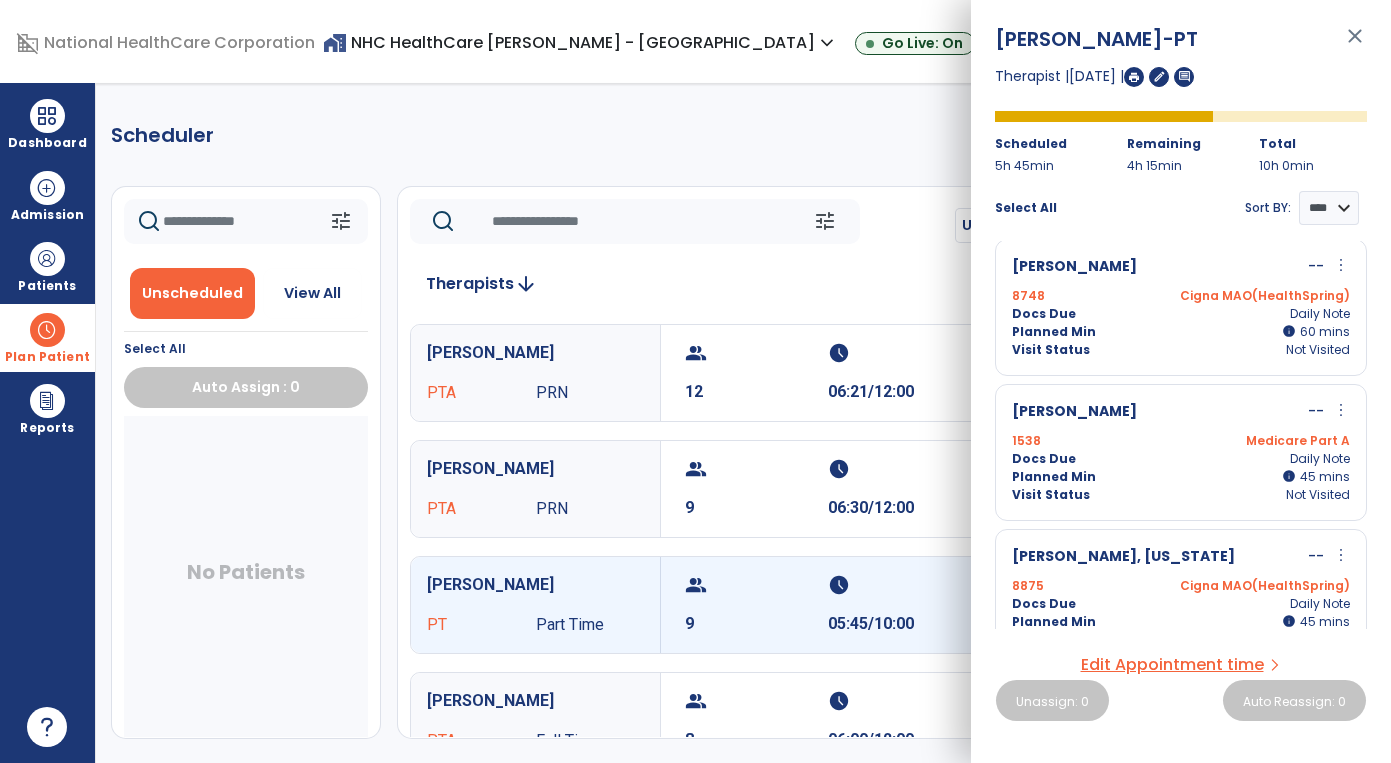 scroll, scrollTop: 0, scrollLeft: 0, axis: both 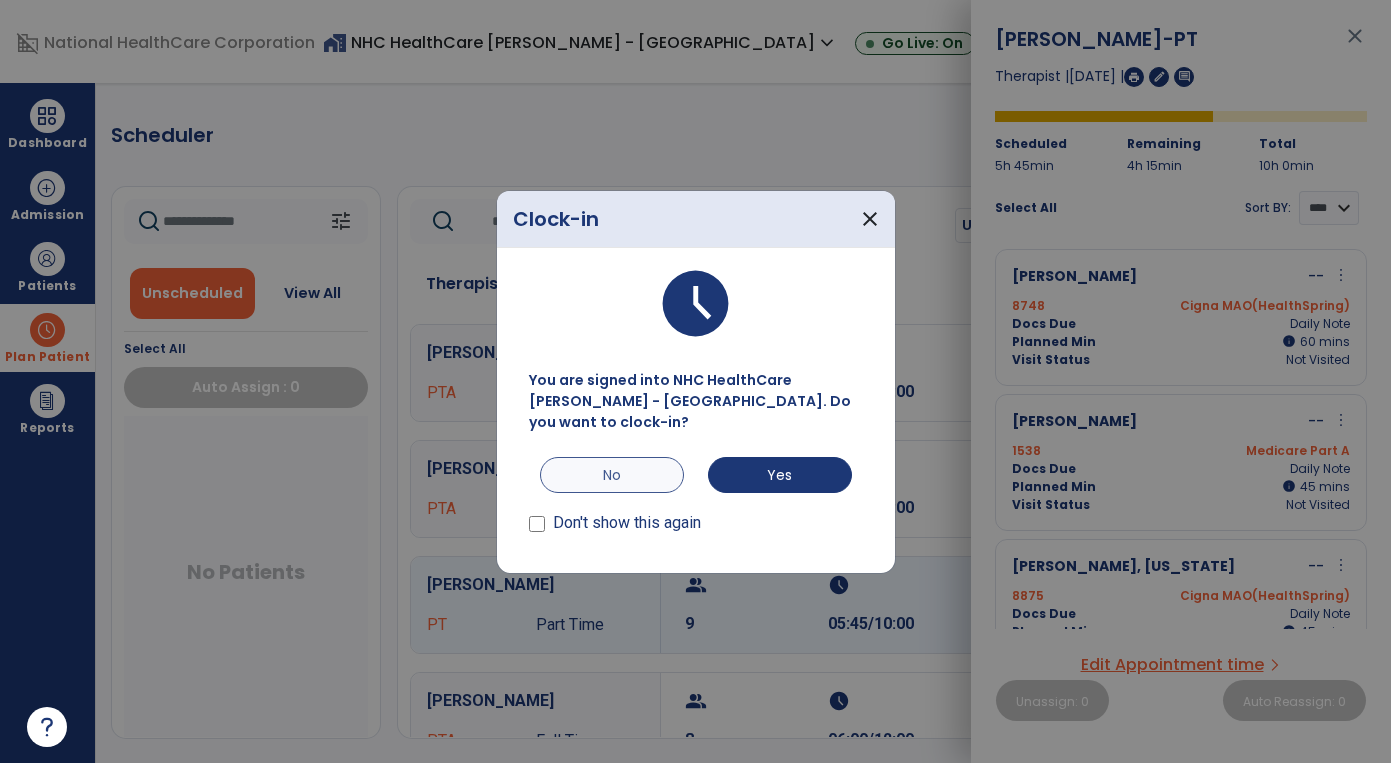 click on "No" at bounding box center (612, 475) 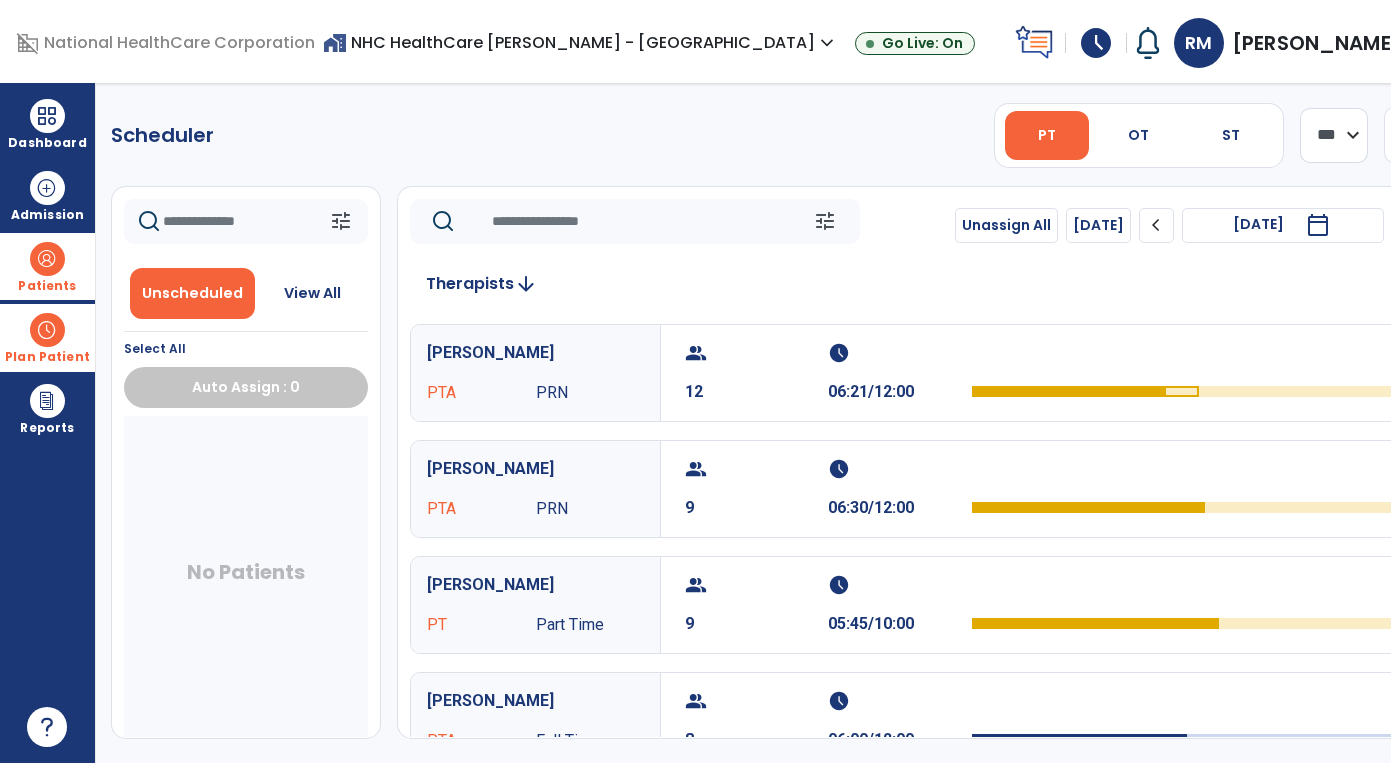 click at bounding box center [47, 259] 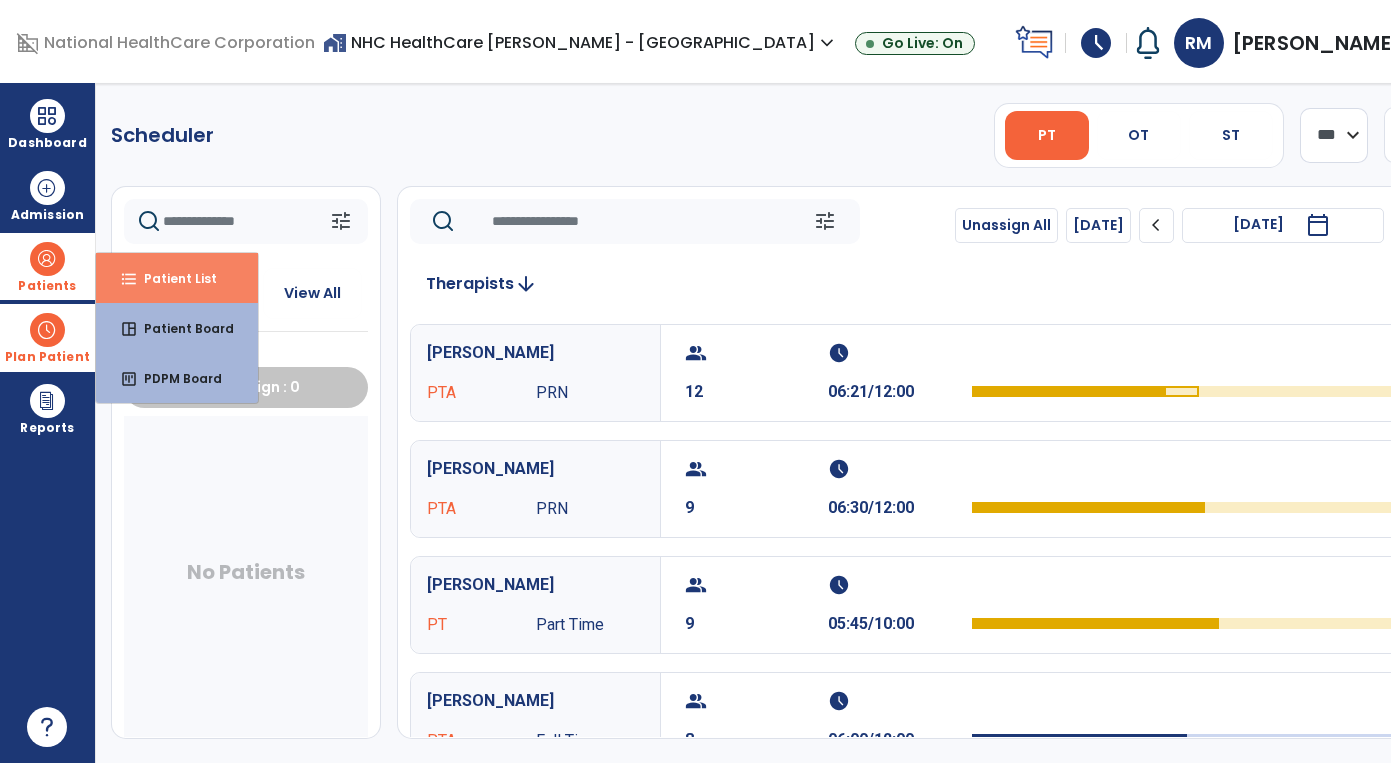 click on "Patient List" at bounding box center (172, 278) 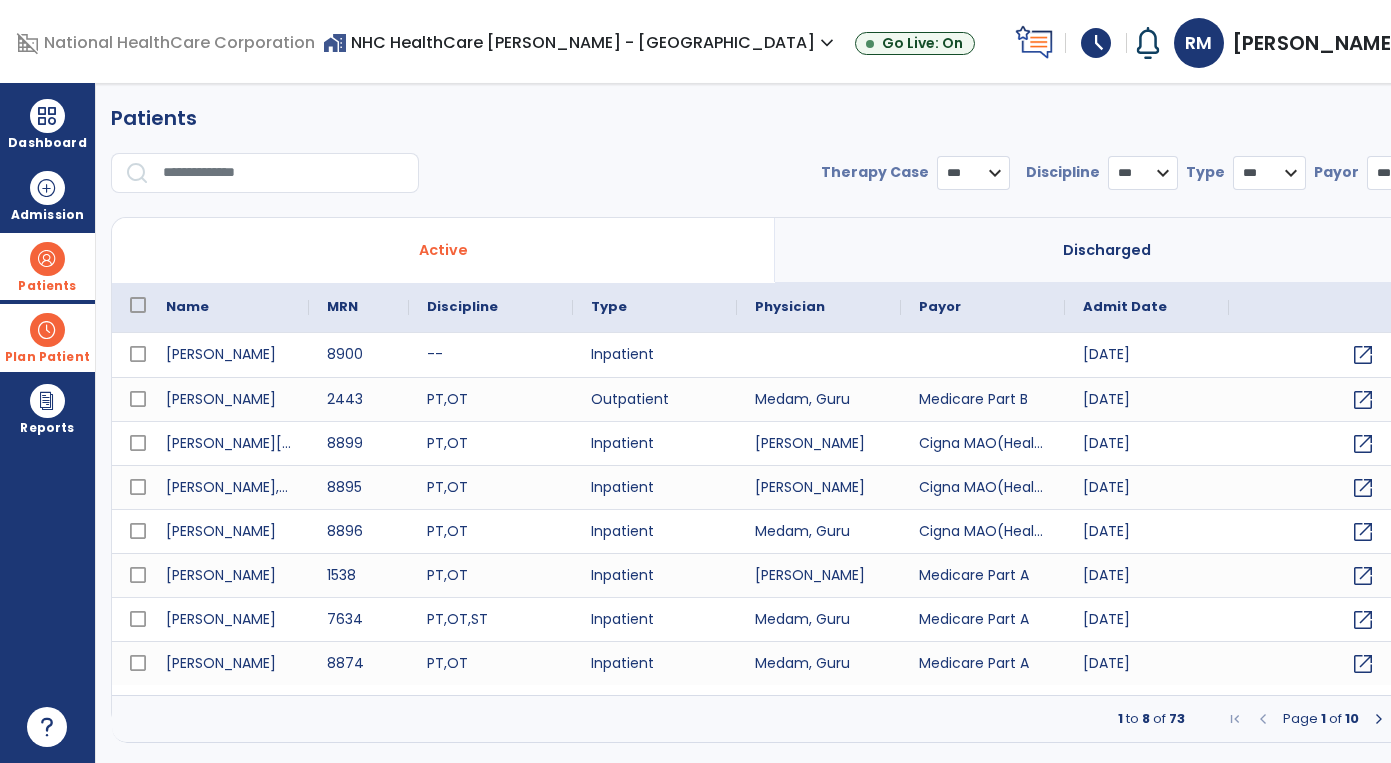 select on "***" 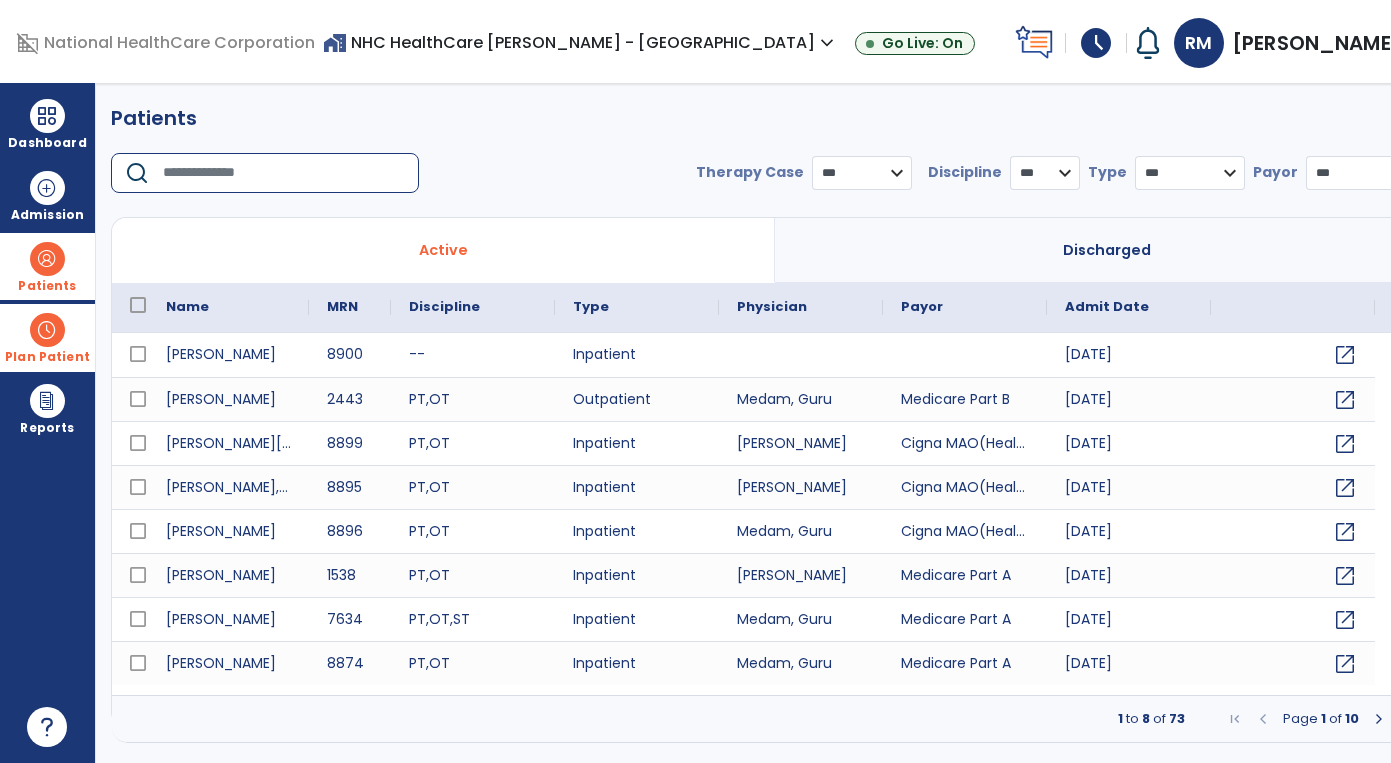 click at bounding box center [284, 173] 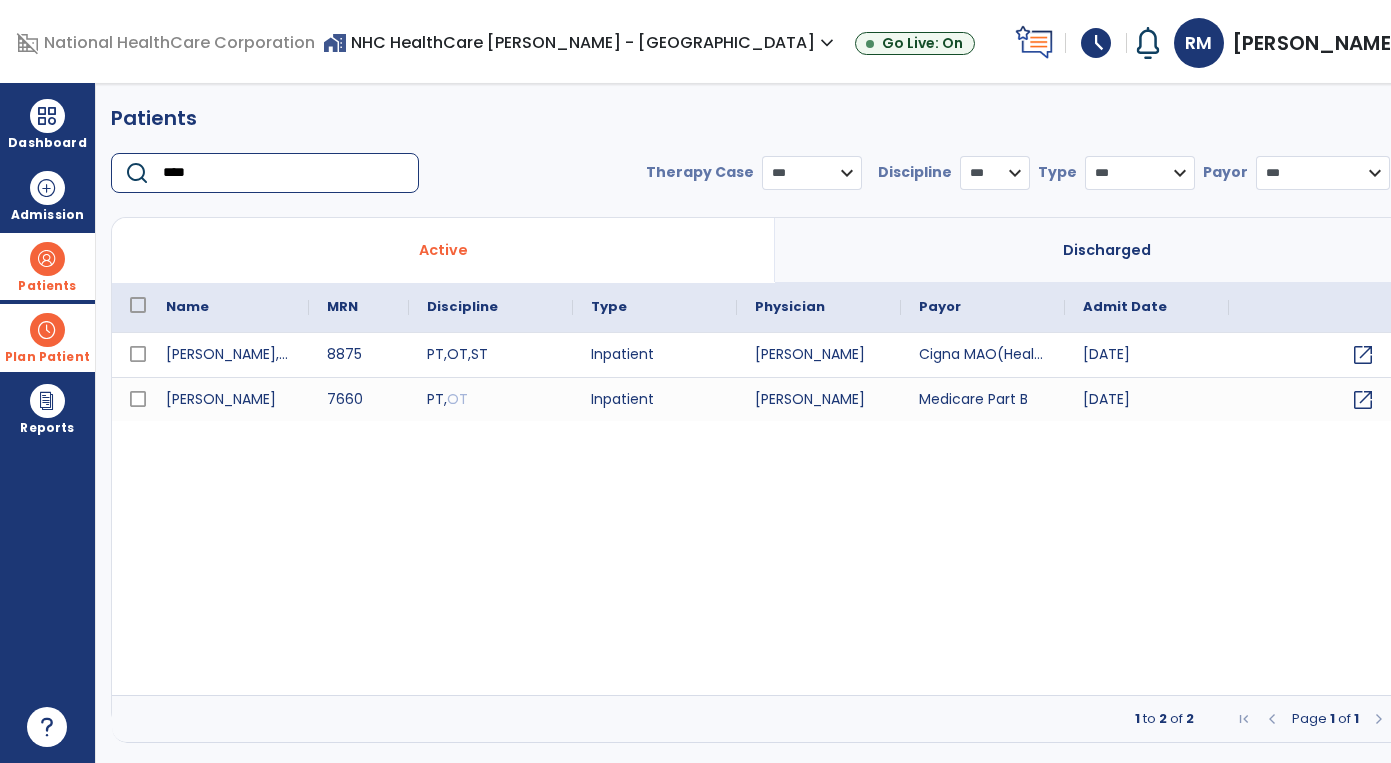 type on "****" 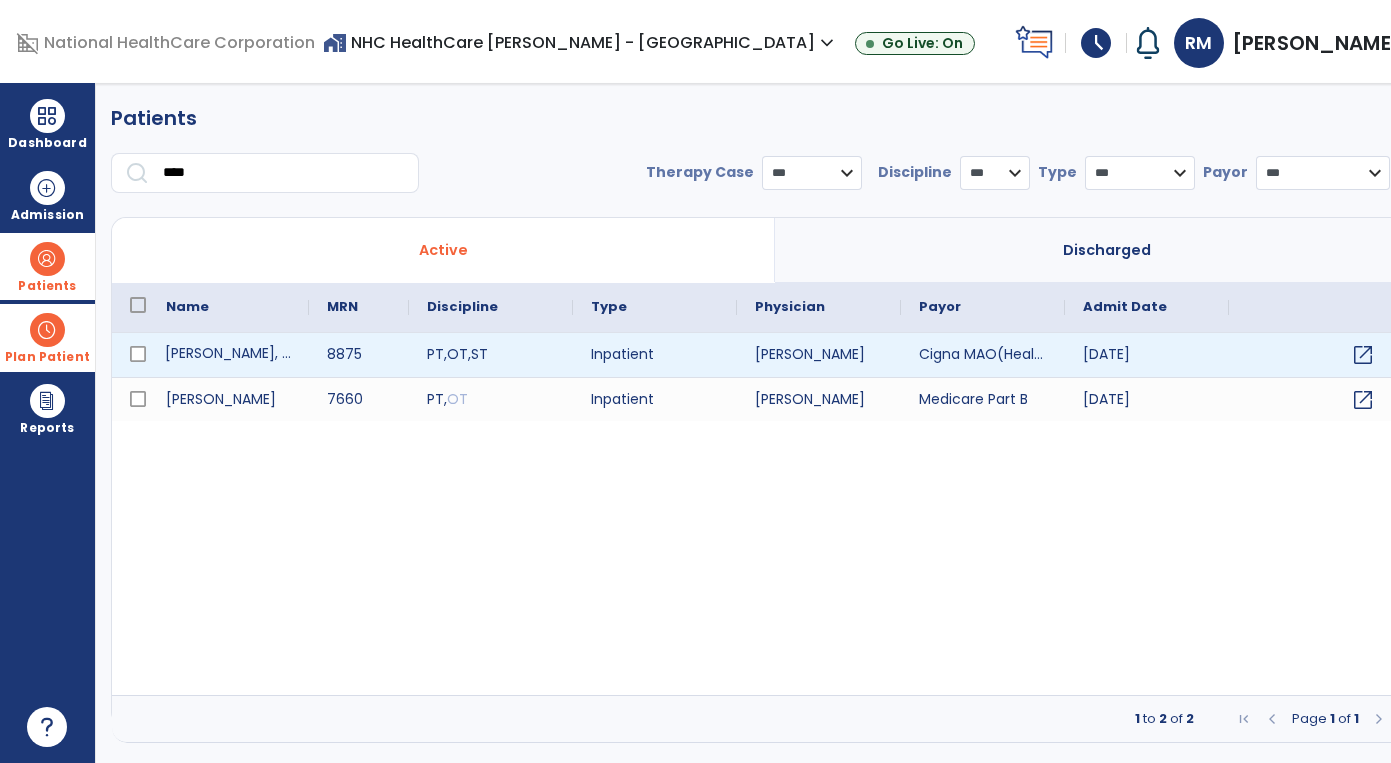 drag, startPoint x: 257, startPoint y: 183, endPoint x: 248, endPoint y: 362, distance: 179.22612 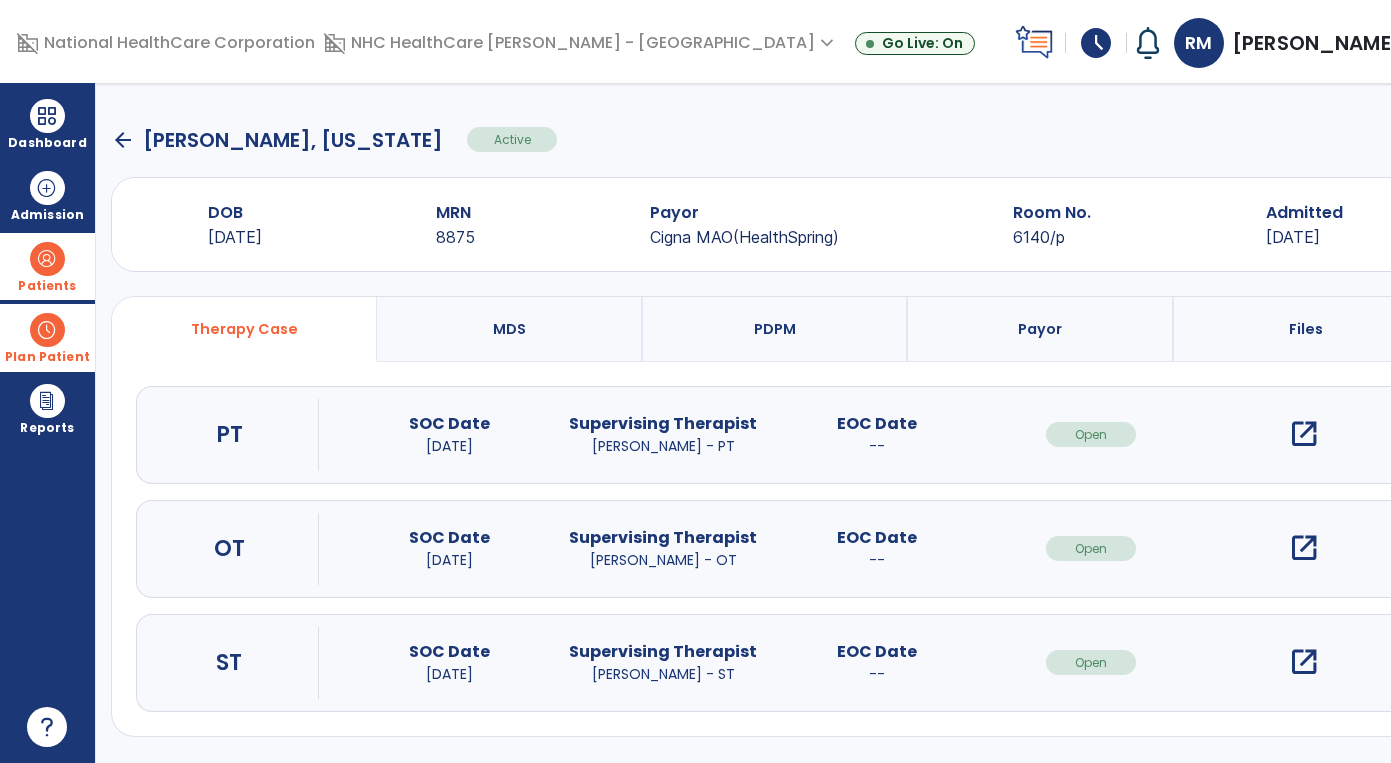 click on "open_in_new" at bounding box center [1304, 434] 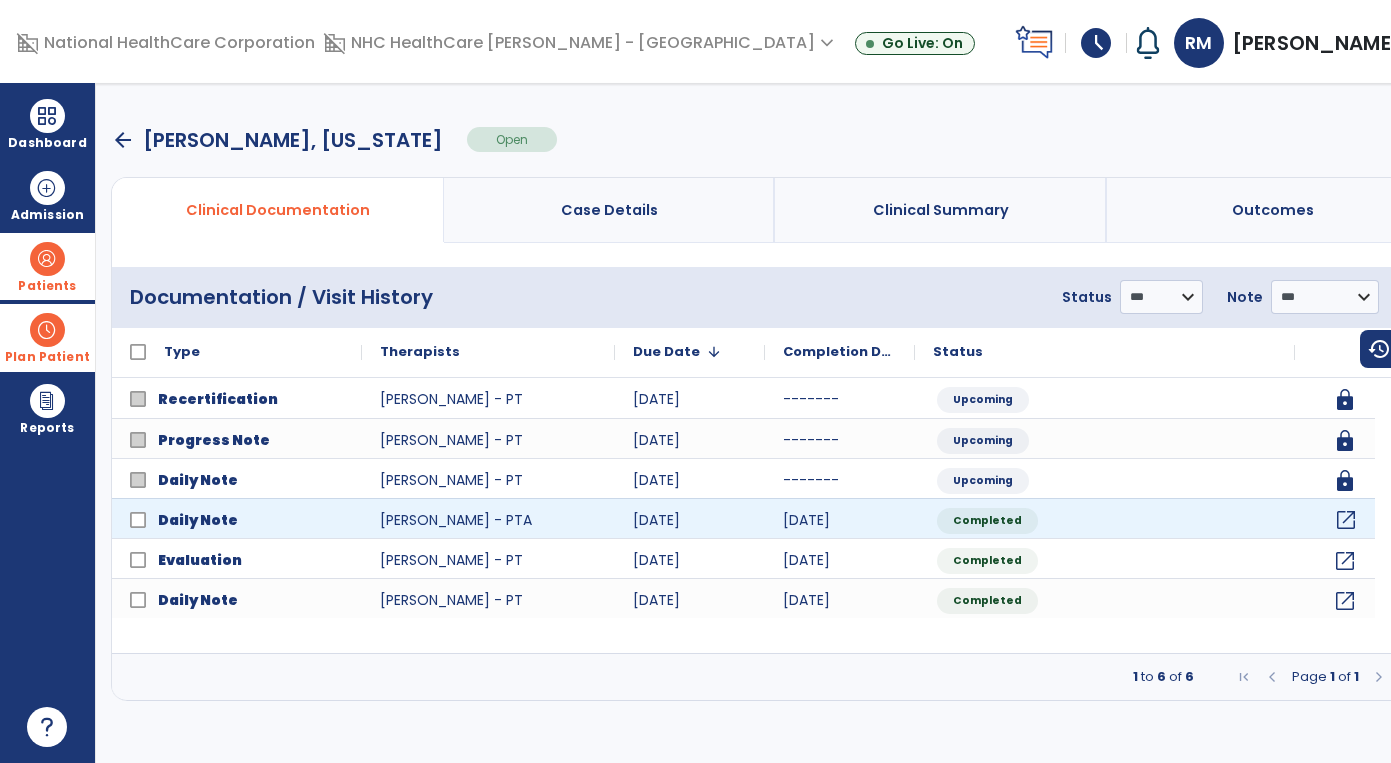 click on "open_in_new" 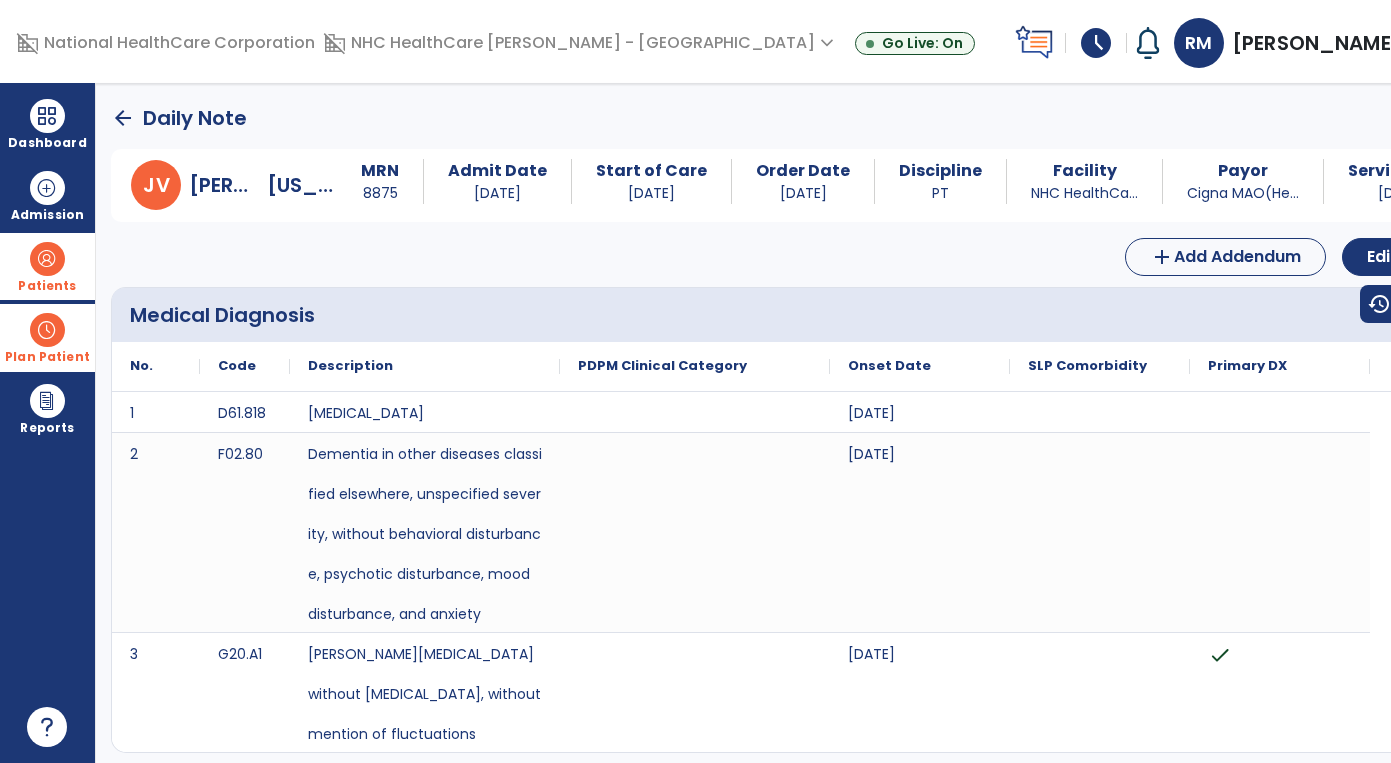 scroll, scrollTop: 0, scrollLeft: 0, axis: both 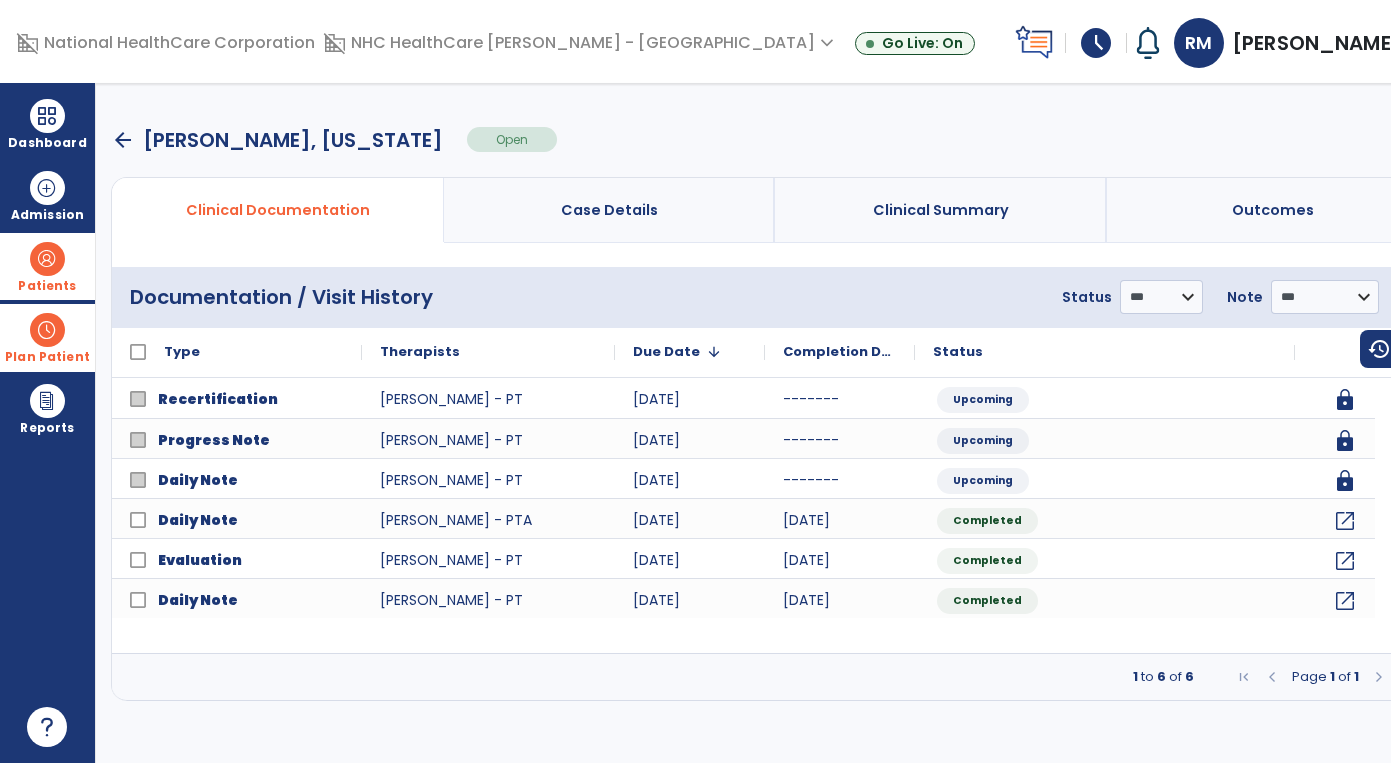 click at bounding box center (47, 259) 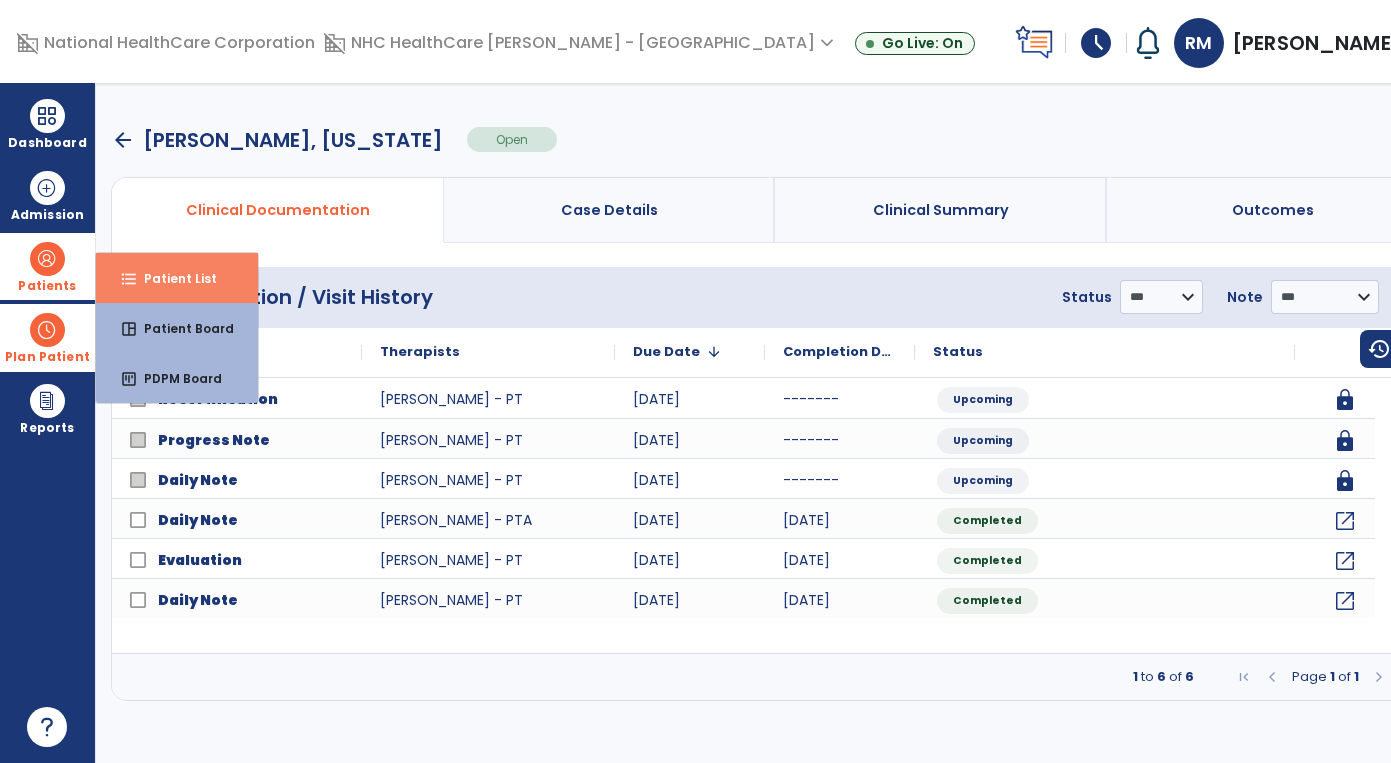 click on "Patient List" at bounding box center [172, 278] 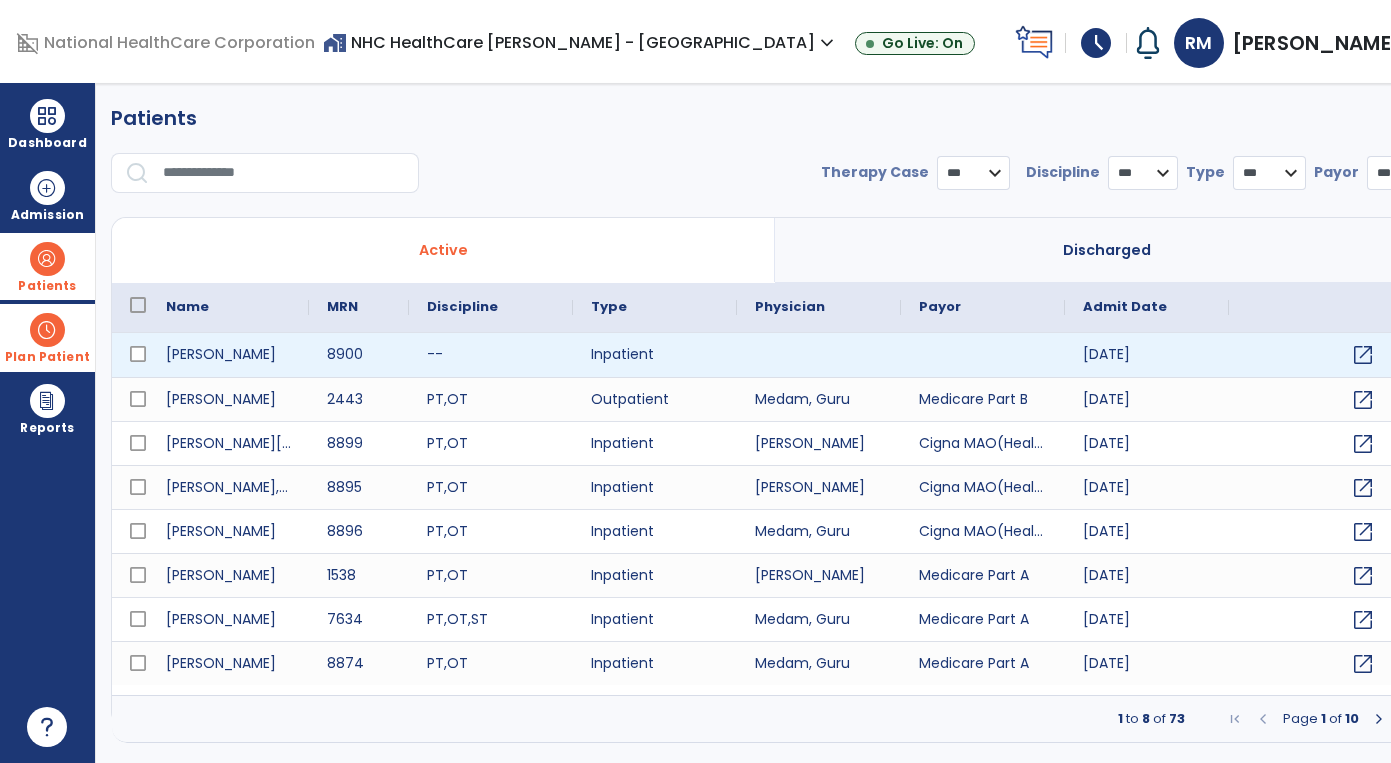 select on "***" 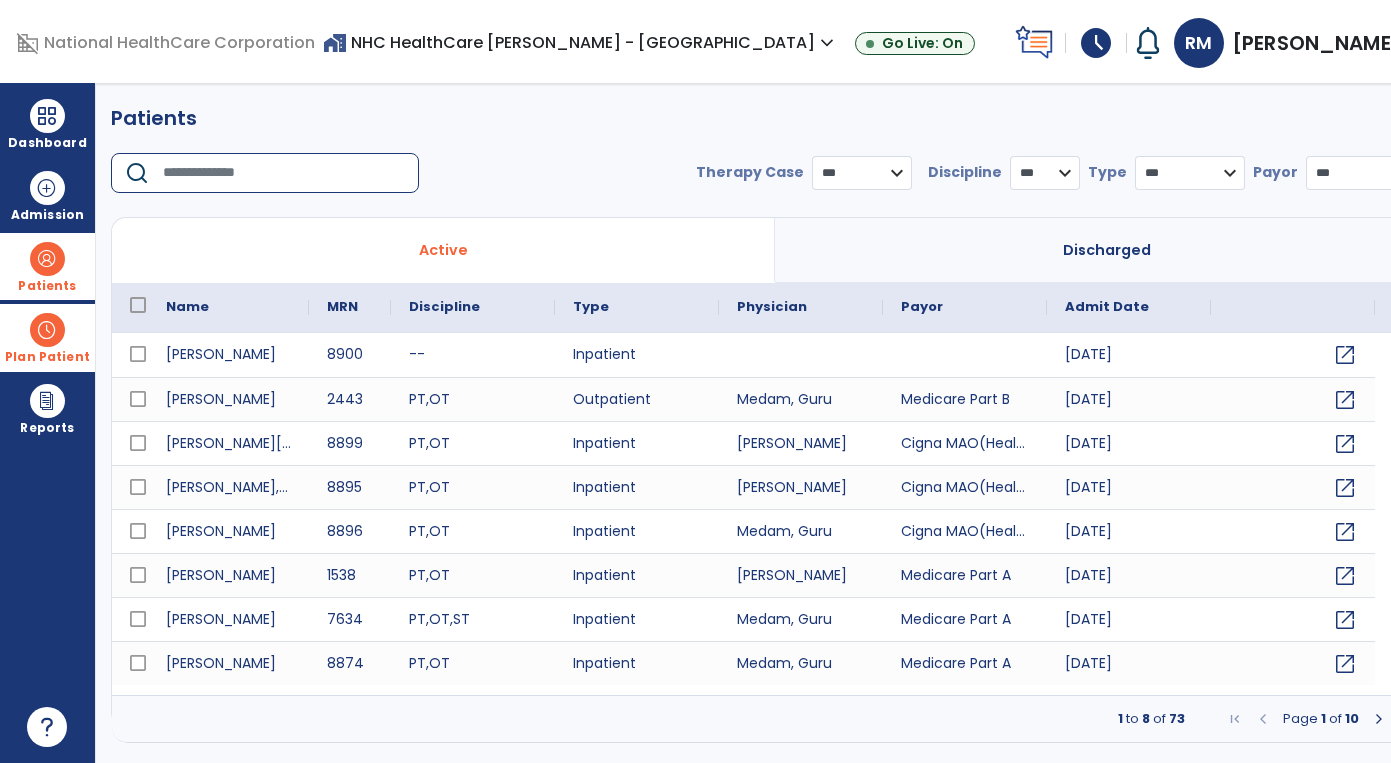 click at bounding box center (284, 173) 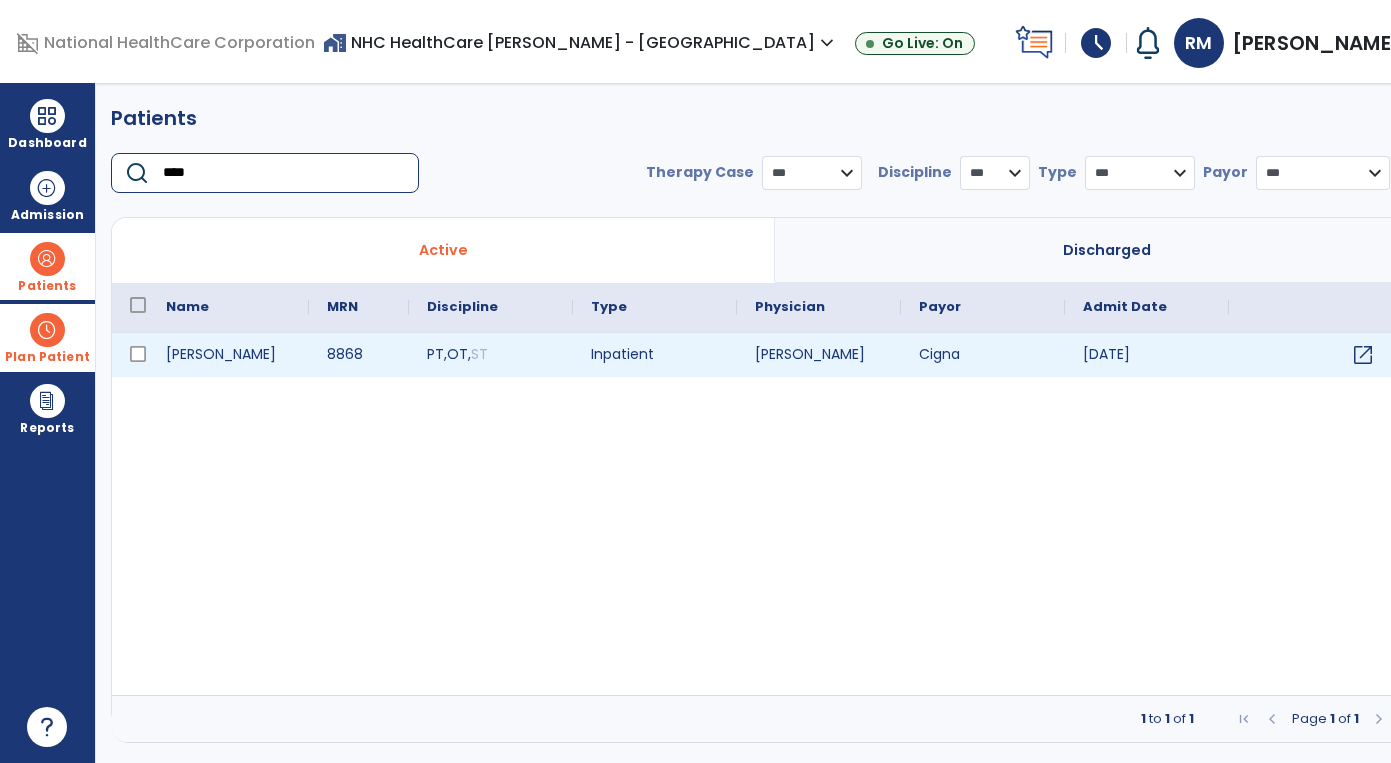 type on "****" 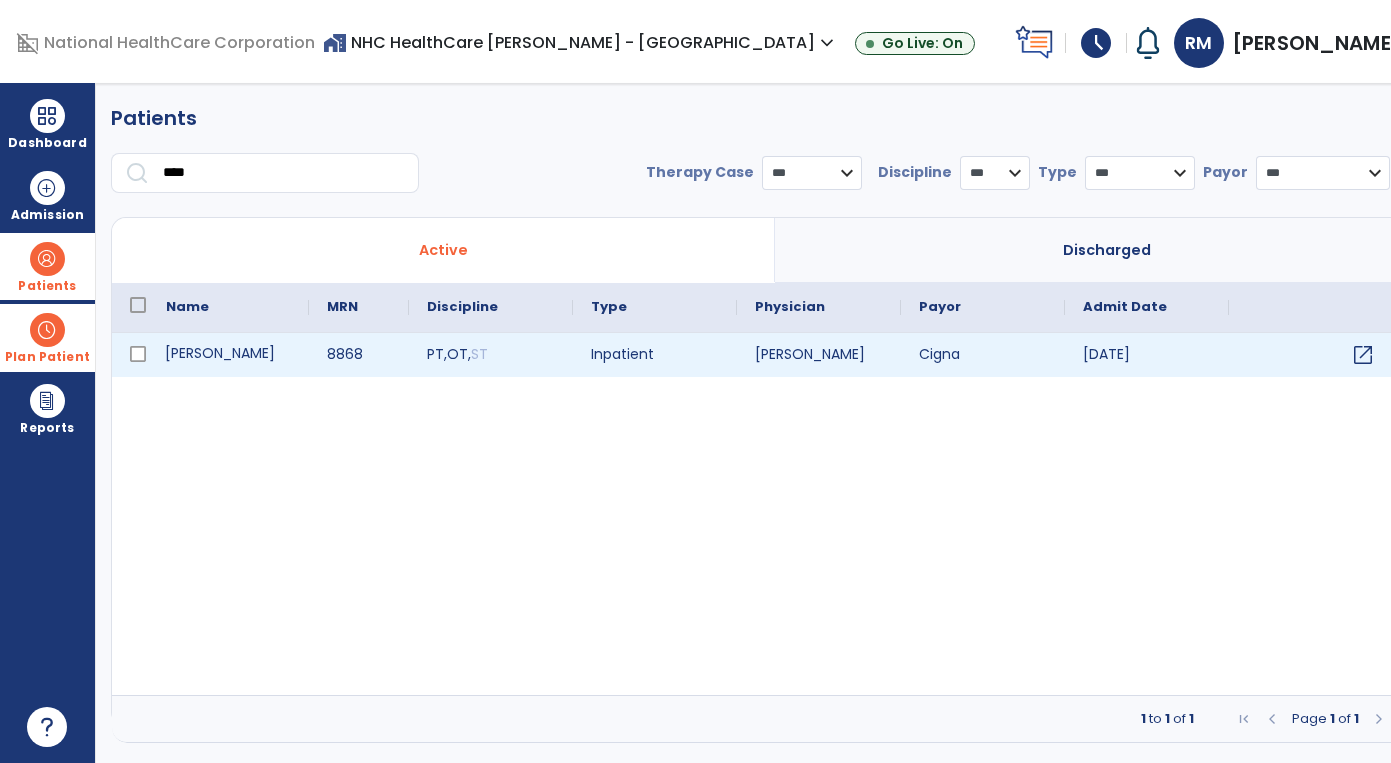 click on "[PERSON_NAME]" at bounding box center (228, 355) 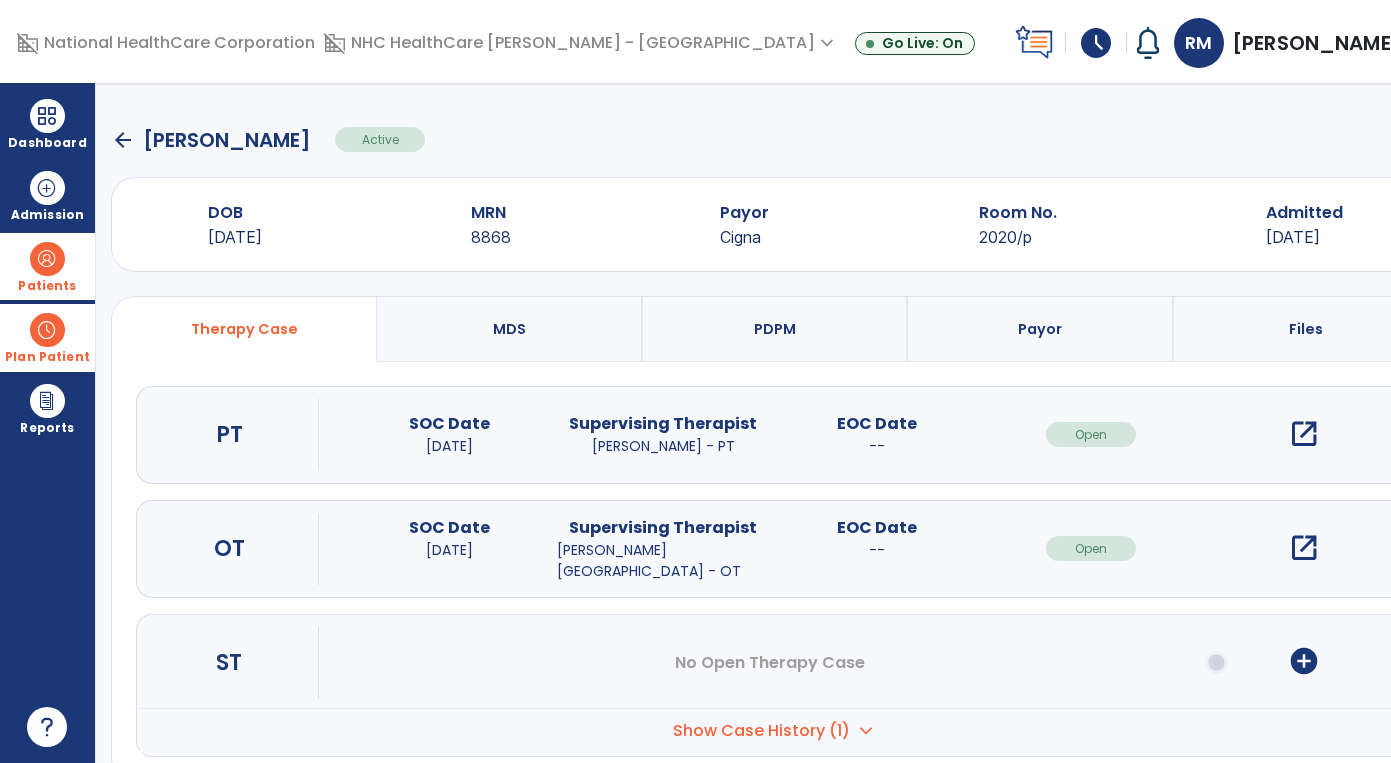 click on "open_in_new" at bounding box center [1304, 434] 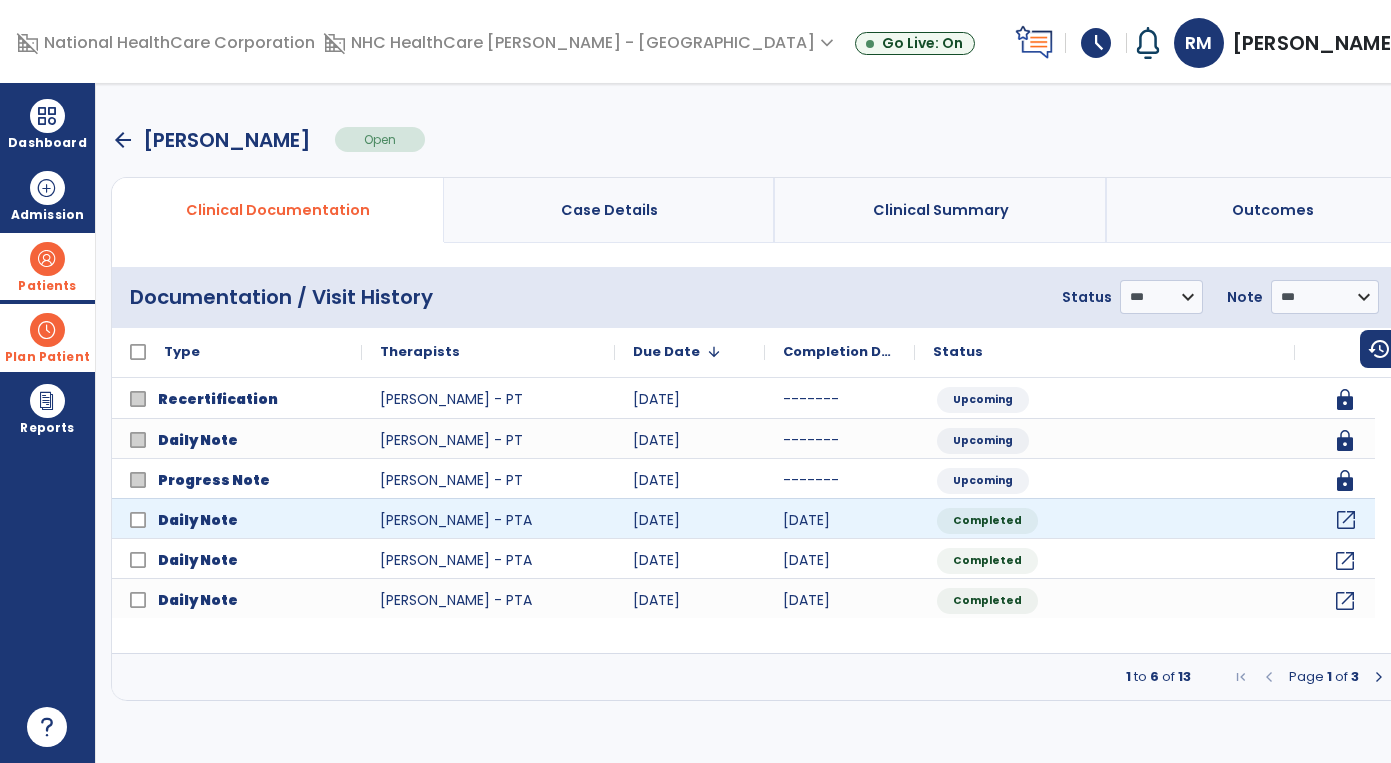 click on "open_in_new" 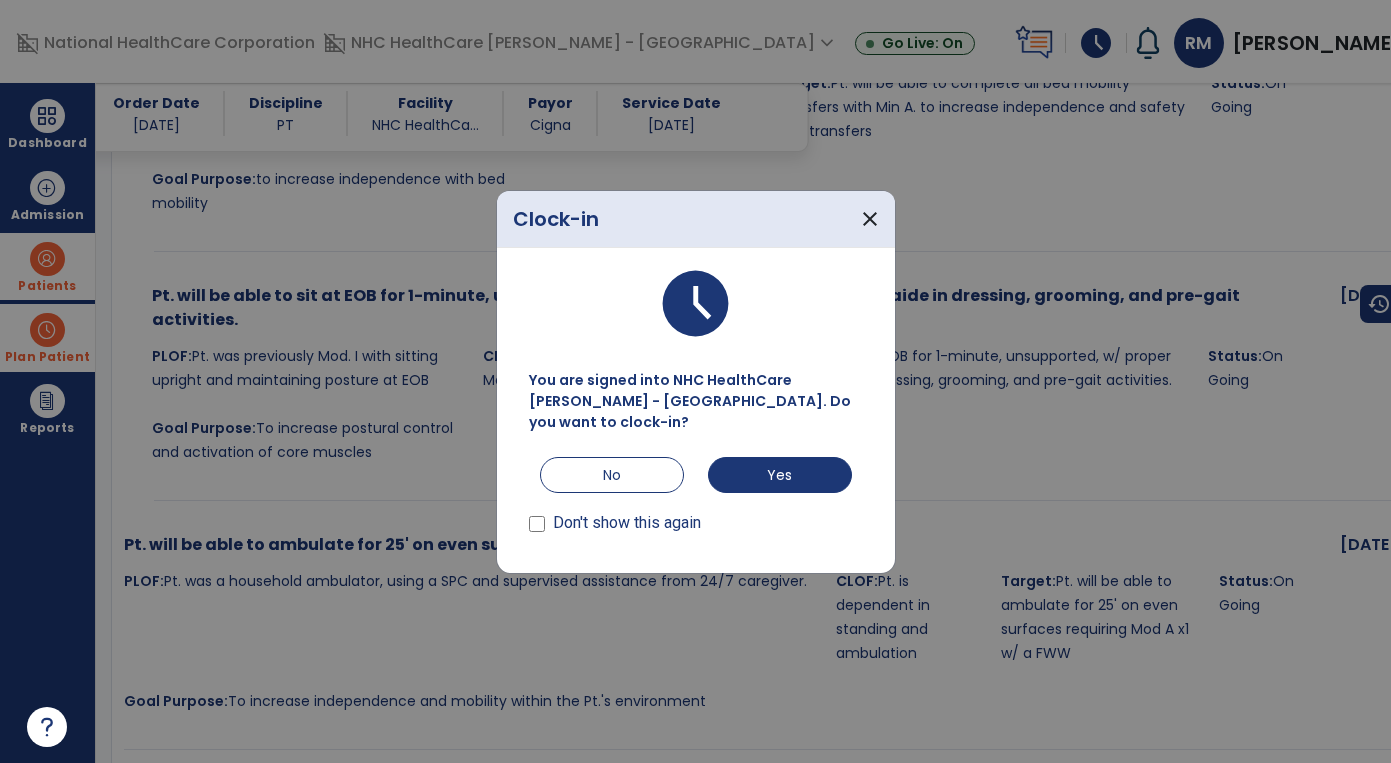 scroll, scrollTop: 2666, scrollLeft: 0, axis: vertical 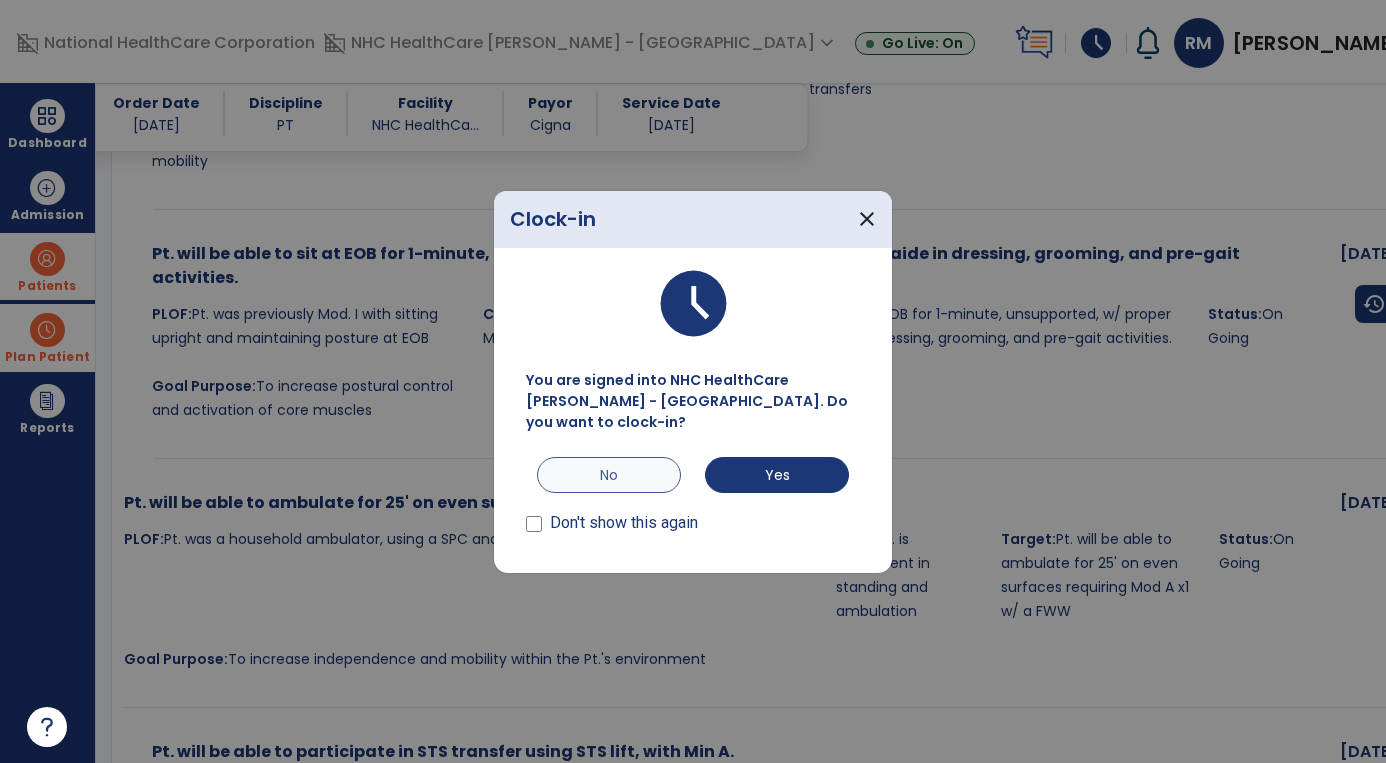 click on "No" at bounding box center [609, 475] 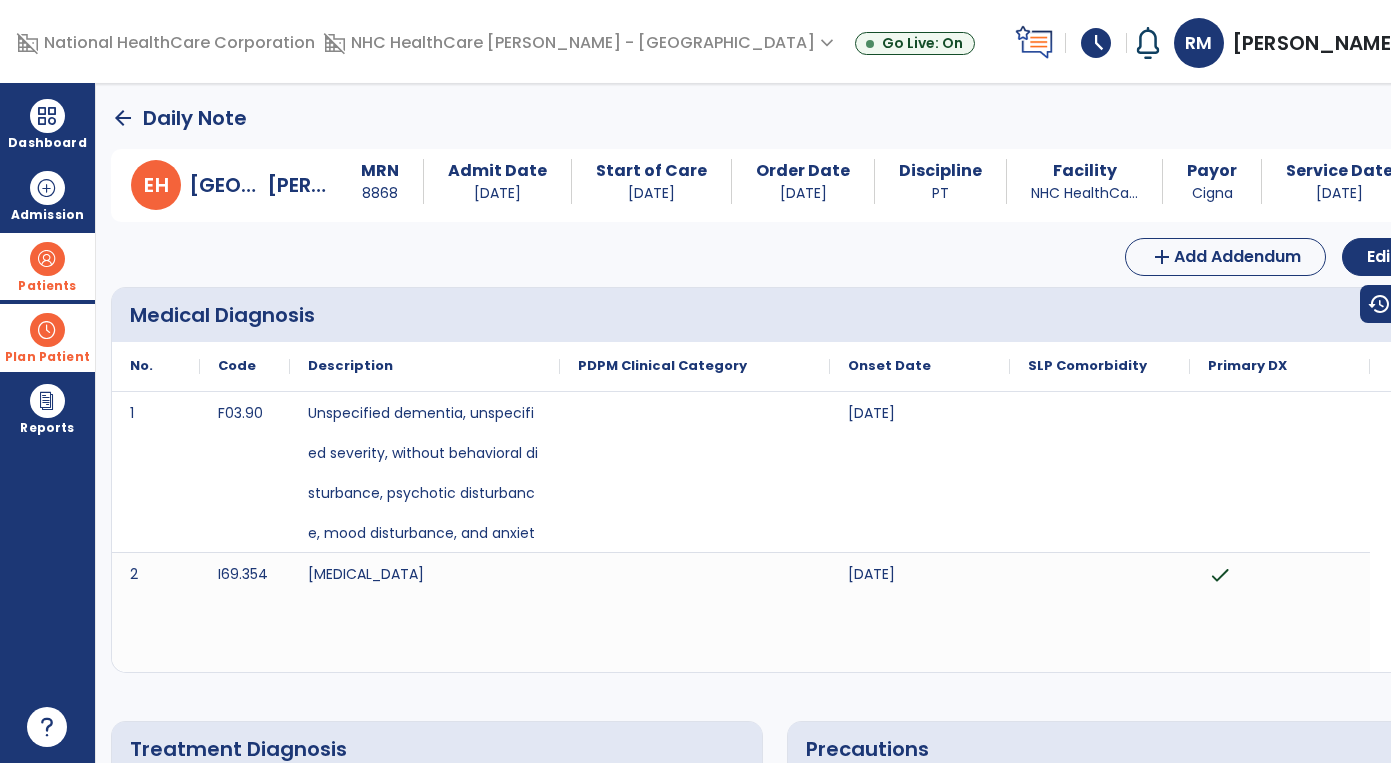scroll, scrollTop: 0, scrollLeft: 0, axis: both 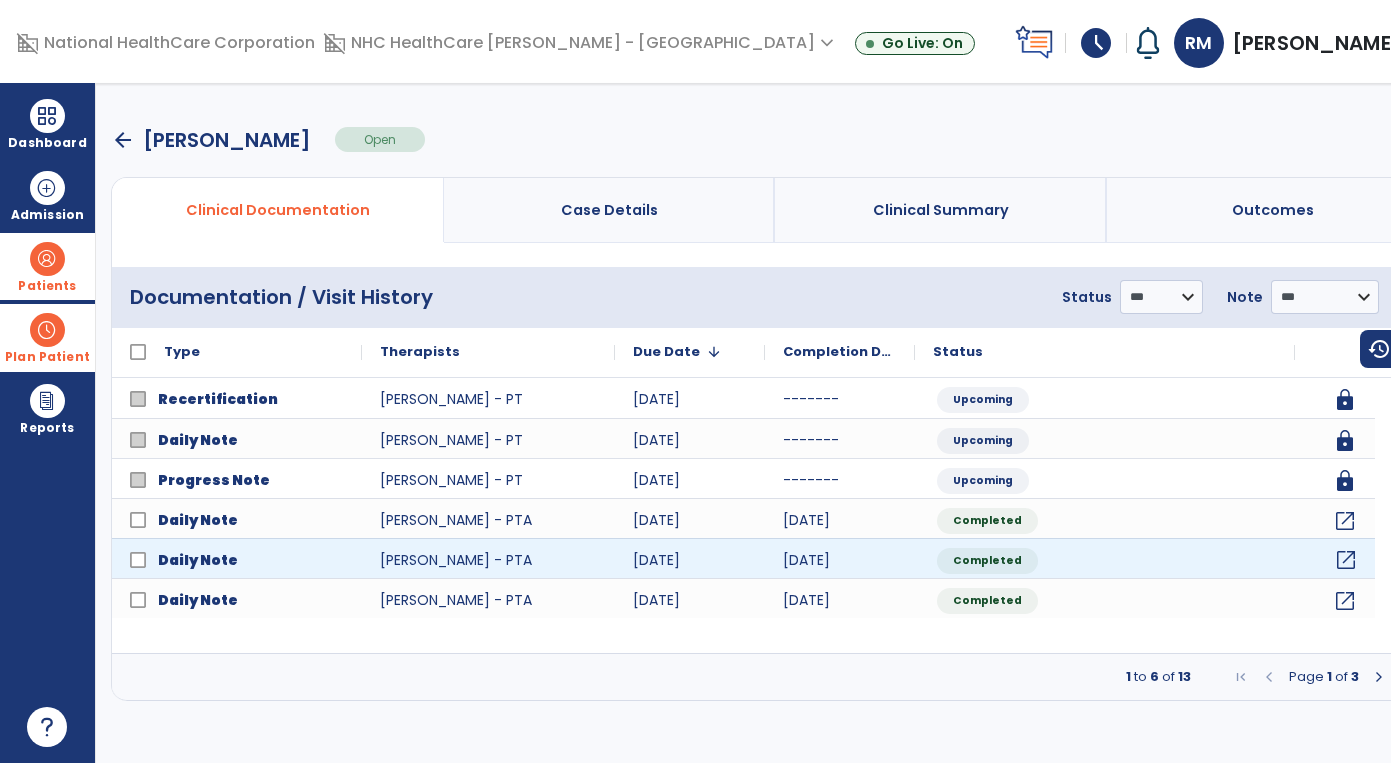 click on "open_in_new" 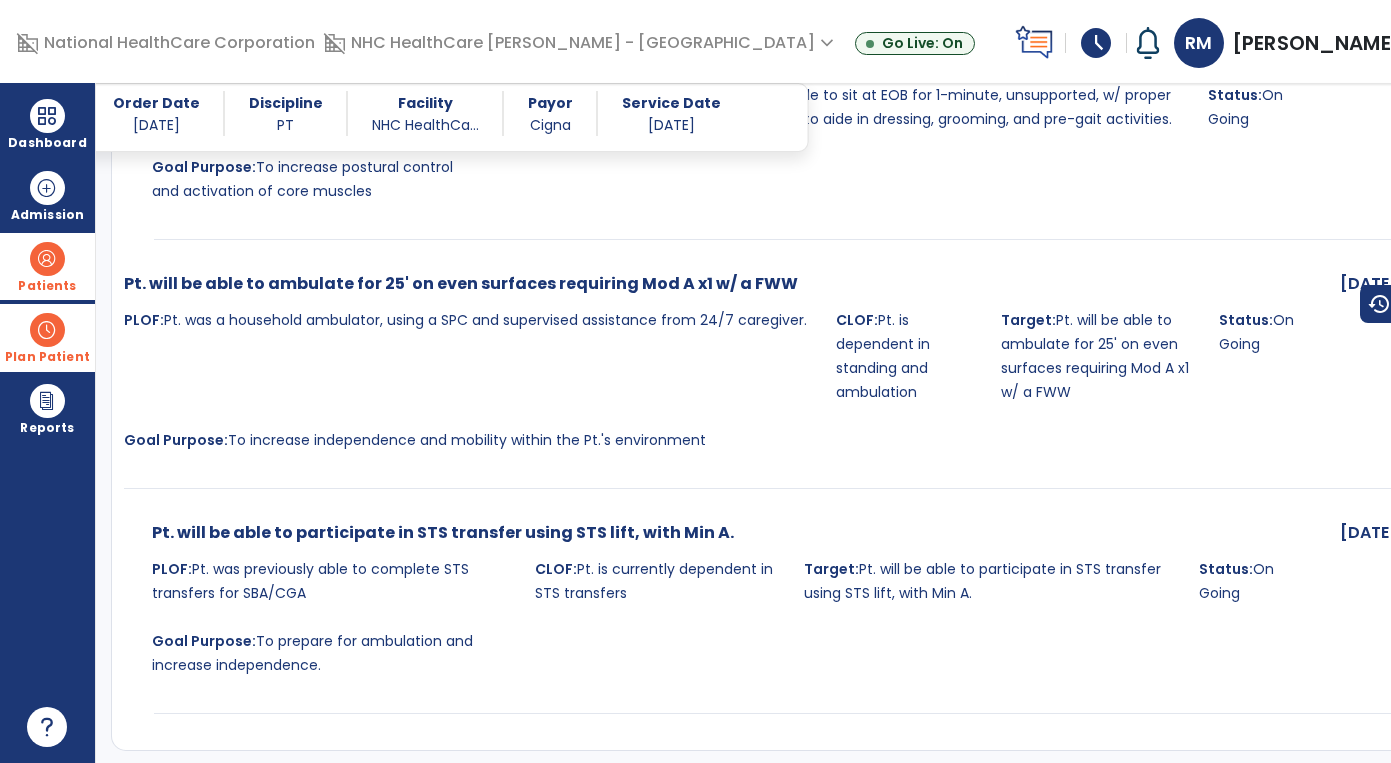 scroll, scrollTop: 3087, scrollLeft: 0, axis: vertical 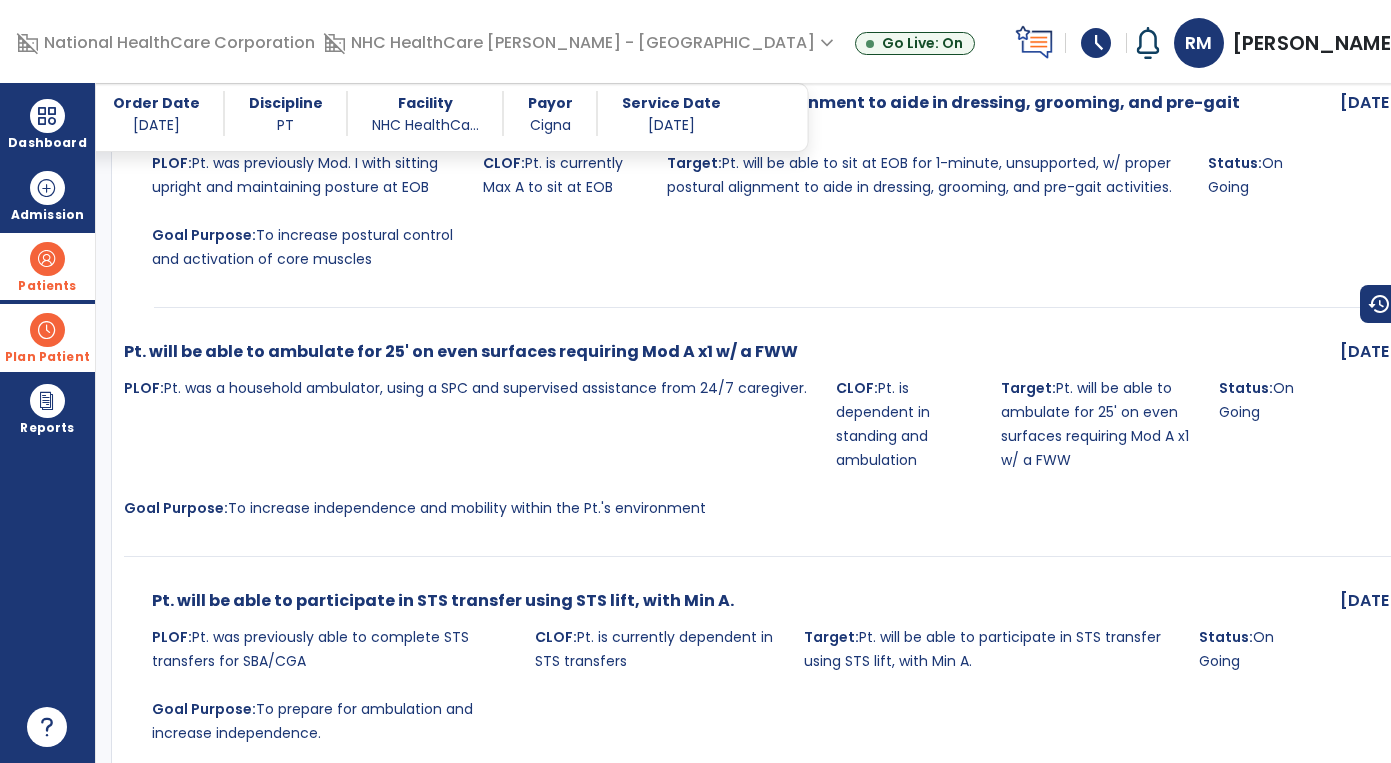 click on "Goal Purpose:  To increase independence and mobility within the Pt.'s environment" at bounding box center (474, 508) 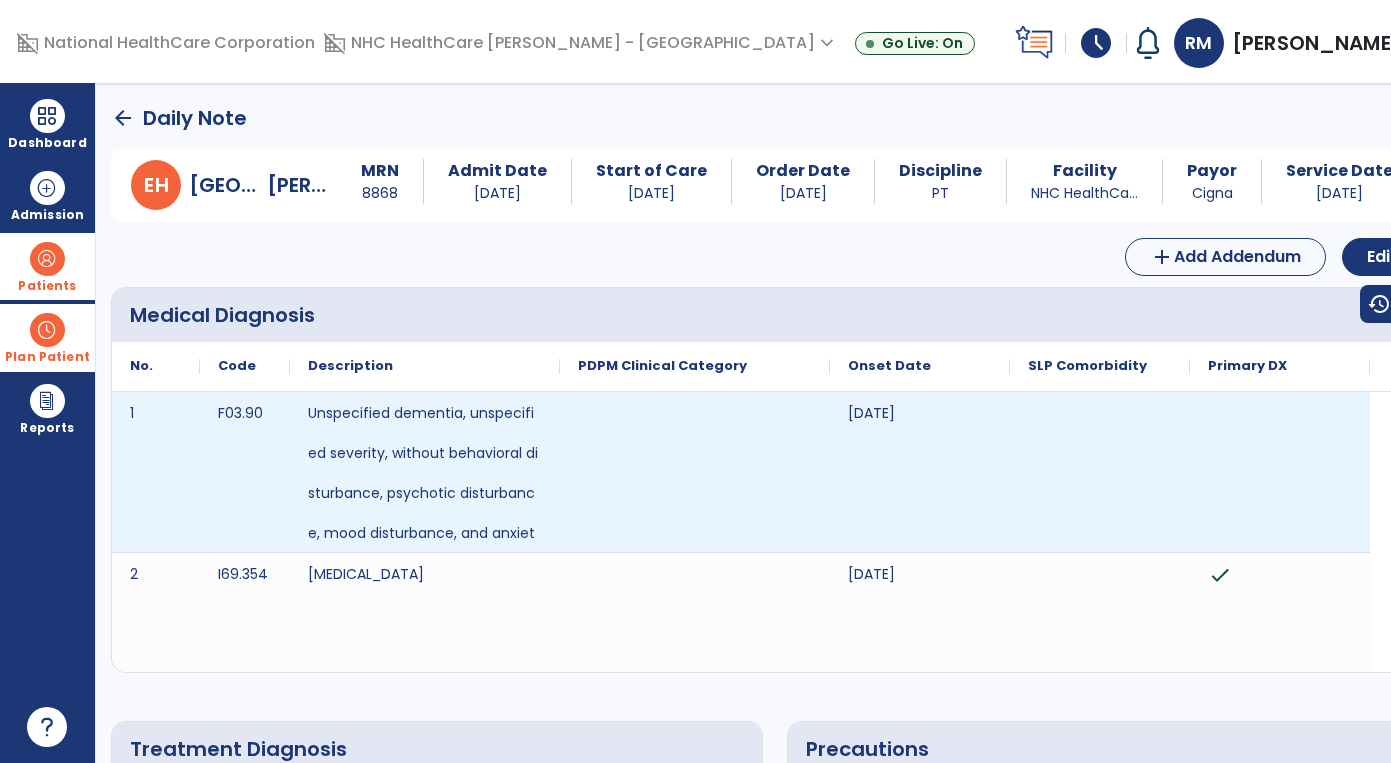 scroll, scrollTop: 0, scrollLeft: 0, axis: both 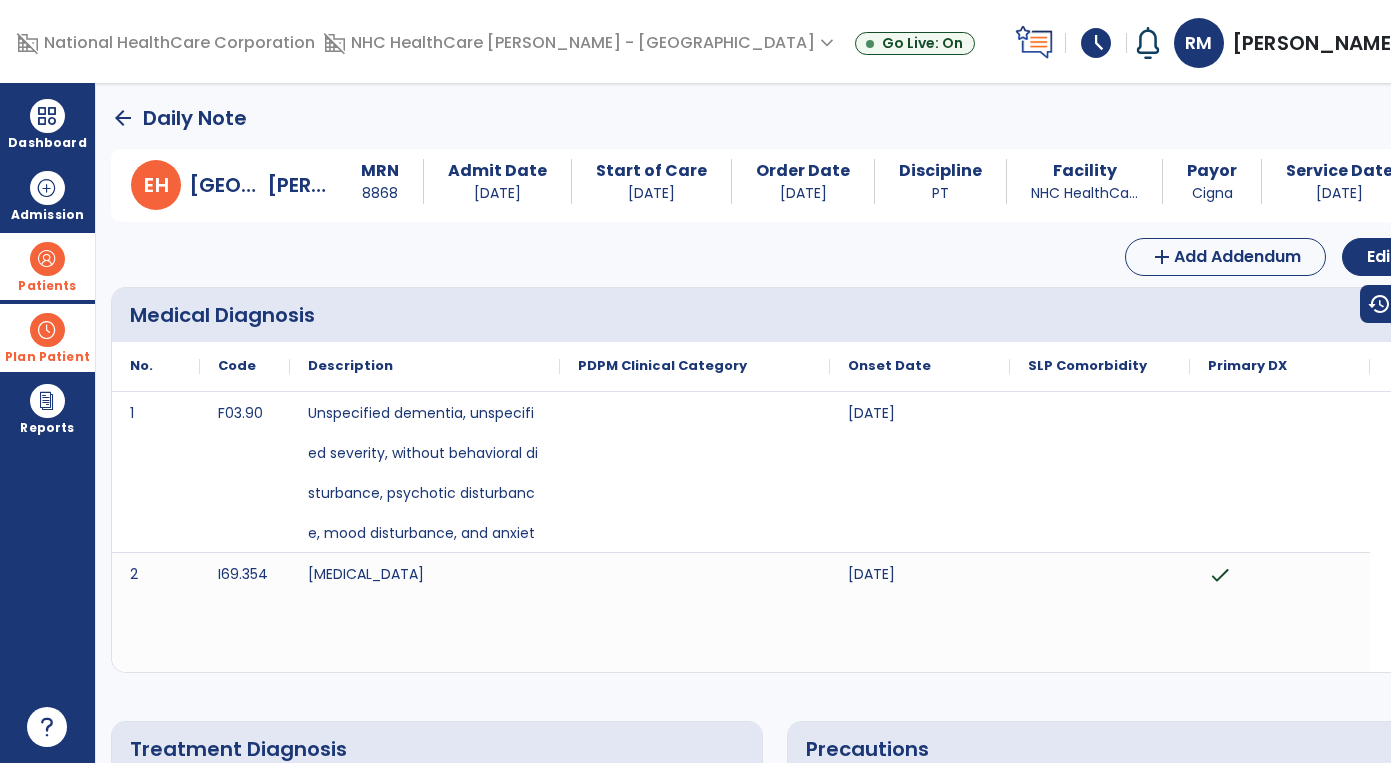 click on "arrow_back" 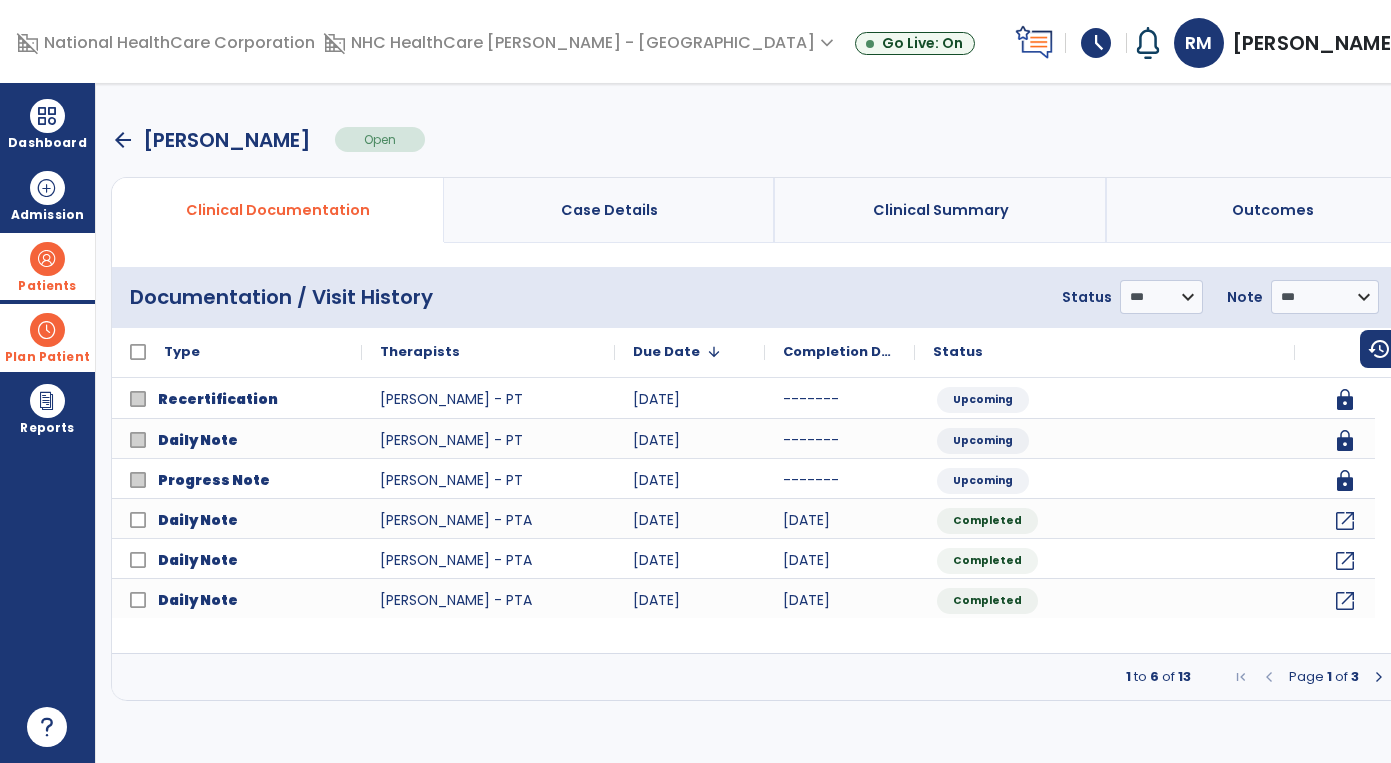 click at bounding box center (1379, 677) 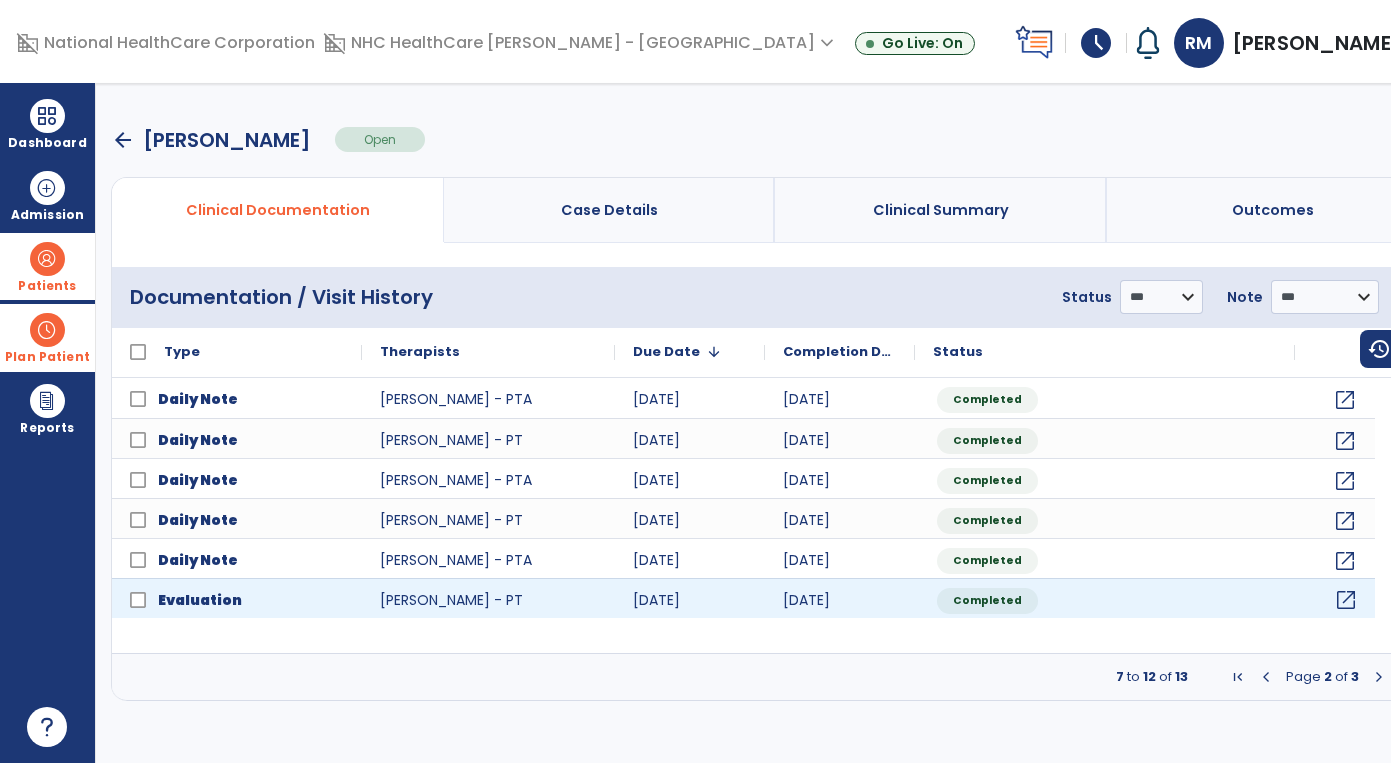 click on "open_in_new" 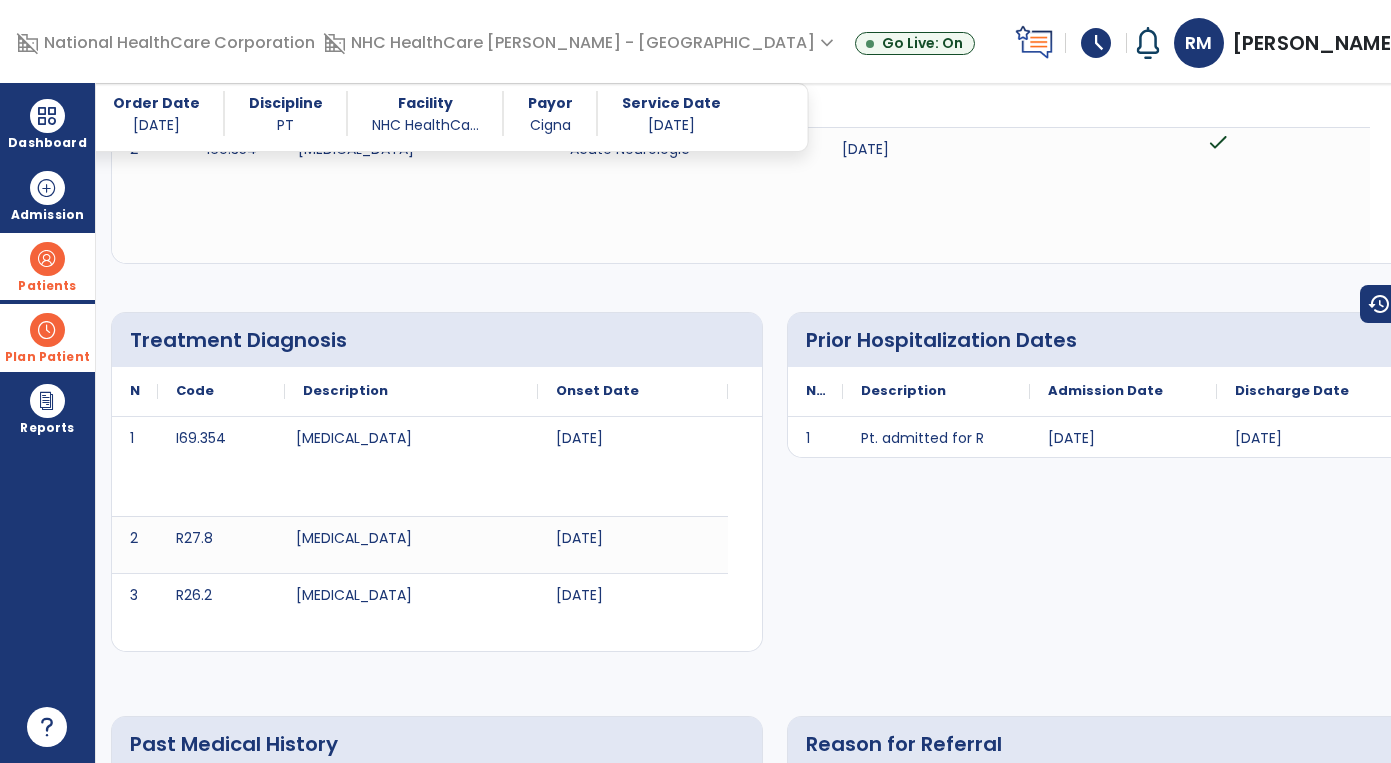 scroll, scrollTop: 463, scrollLeft: 0, axis: vertical 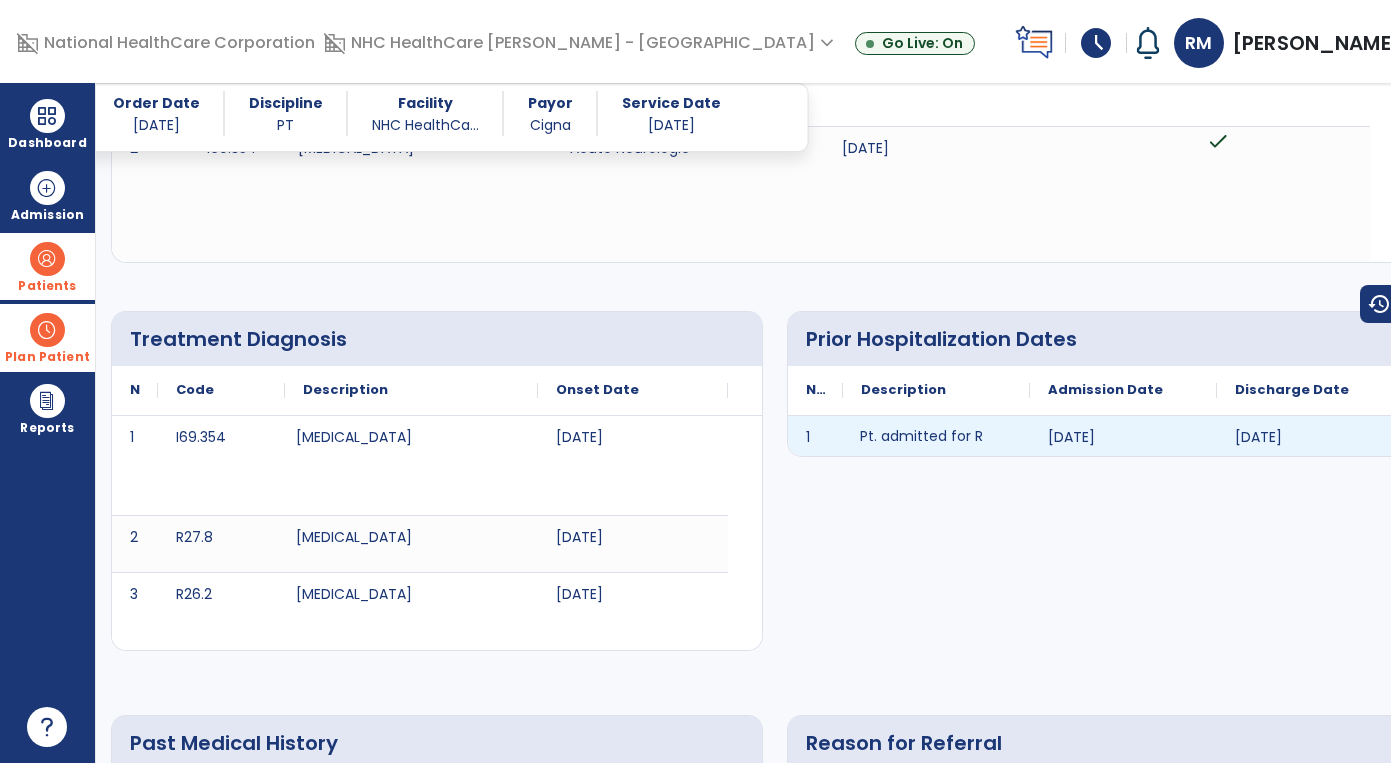 click on "Pt. admitted for R Parieto-Occipital CVA" at bounding box center (936, 456) 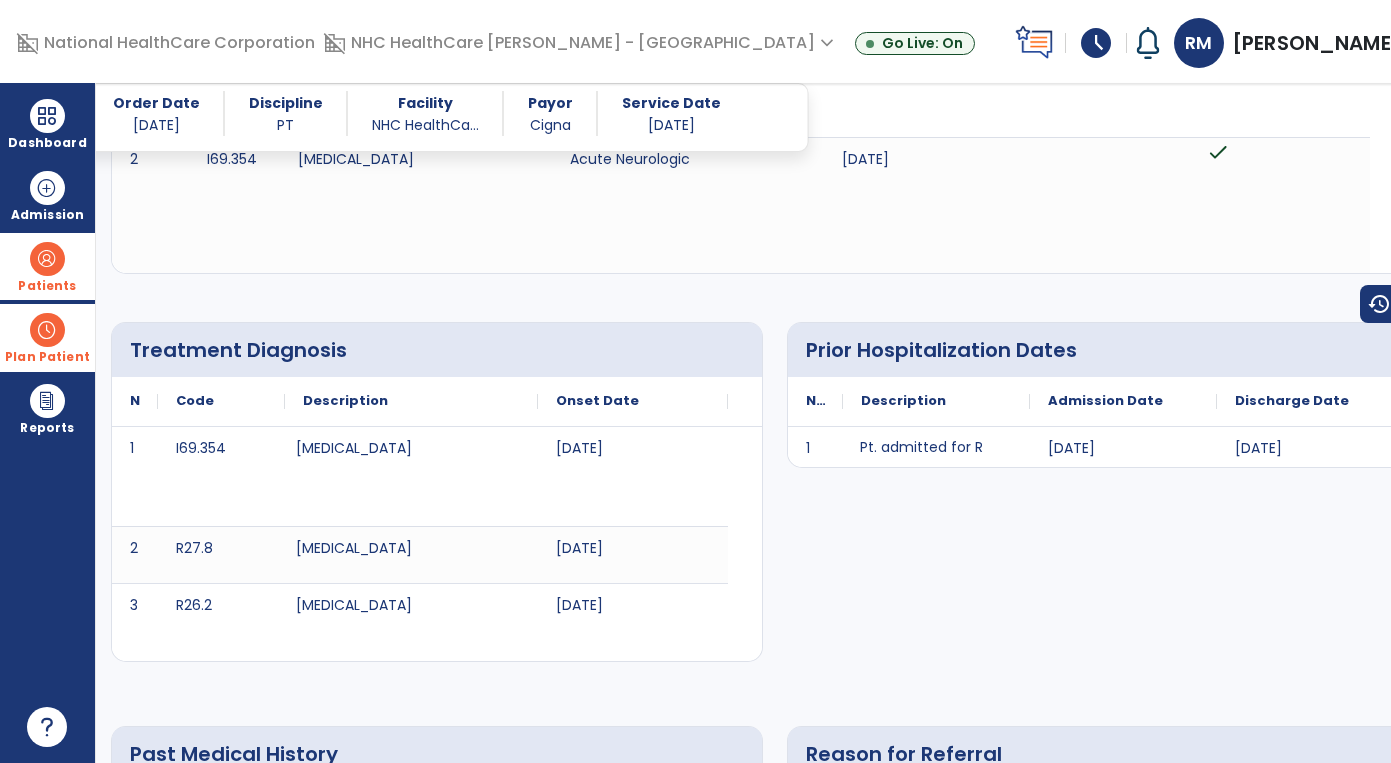 scroll, scrollTop: 0, scrollLeft: 0, axis: both 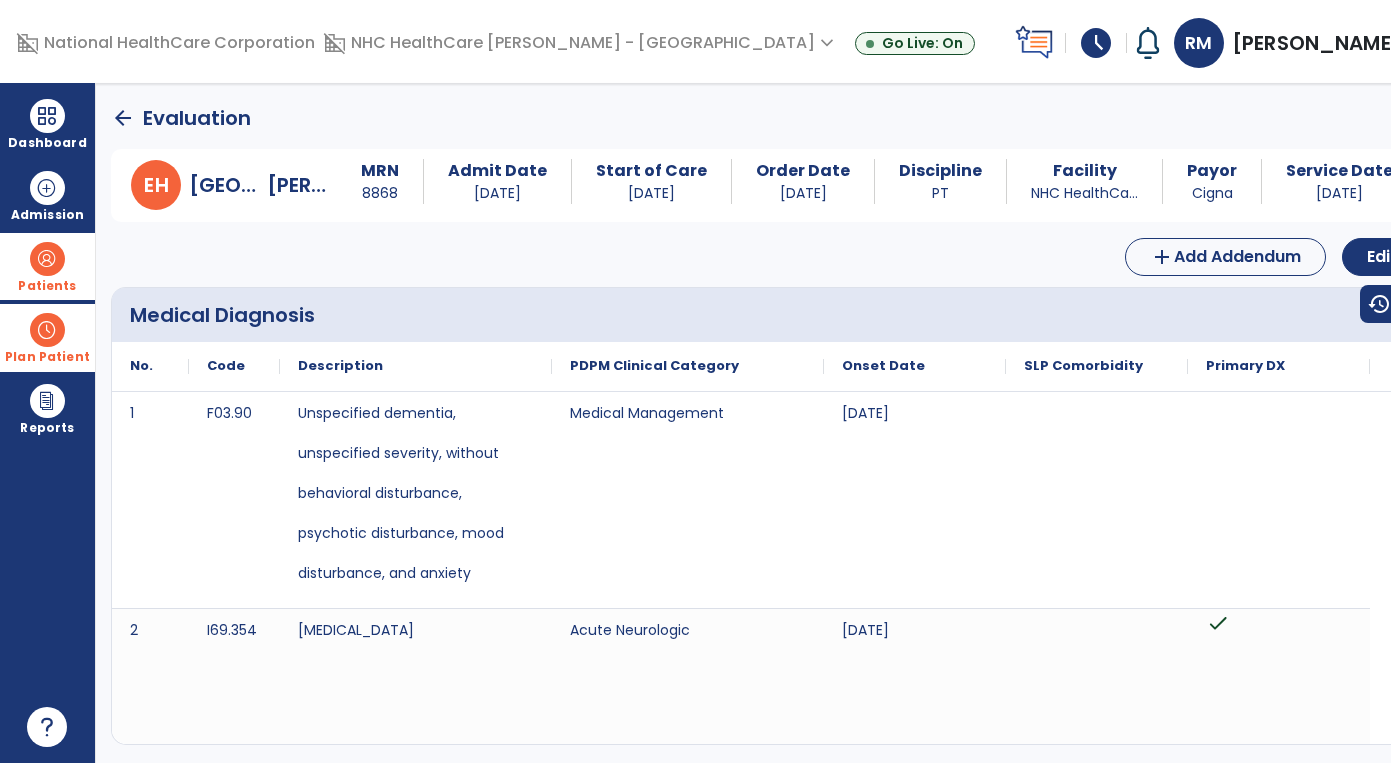 click on "arrow_back" 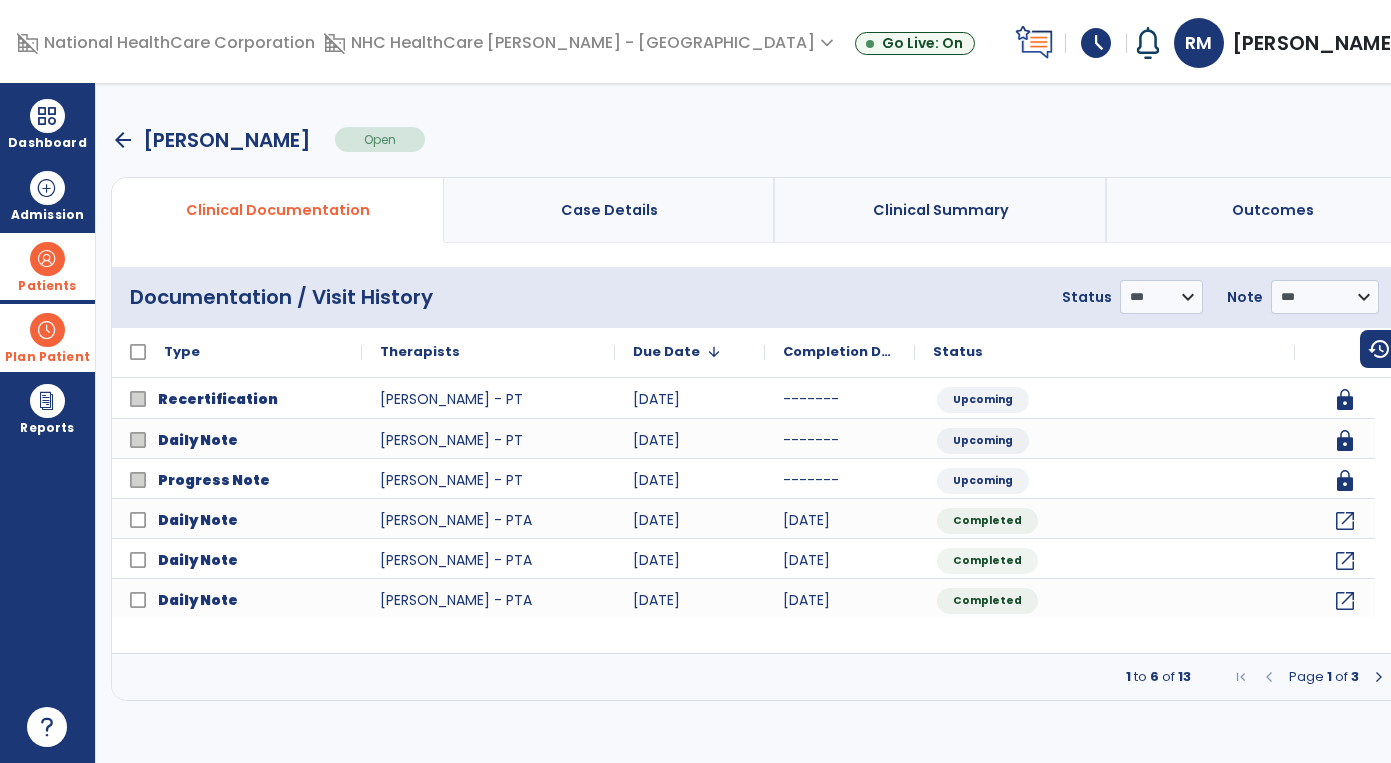 click on "arrow_back" at bounding box center [123, 140] 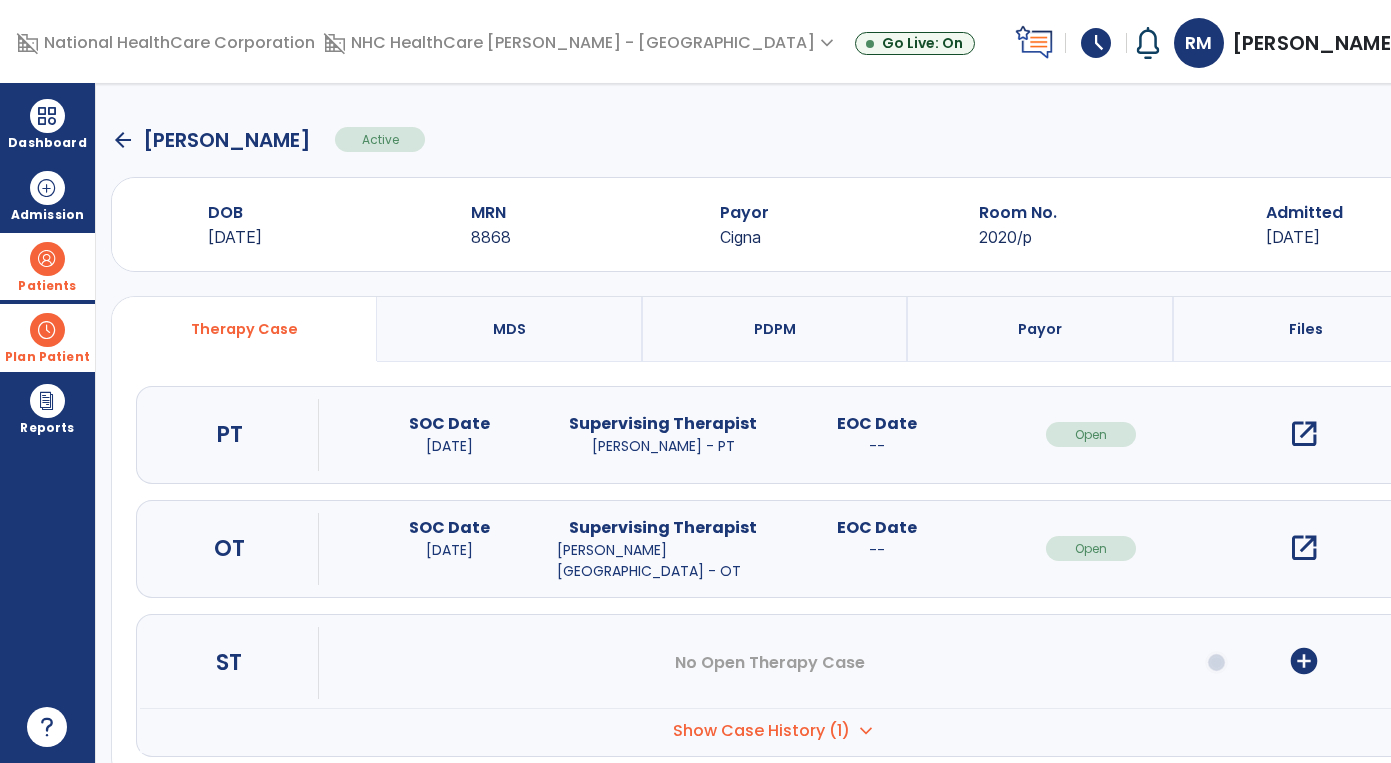 click on "arrow_back" 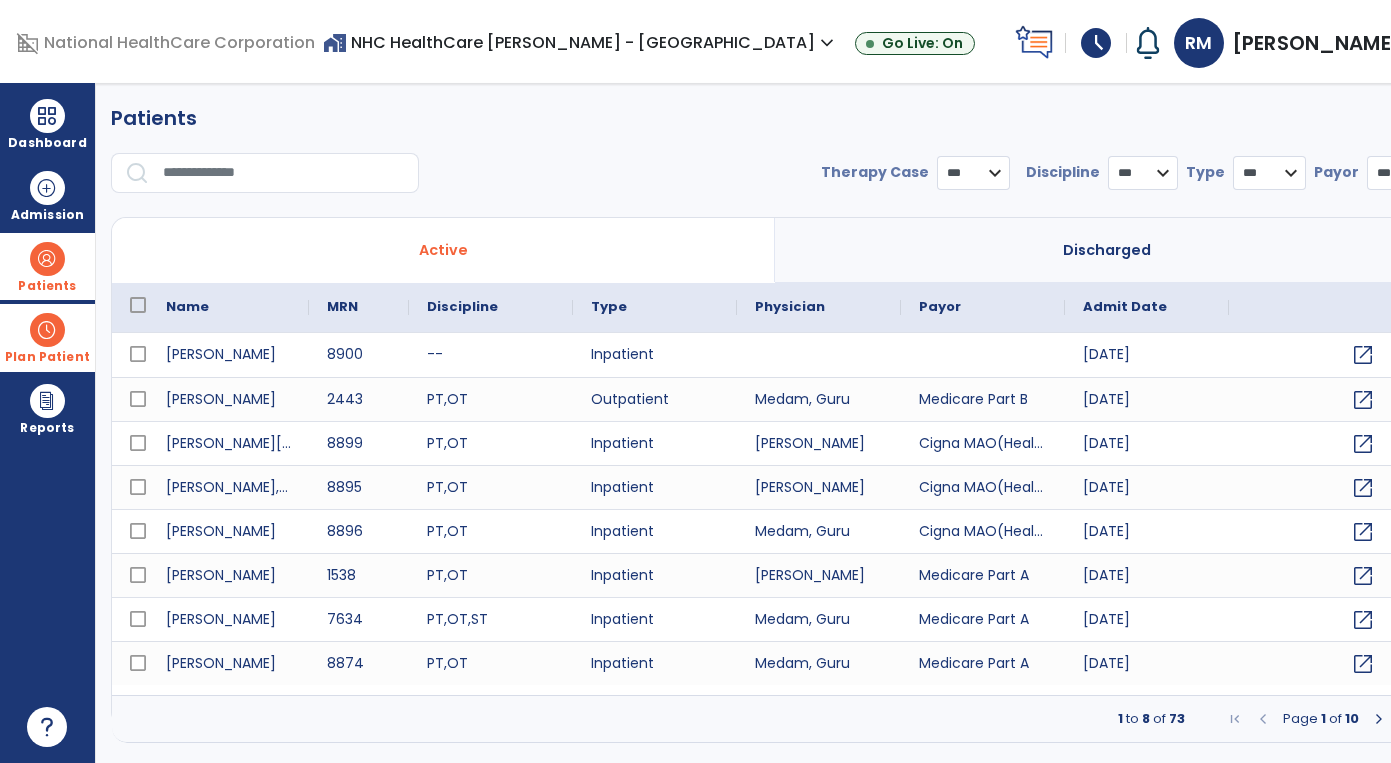 select on "***" 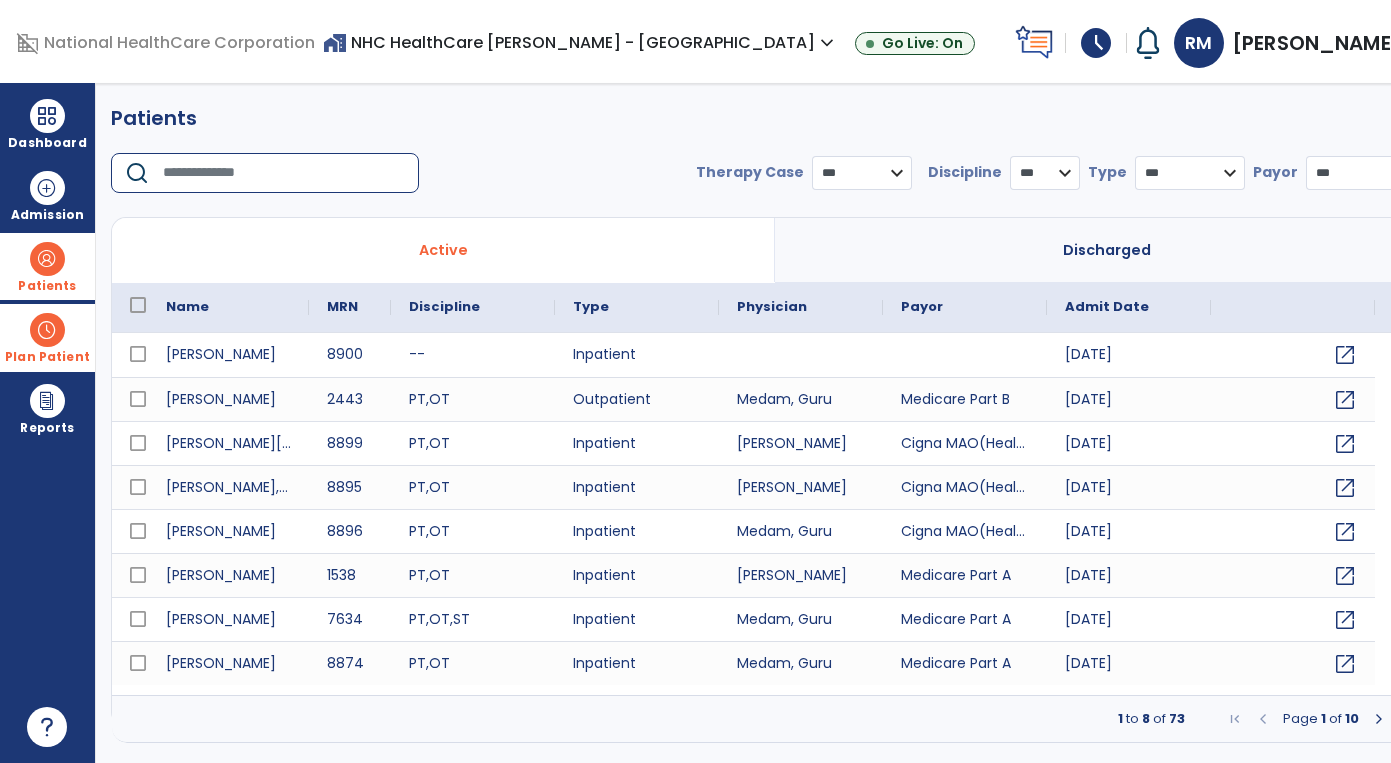 click at bounding box center (284, 173) 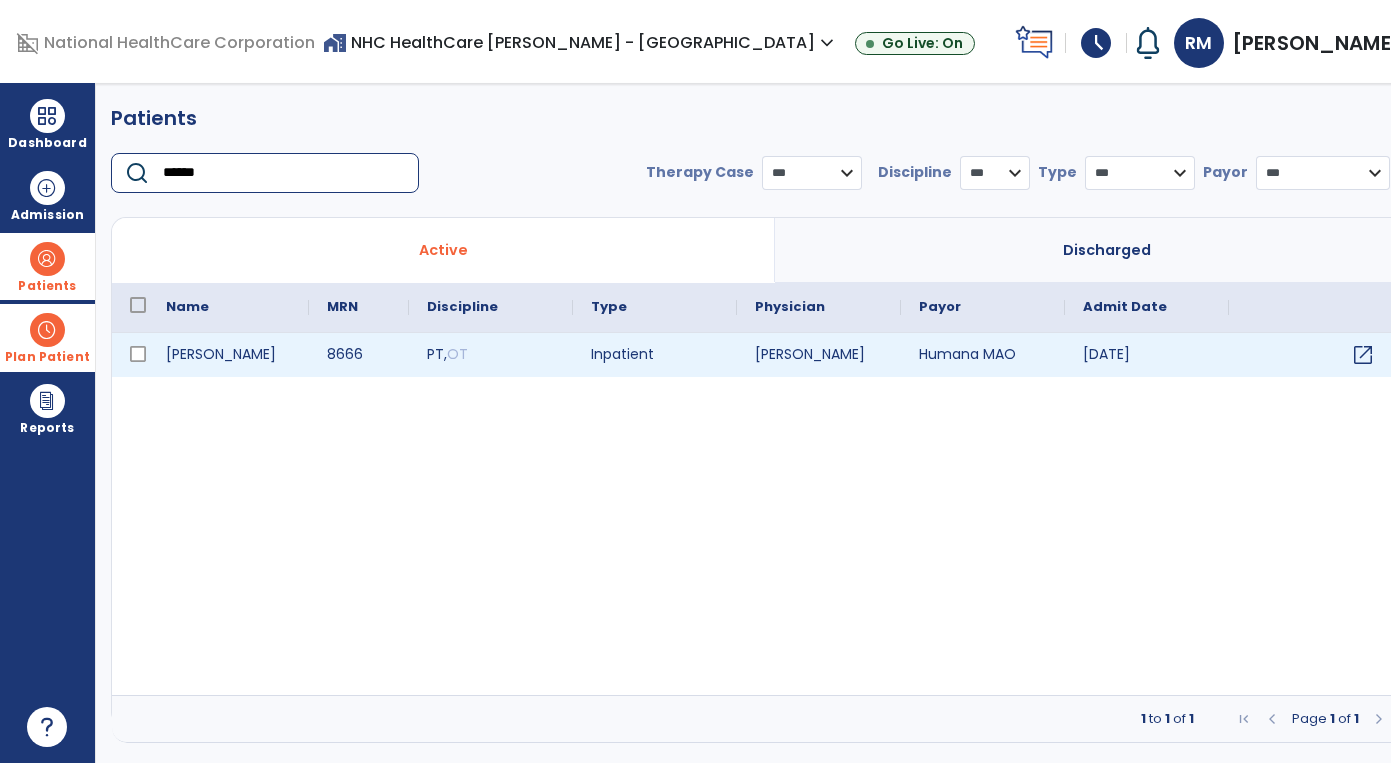 type on "******" 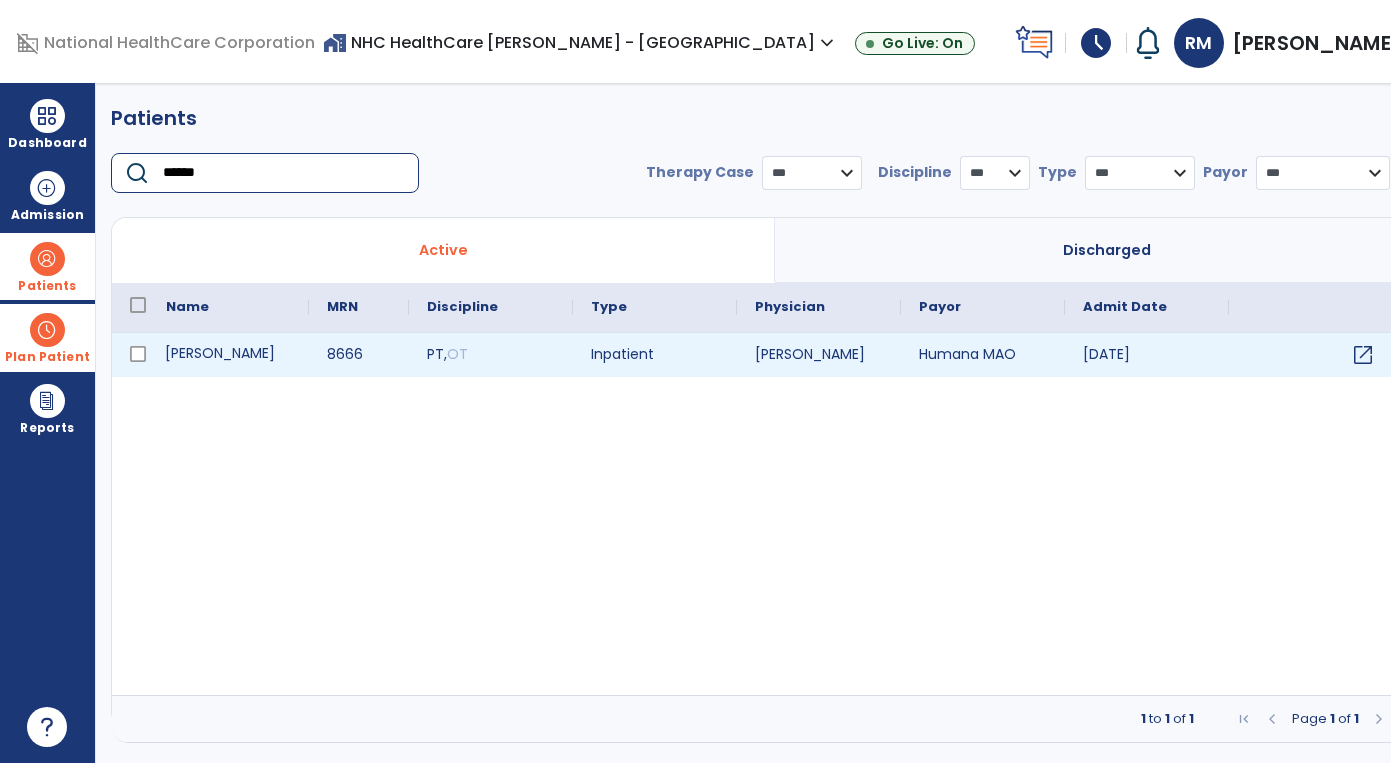 click on "[PERSON_NAME]" at bounding box center [228, 355] 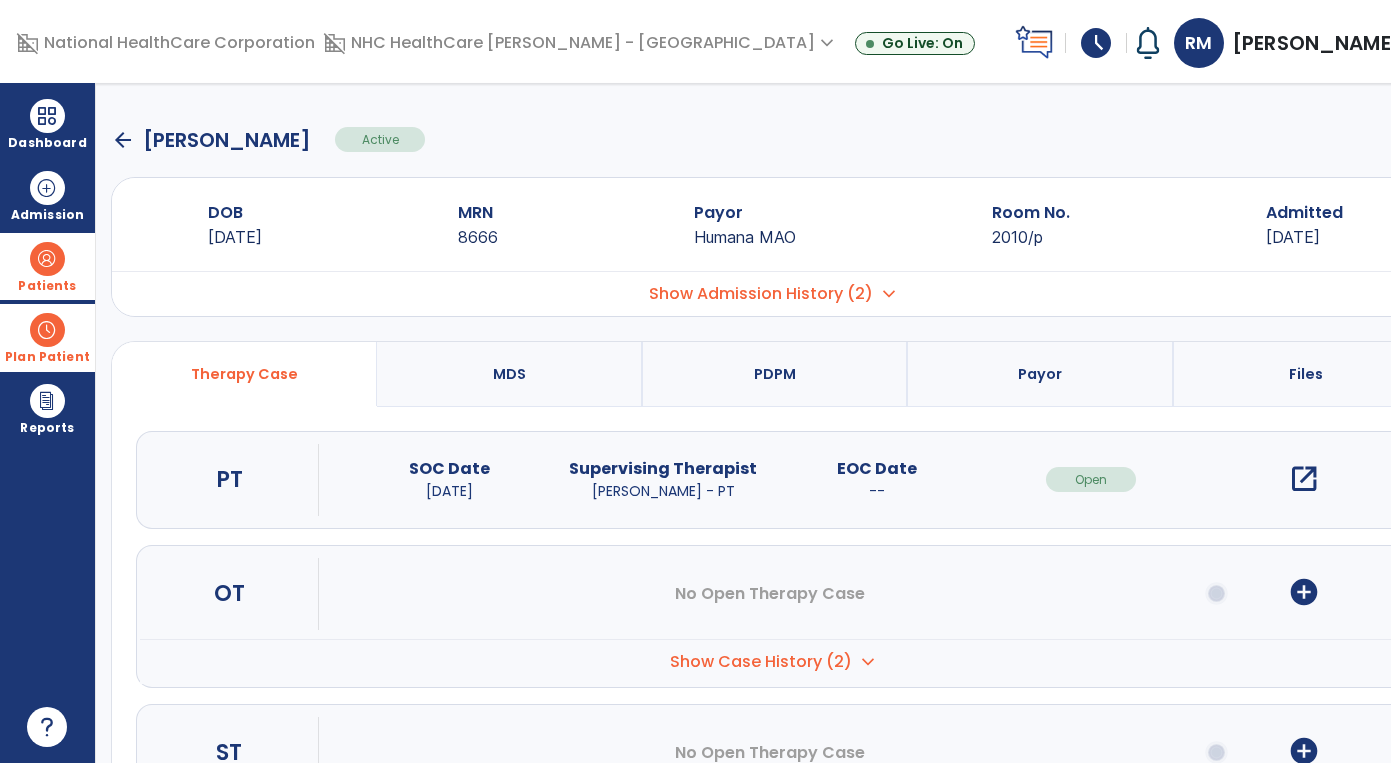 click on "open_in_new" at bounding box center (1304, 479) 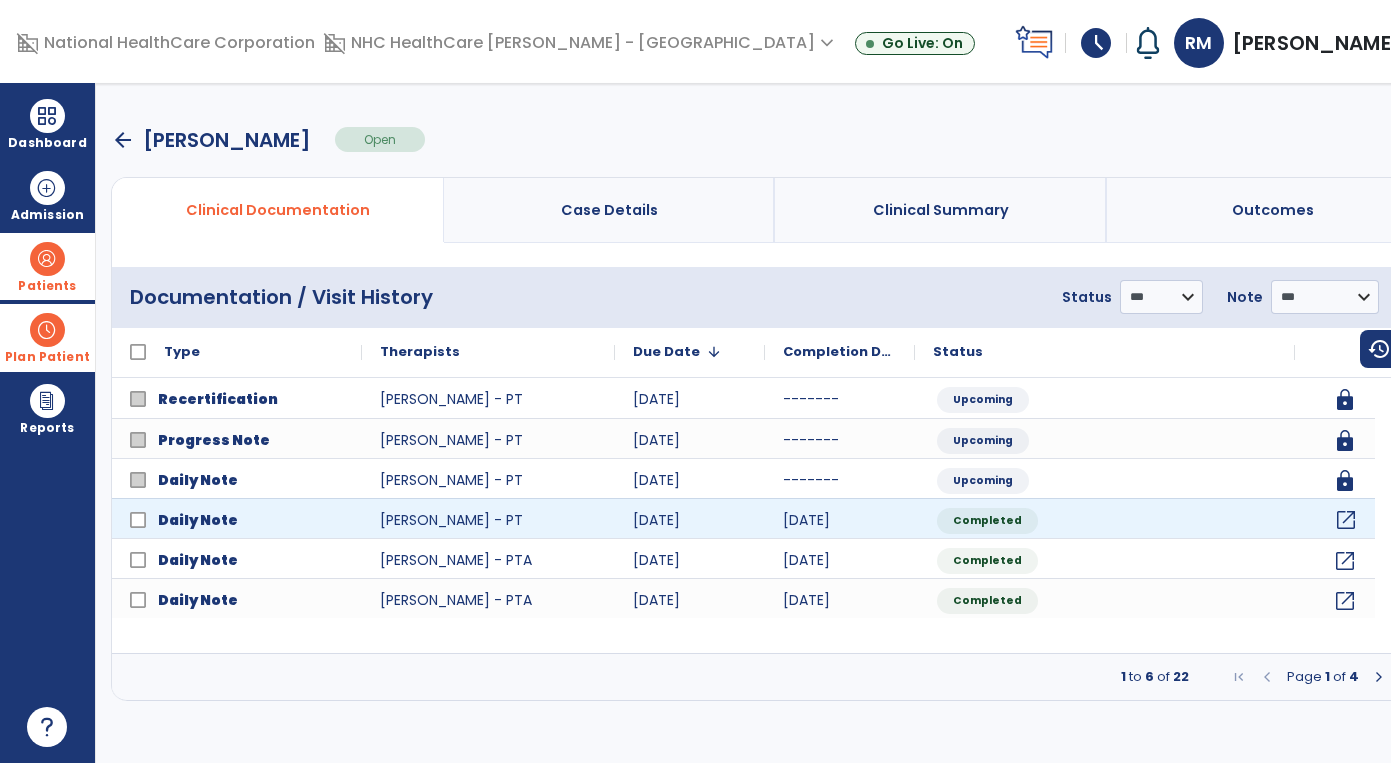 click on "open_in_new" 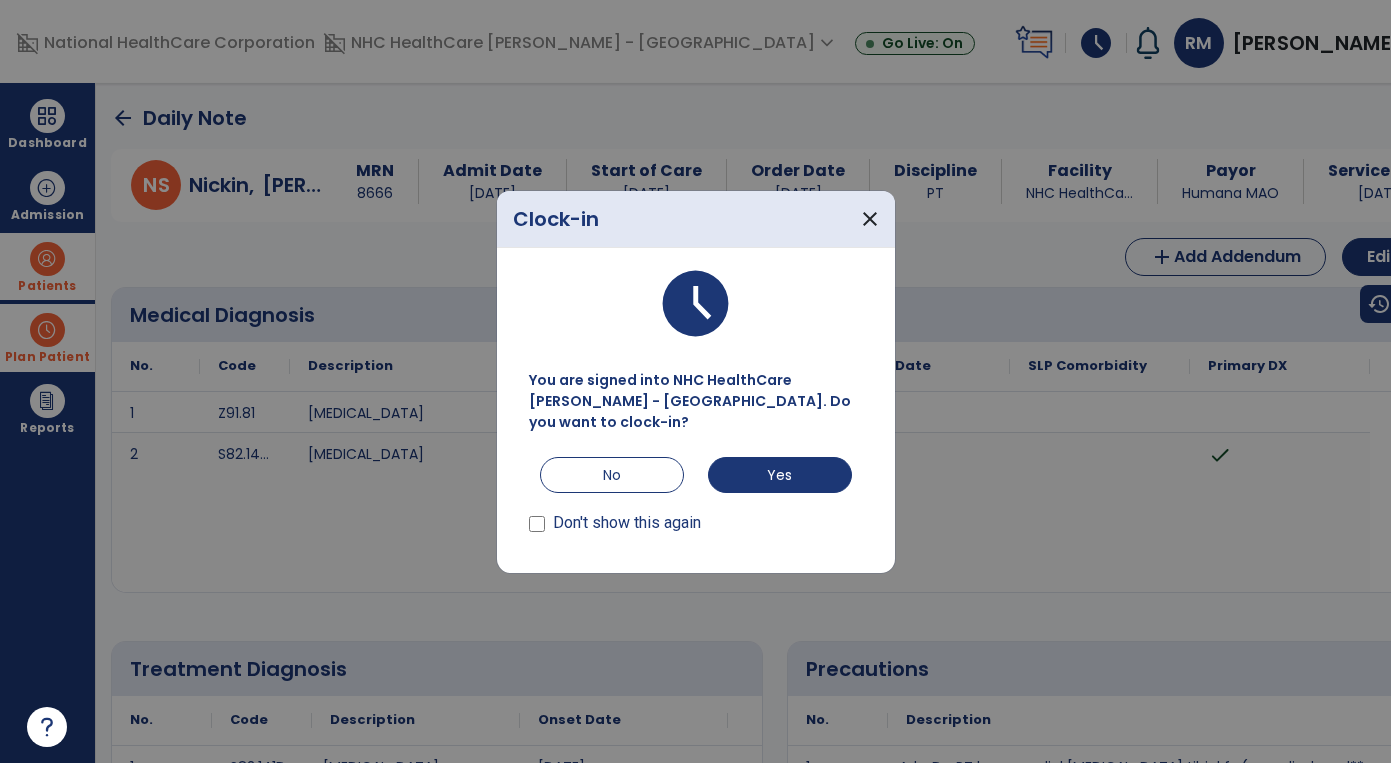 scroll, scrollTop: 0, scrollLeft: 0, axis: both 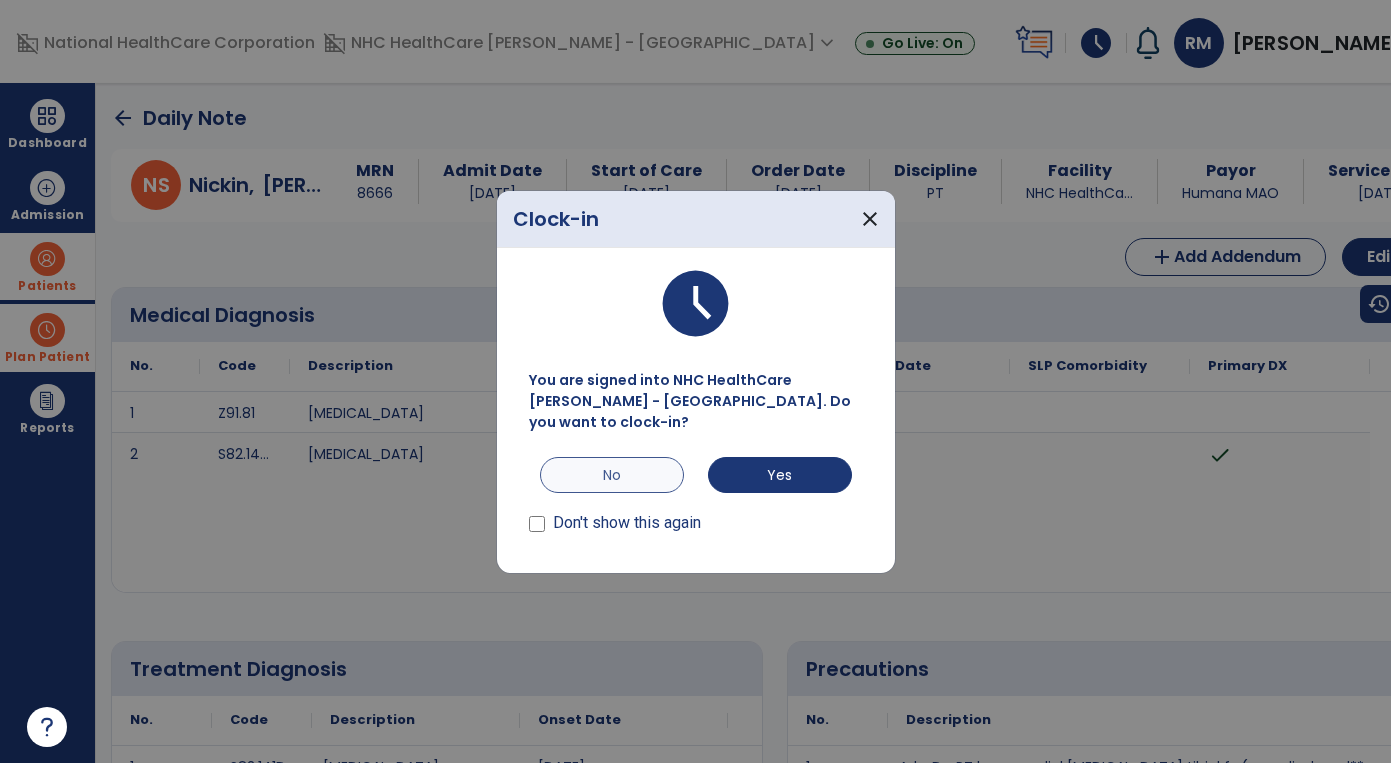 click on "No" at bounding box center (612, 475) 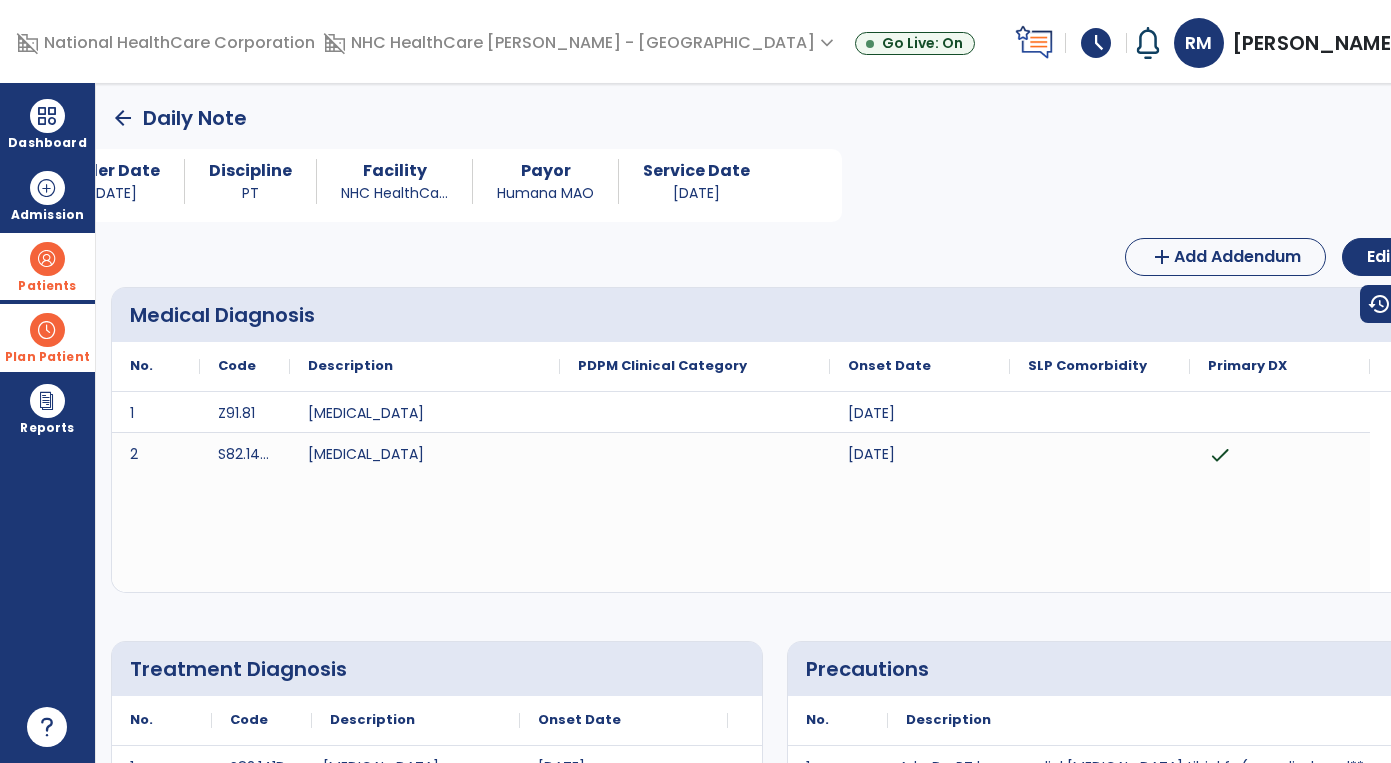 scroll, scrollTop: 0, scrollLeft: 0, axis: both 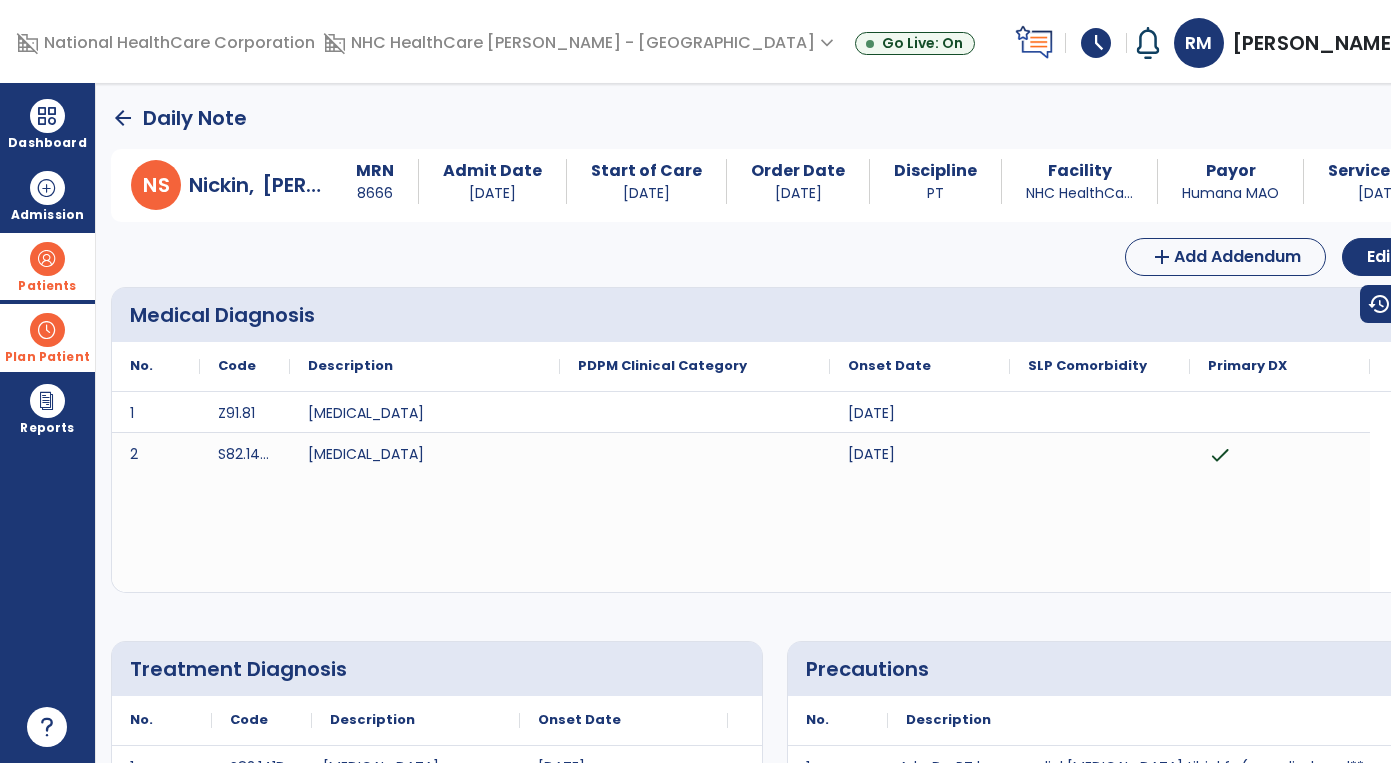 click on "arrow_back" 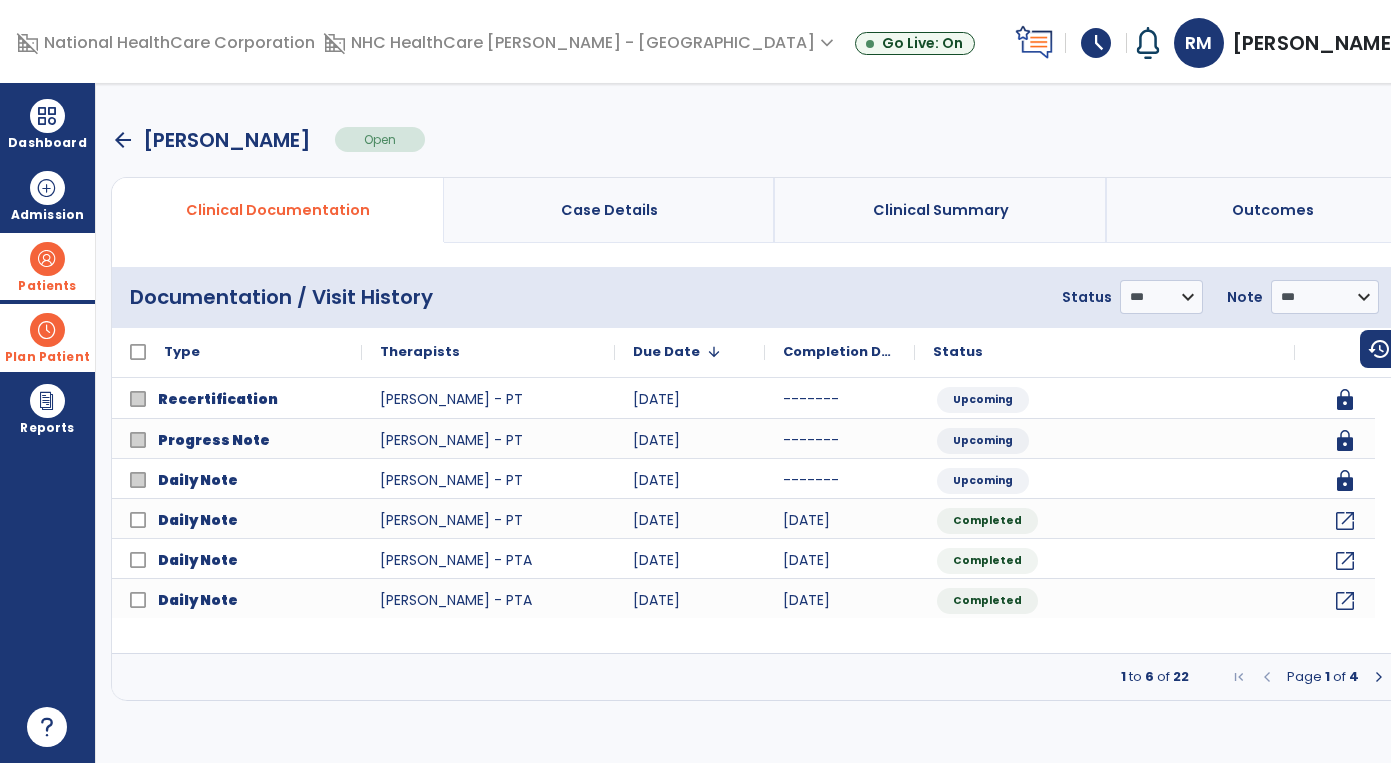 click on "arrow_back   [PERSON_NAME]  Open  menu   Edit Therapy Case   Delete Therapy Case   Close Therapy Case" at bounding box center [775, 140] 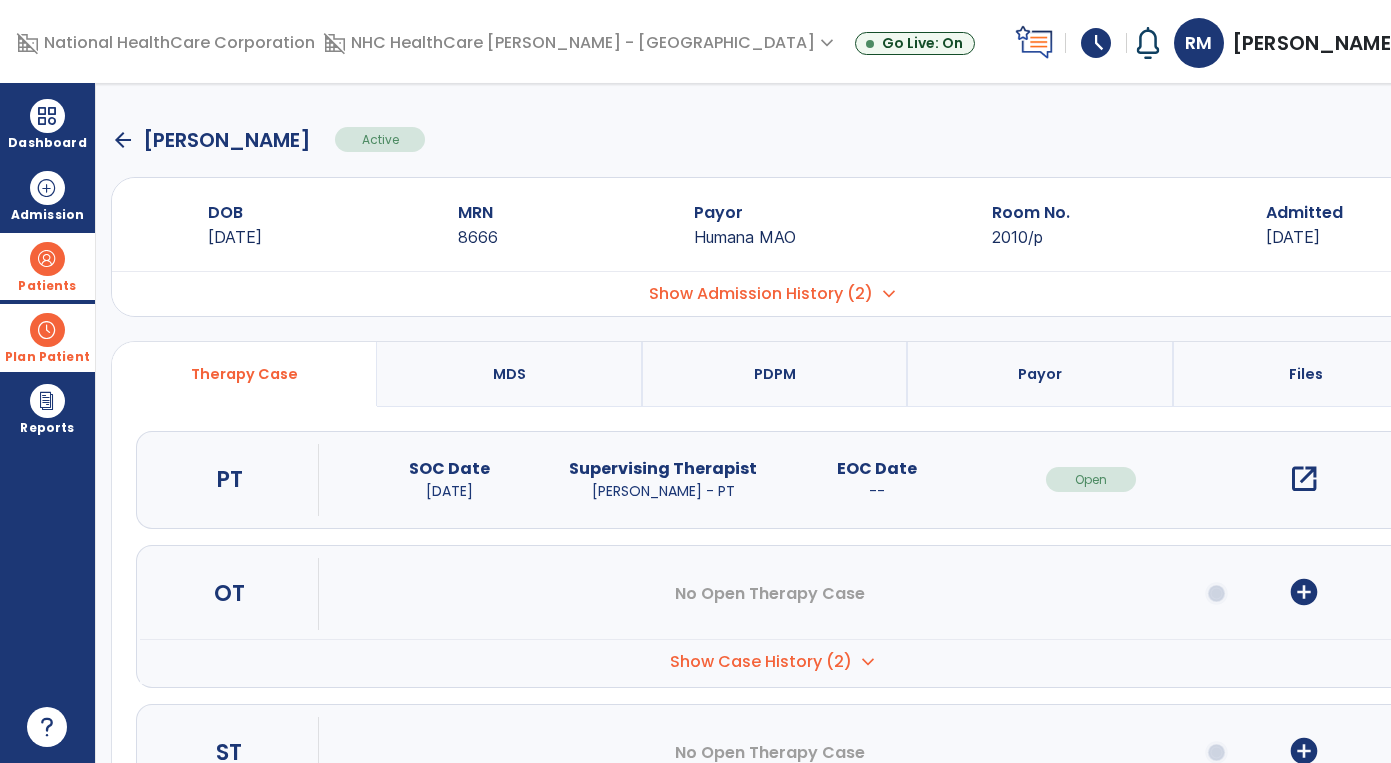 click on "arrow_back" 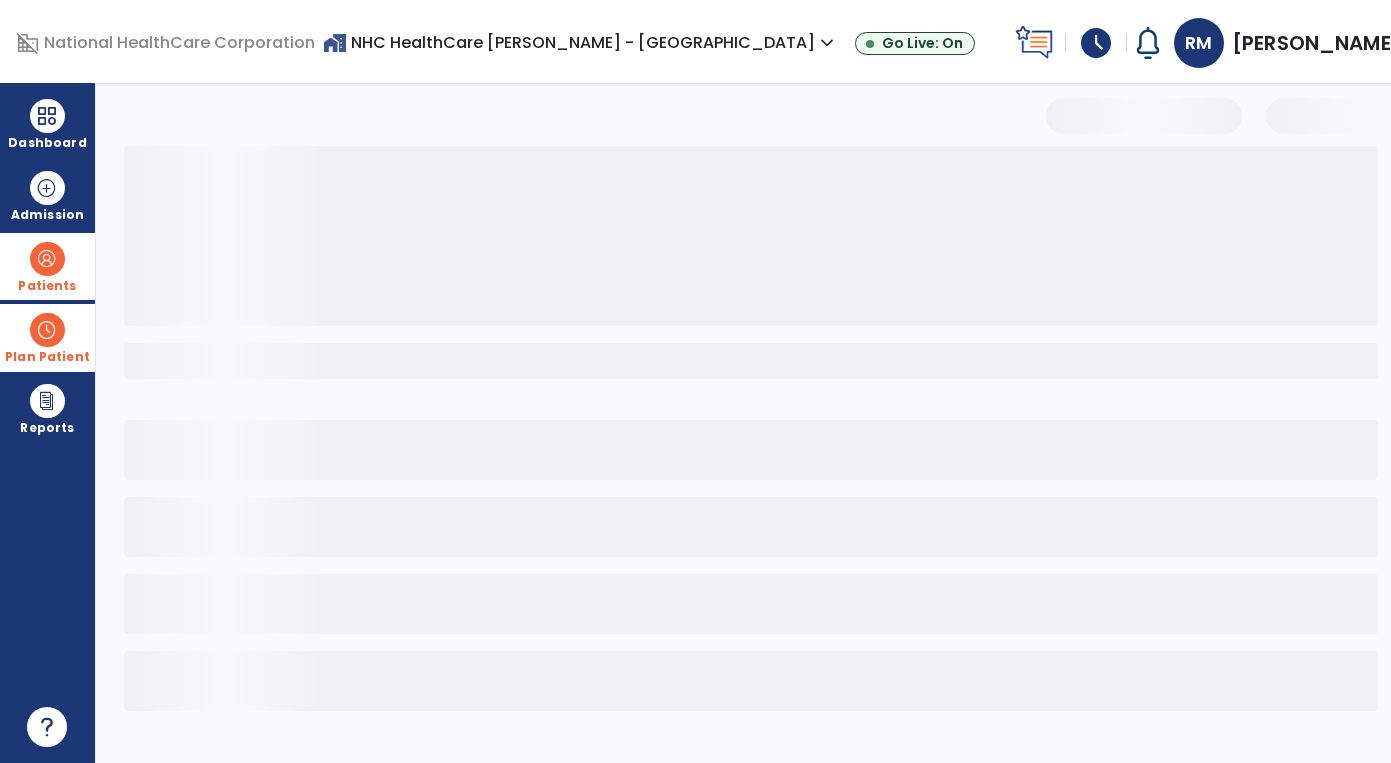 select on "***" 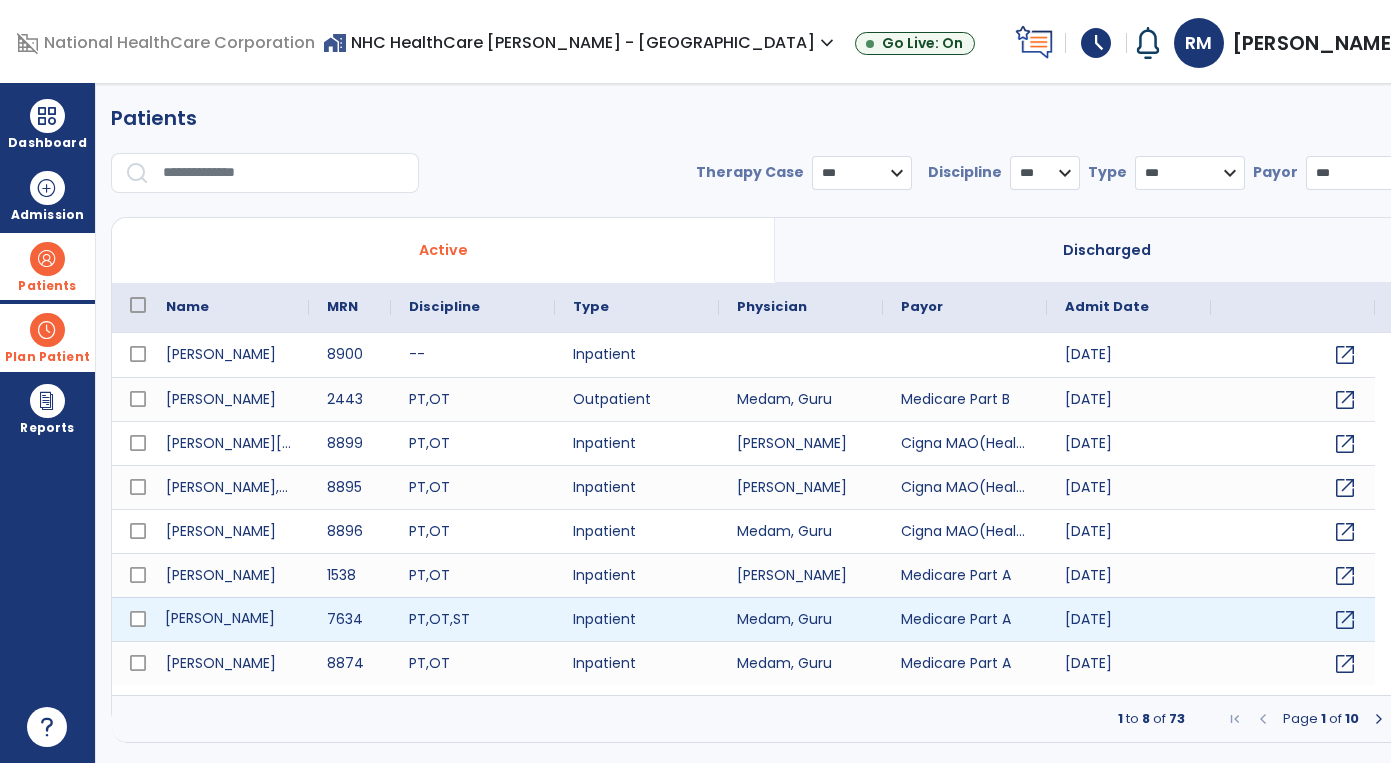 click on "[PERSON_NAME]" at bounding box center [228, 619] 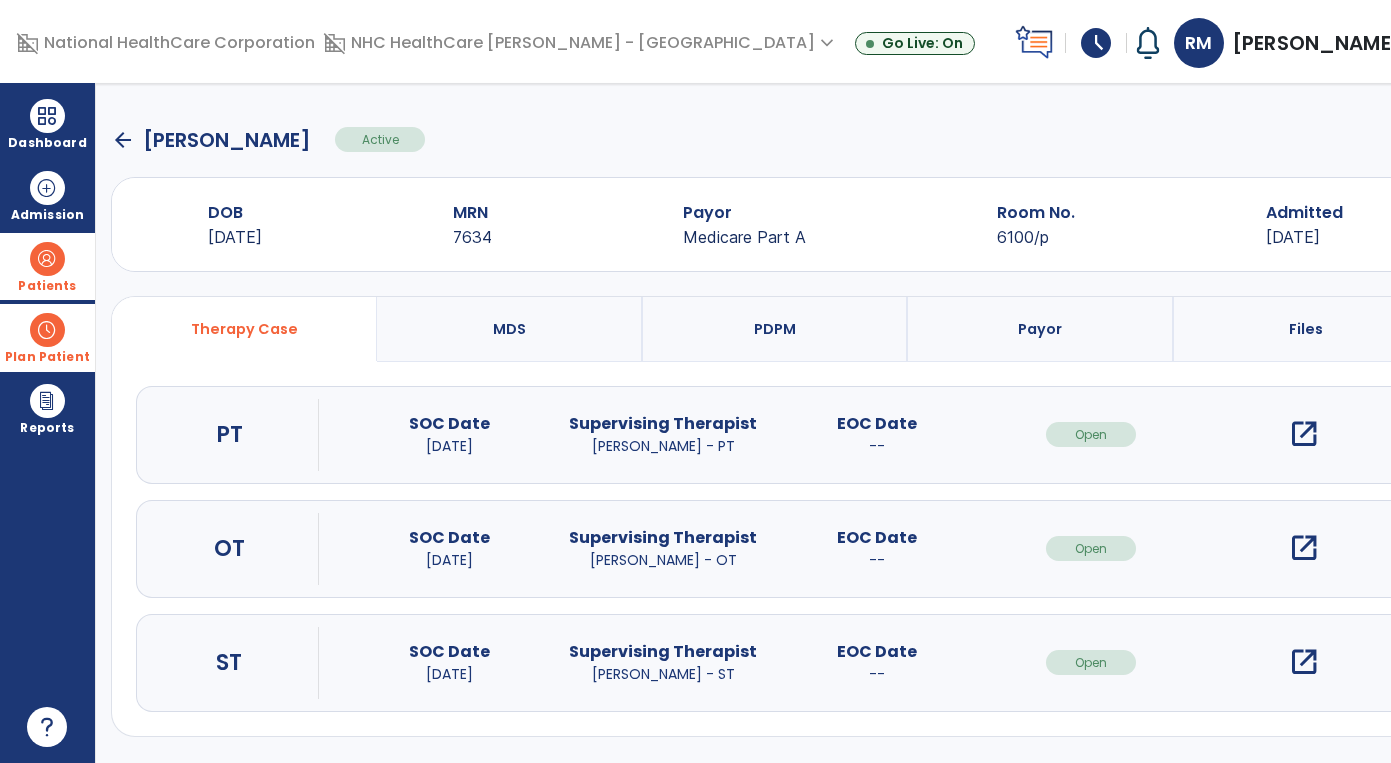 click on "open_in_new" at bounding box center (1304, 434) 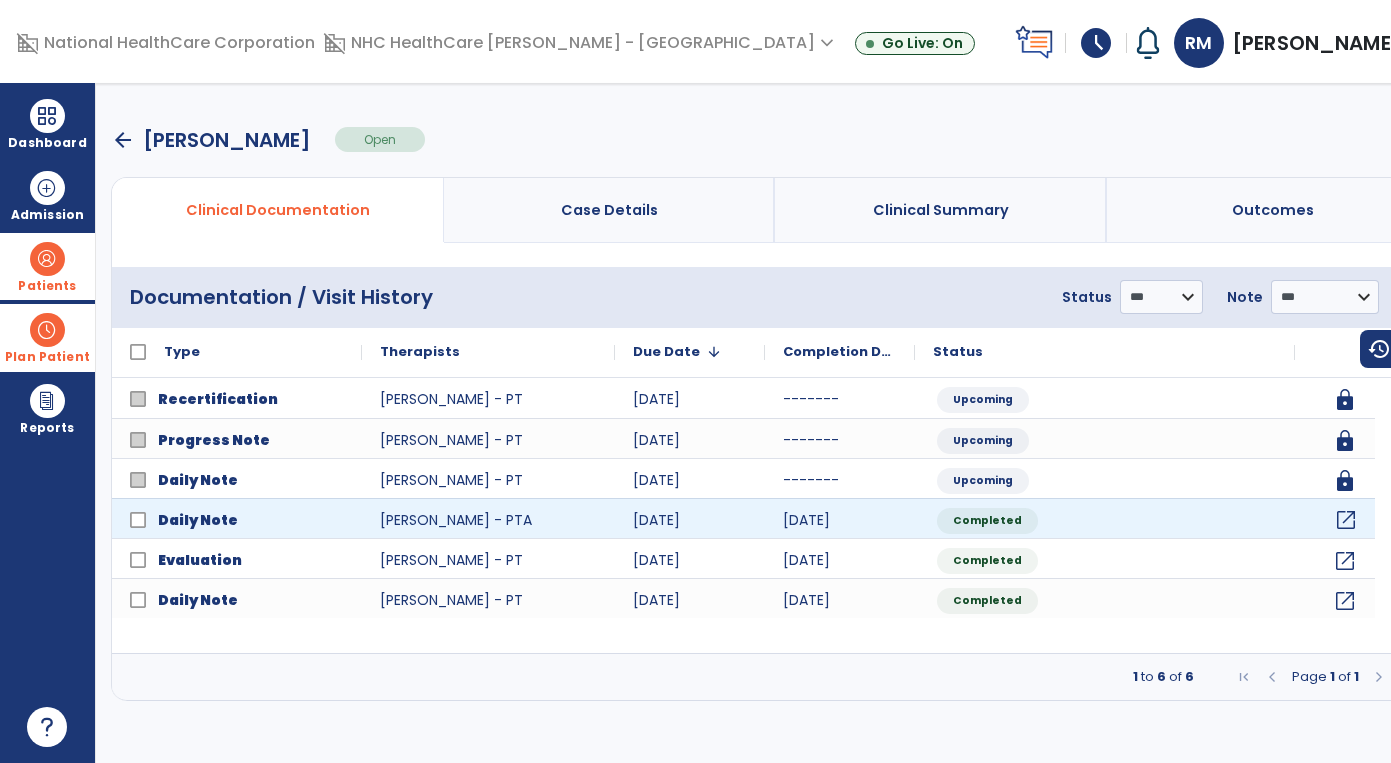 click on "open_in_new" 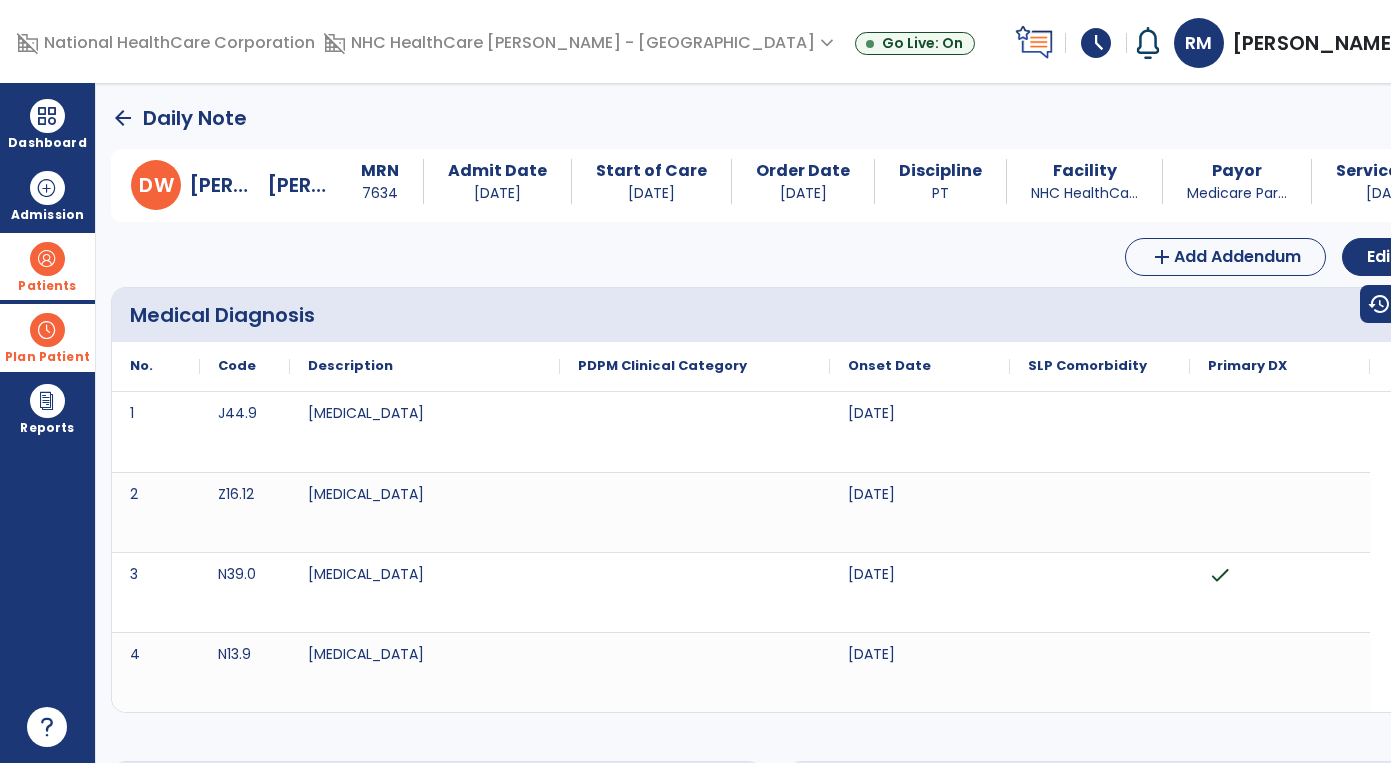 scroll, scrollTop: 0, scrollLeft: 0, axis: both 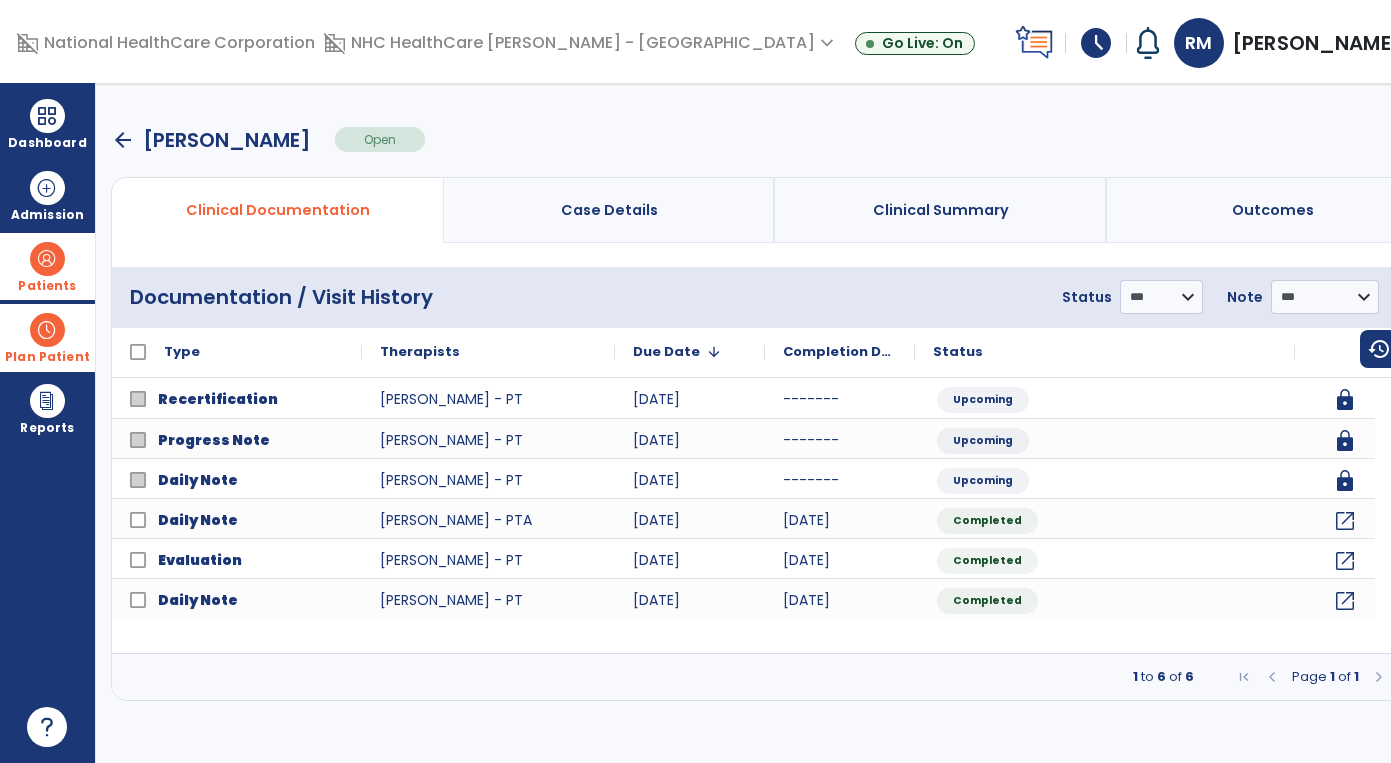 click on "arrow_back" at bounding box center [123, 140] 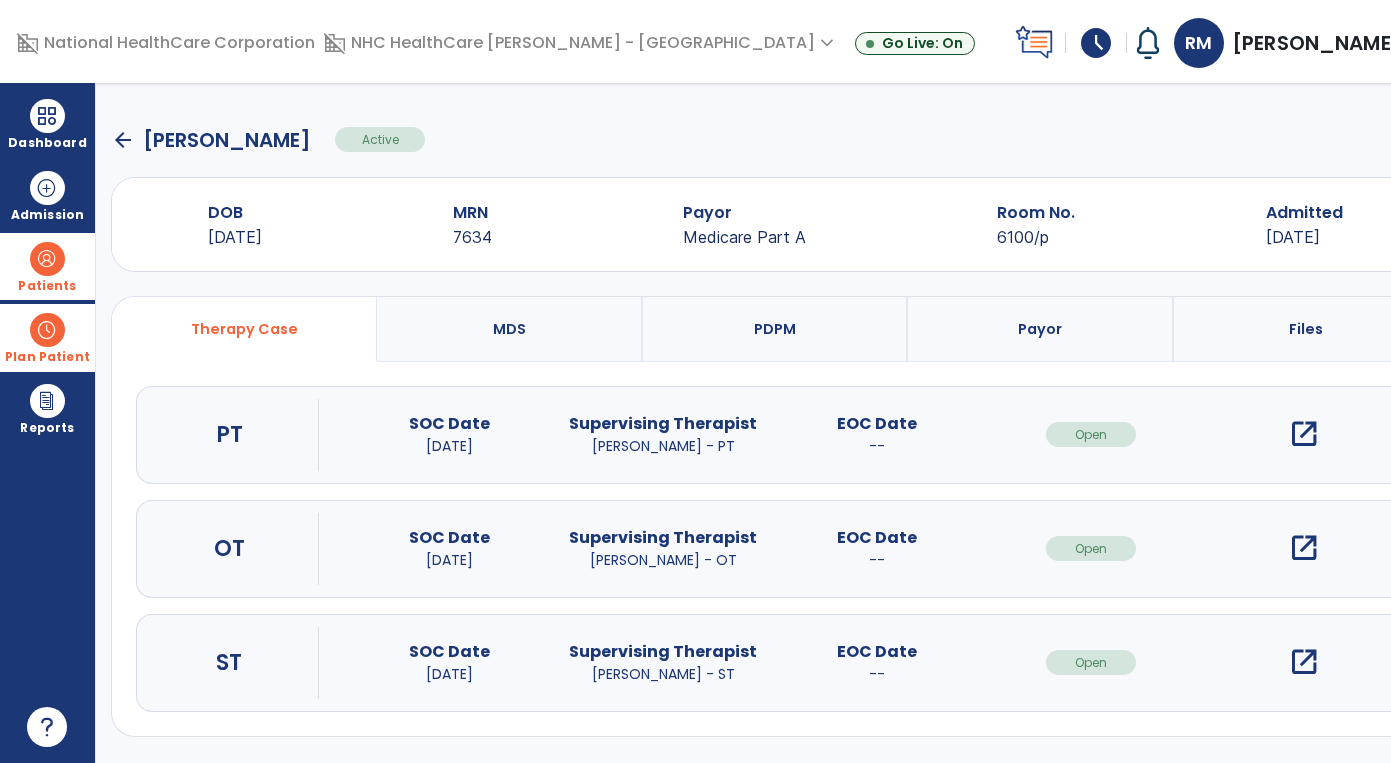 click on "arrow_back" 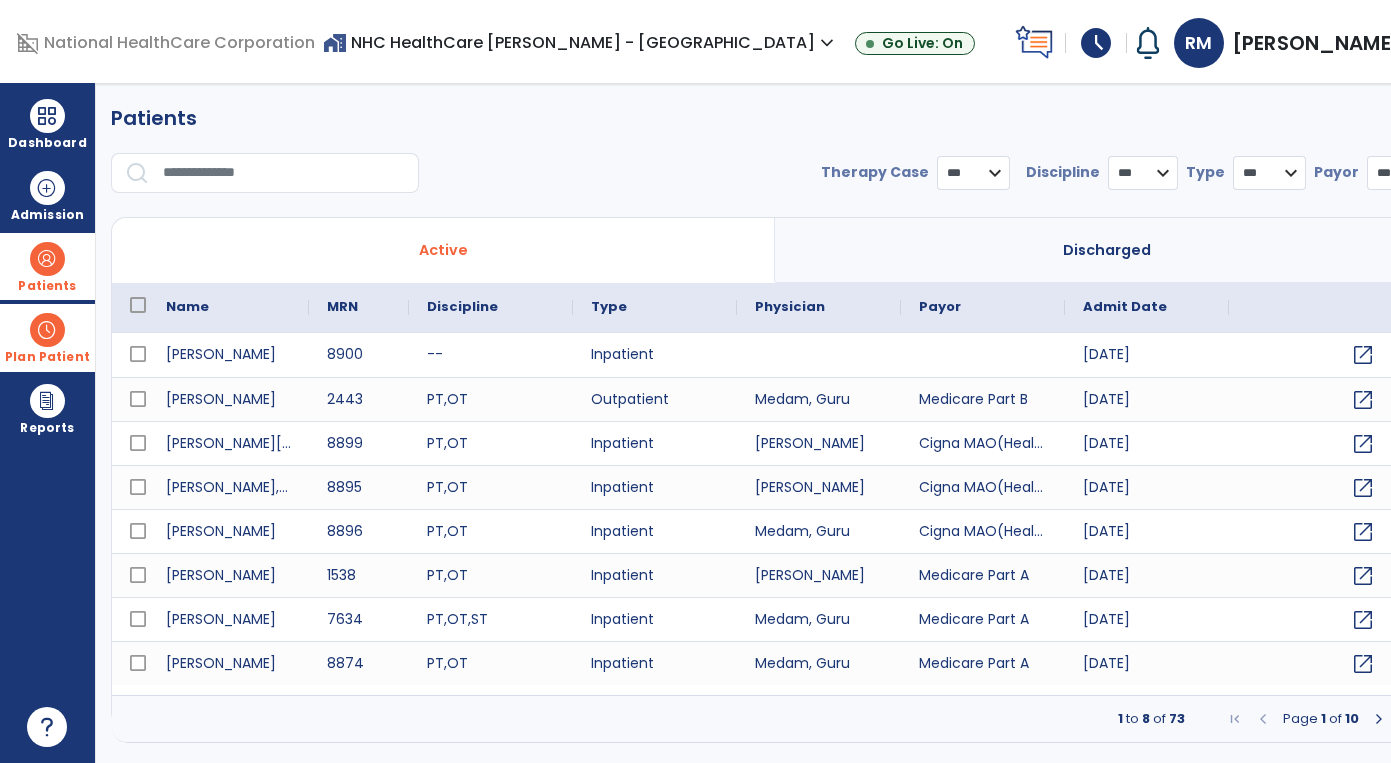 select on "***" 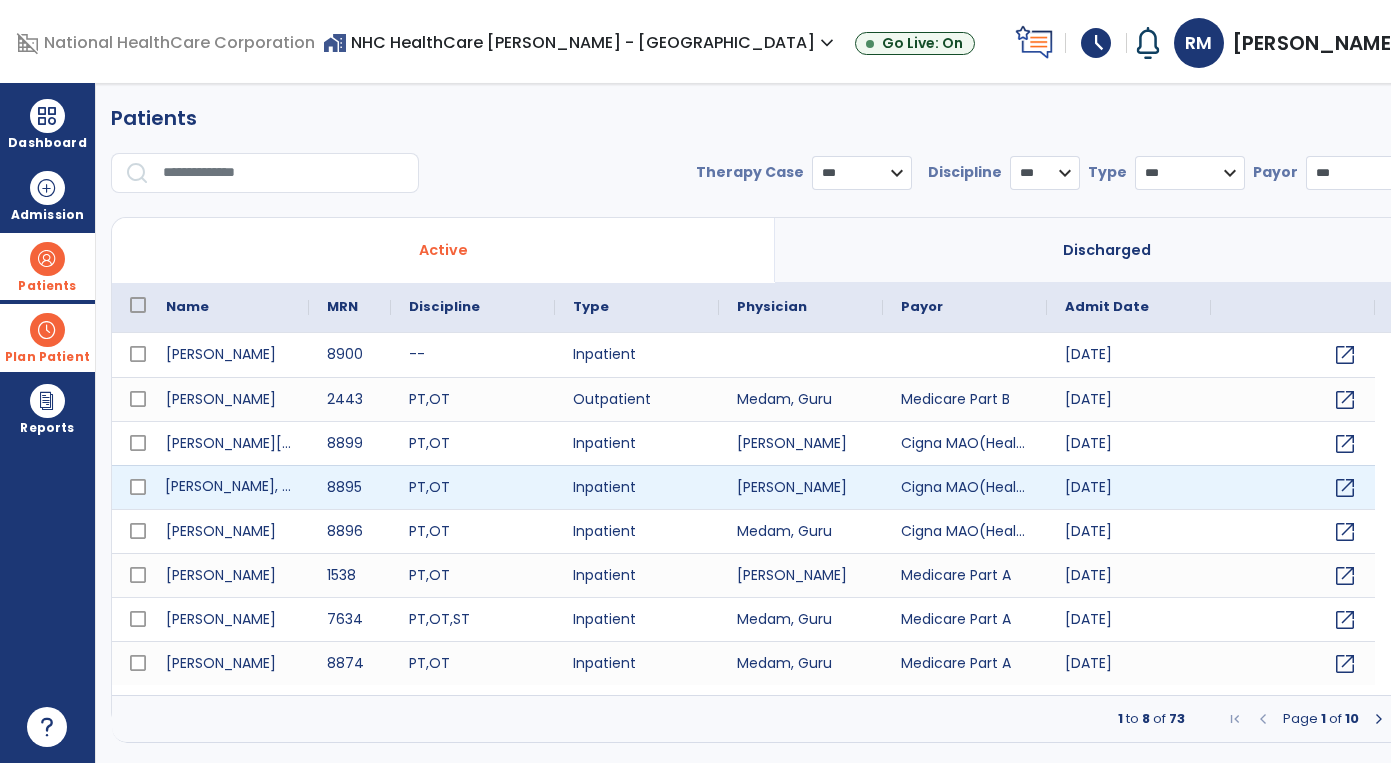 click on "[PERSON_NAME], [PERSON_NAME]" at bounding box center (228, 487) 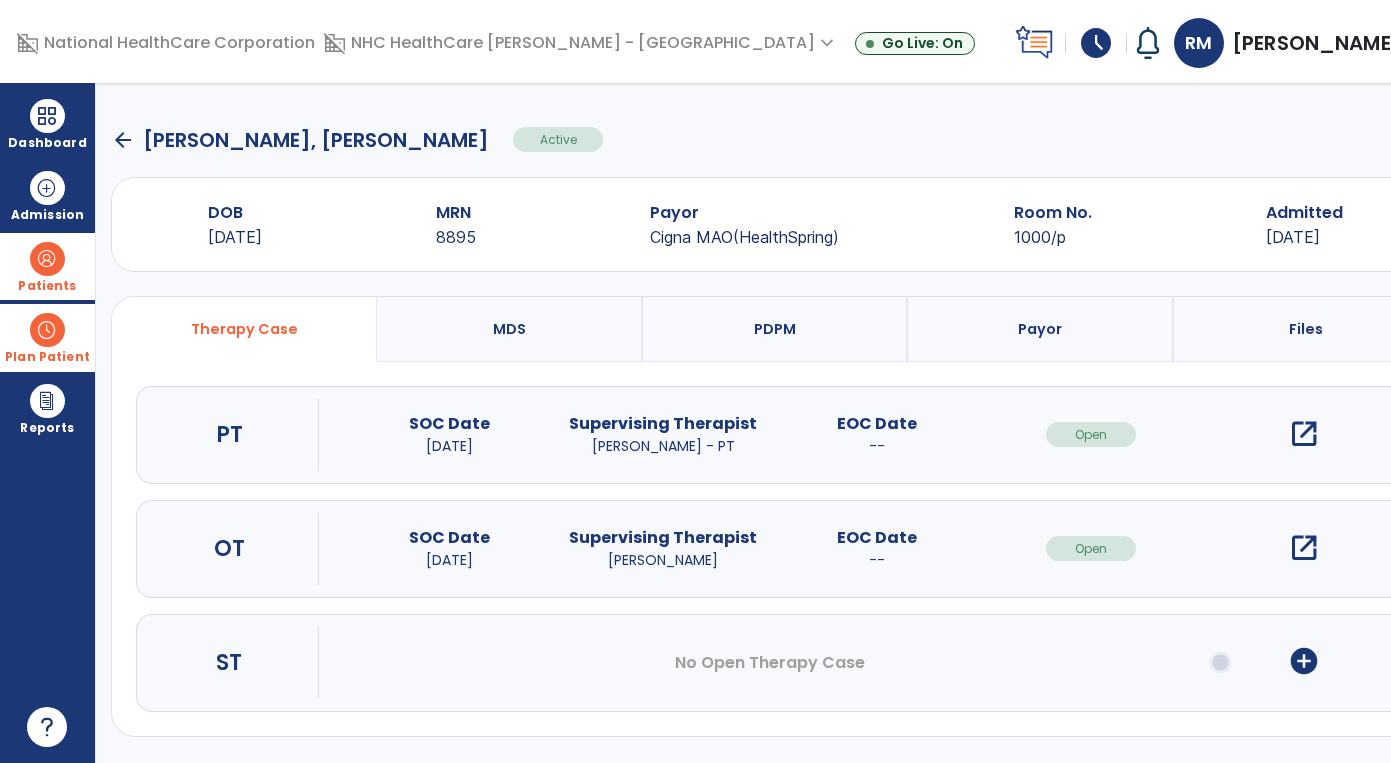 click on "open_in_new" at bounding box center (1304, 434) 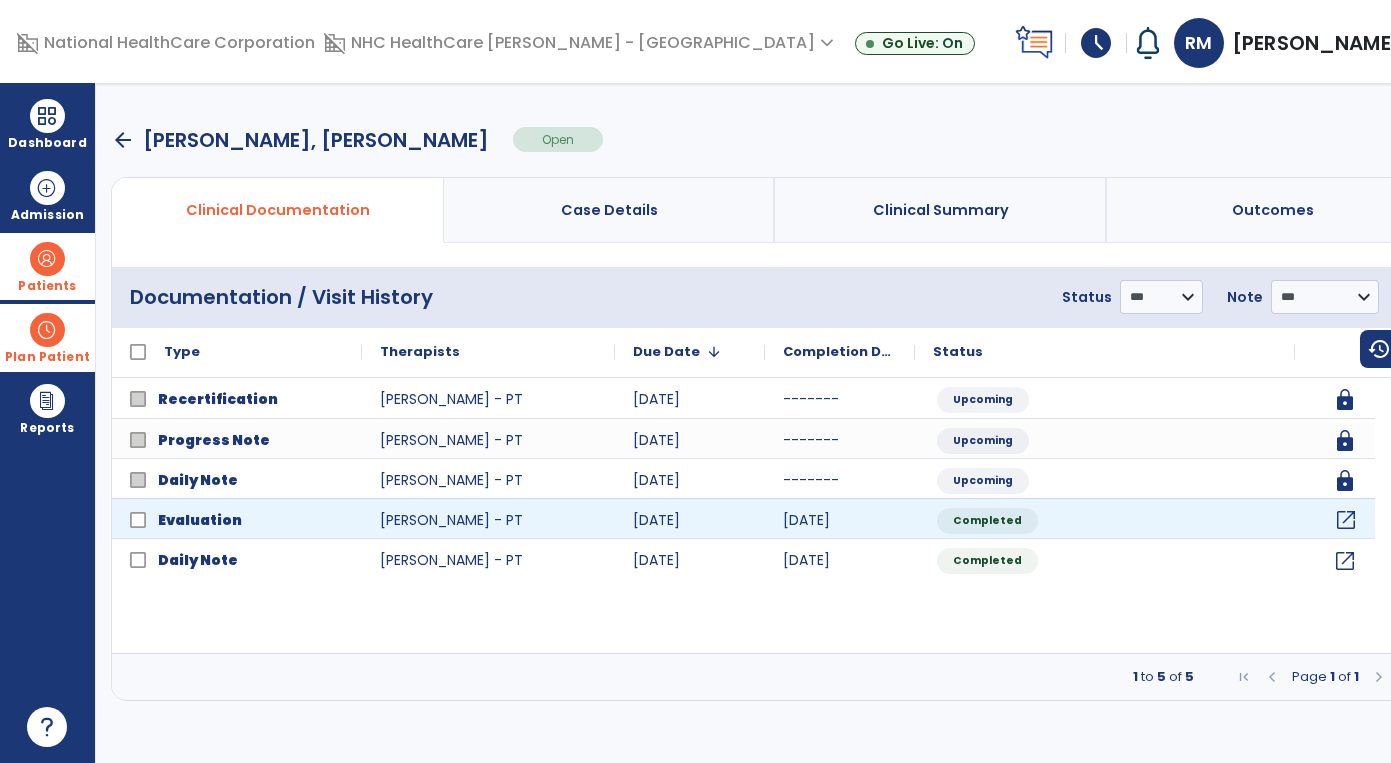 click on "open_in_new" 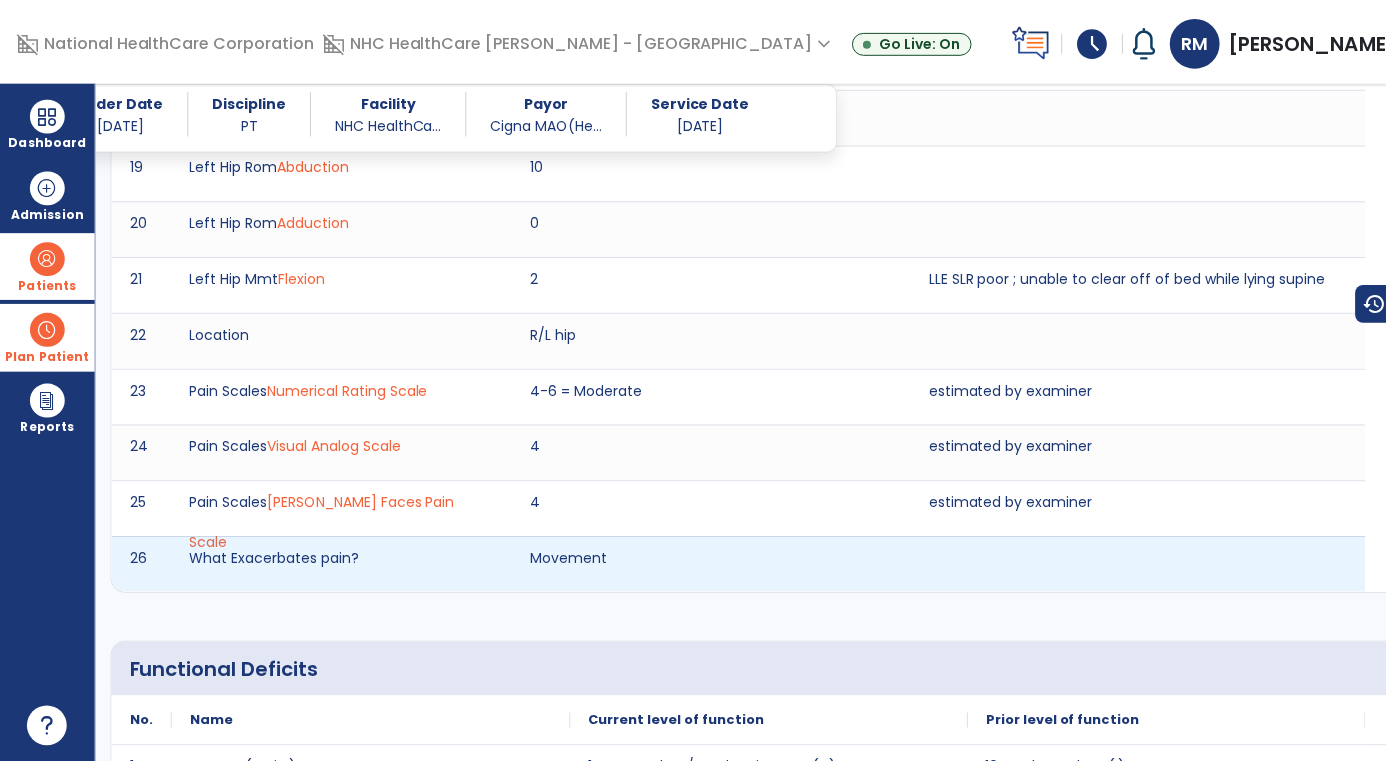 scroll, scrollTop: 3670, scrollLeft: 0, axis: vertical 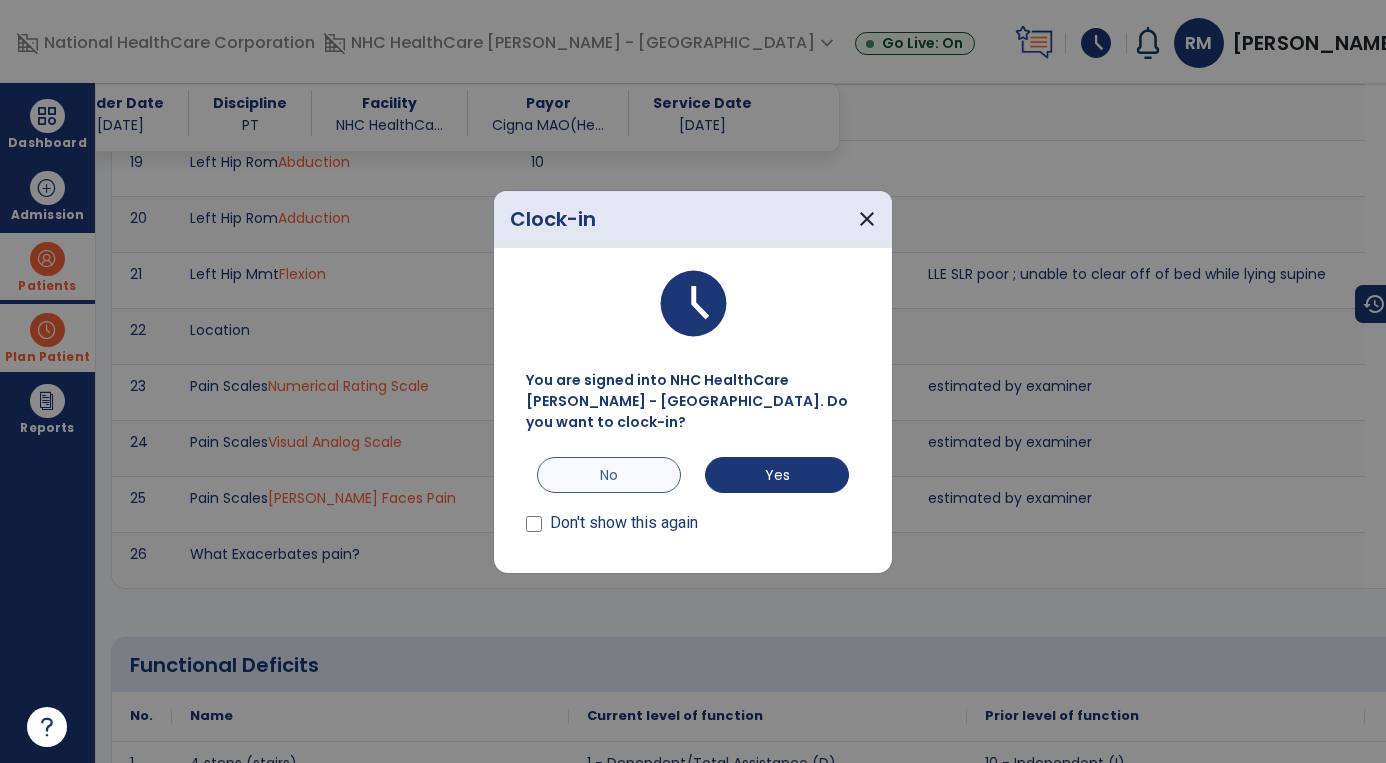 click on "No" at bounding box center (609, 475) 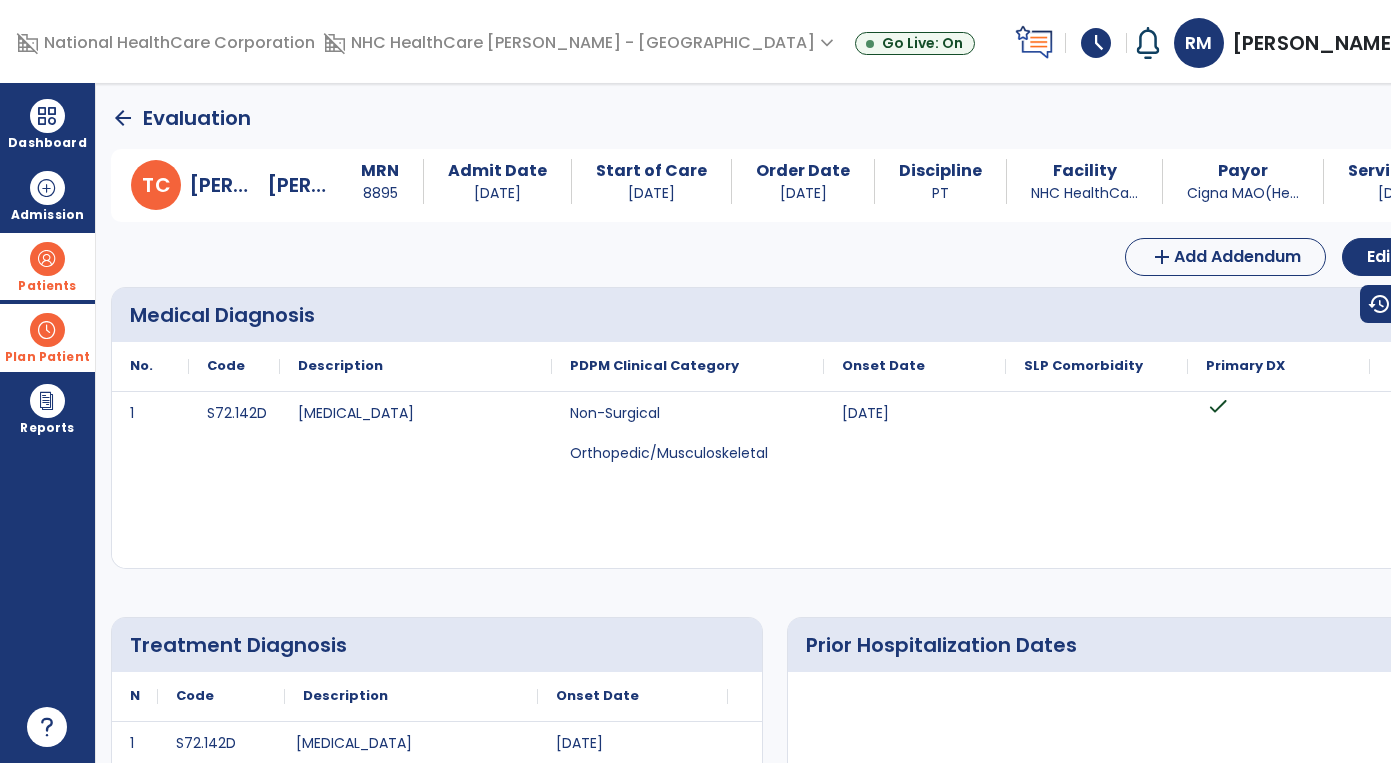 scroll, scrollTop: 0, scrollLeft: 0, axis: both 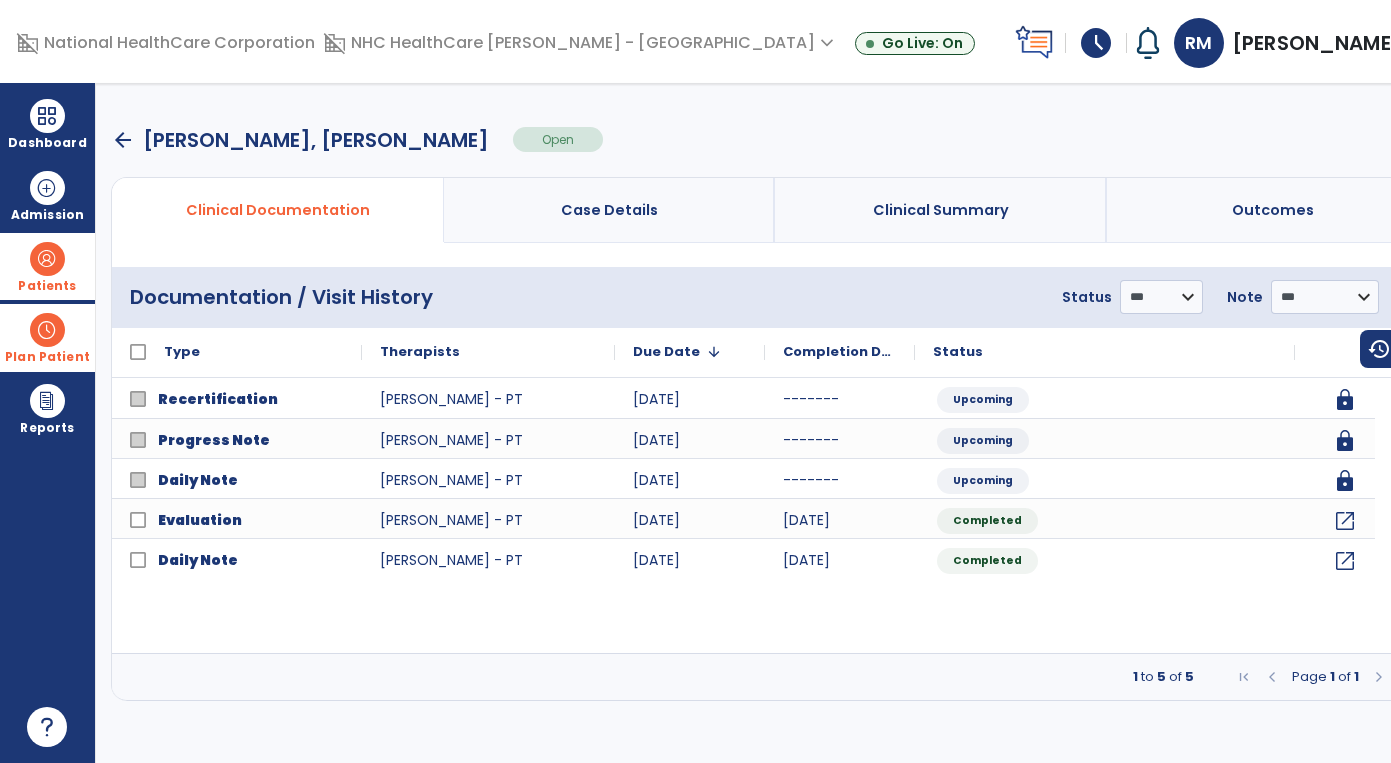 click on "arrow_back   [PERSON_NAME], [PERSON_NAME]  Open  menu   Edit Therapy Case   Delete Therapy Case   Close Therapy Case" at bounding box center [775, 140] 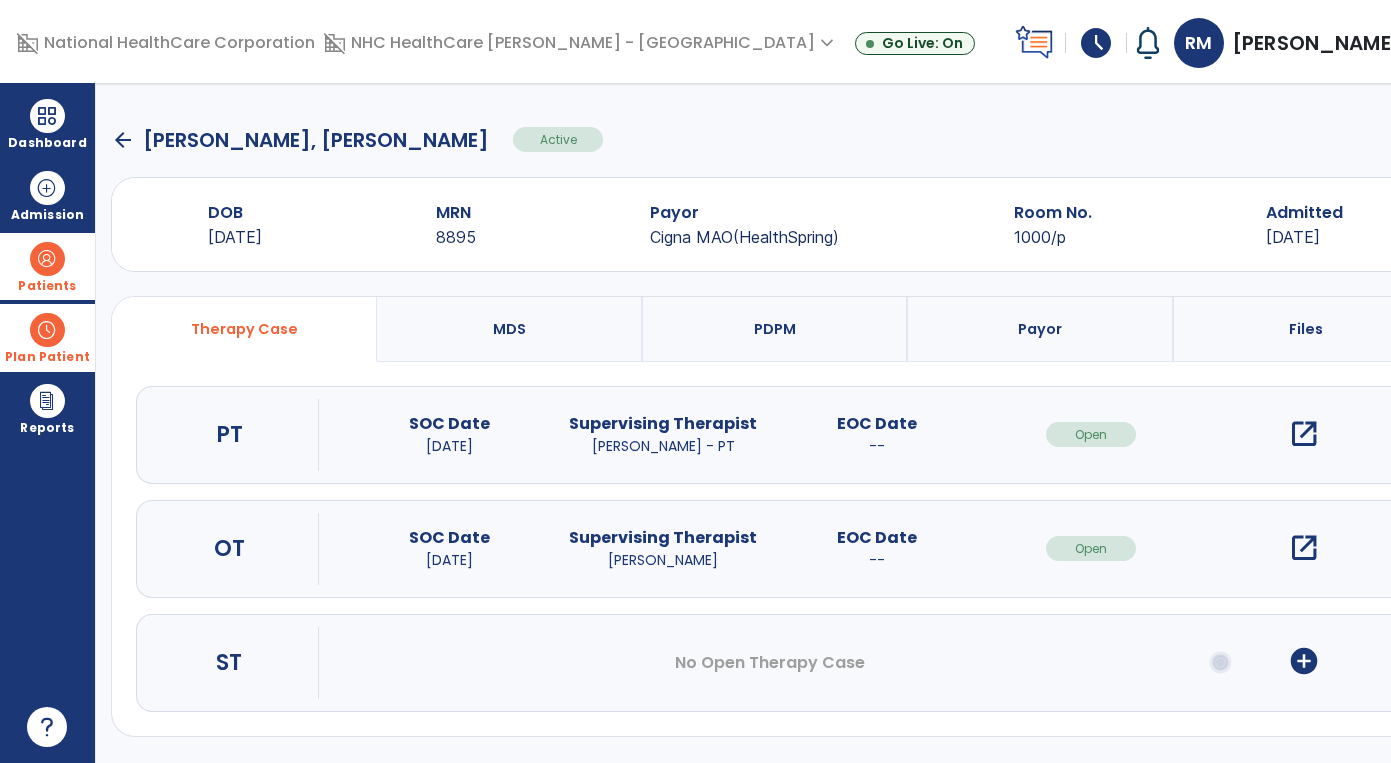 click on "open_in_new" at bounding box center (1304, 434) 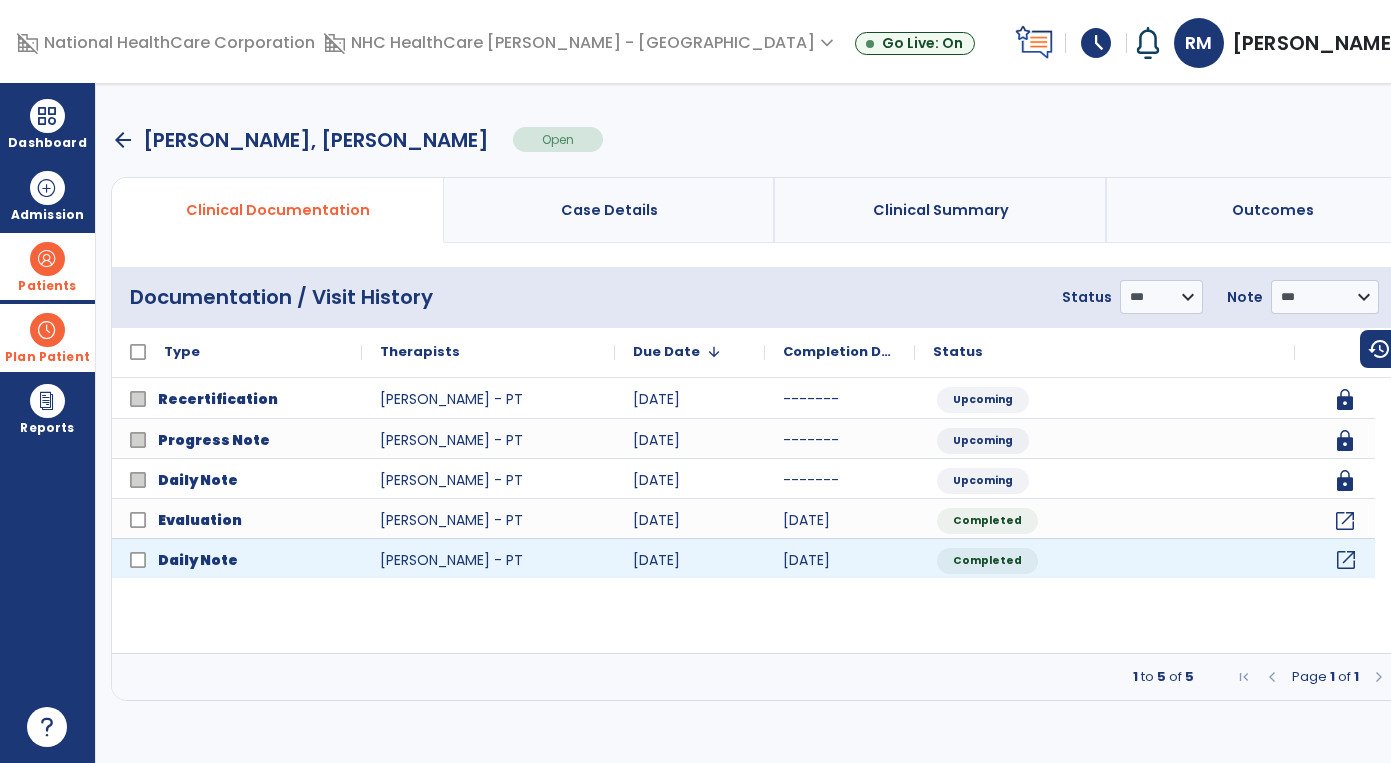 click on "open_in_new" 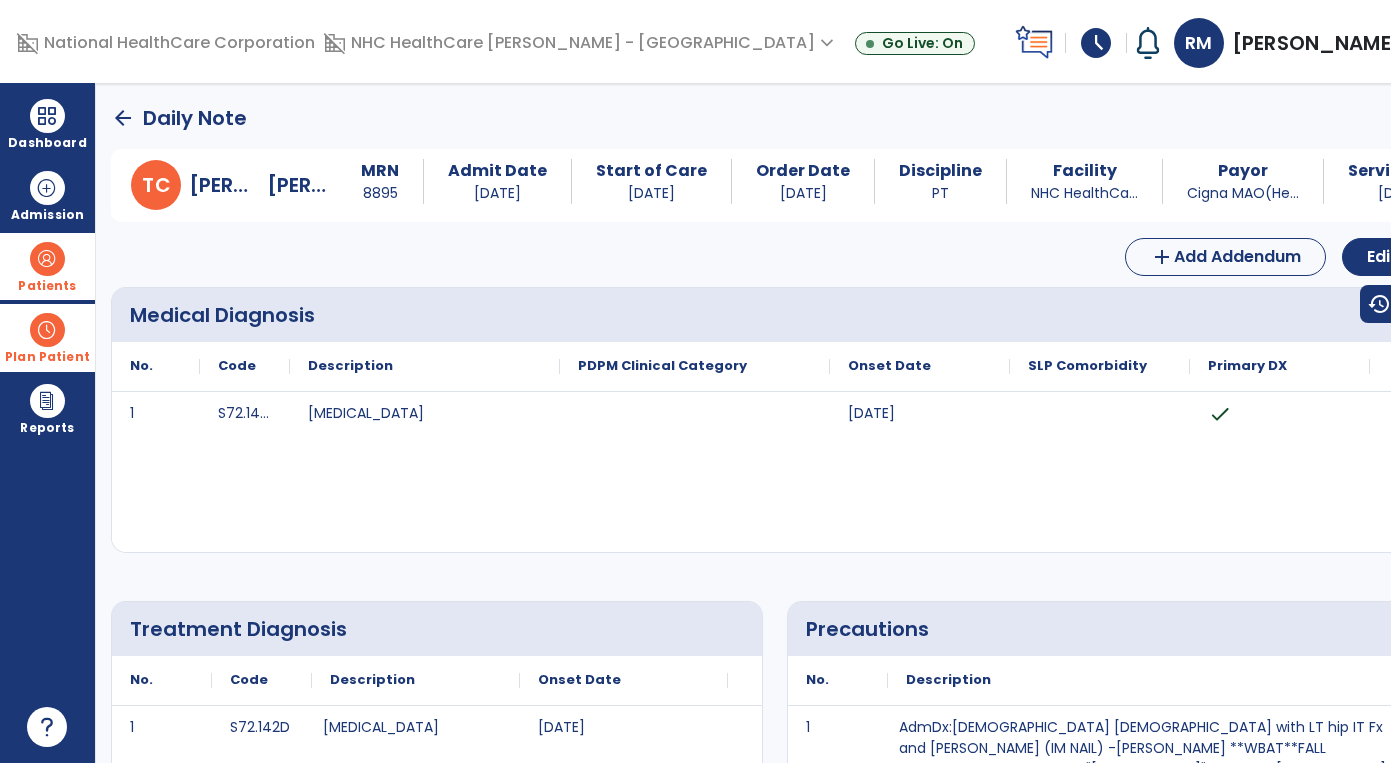 scroll, scrollTop: 0, scrollLeft: 0, axis: both 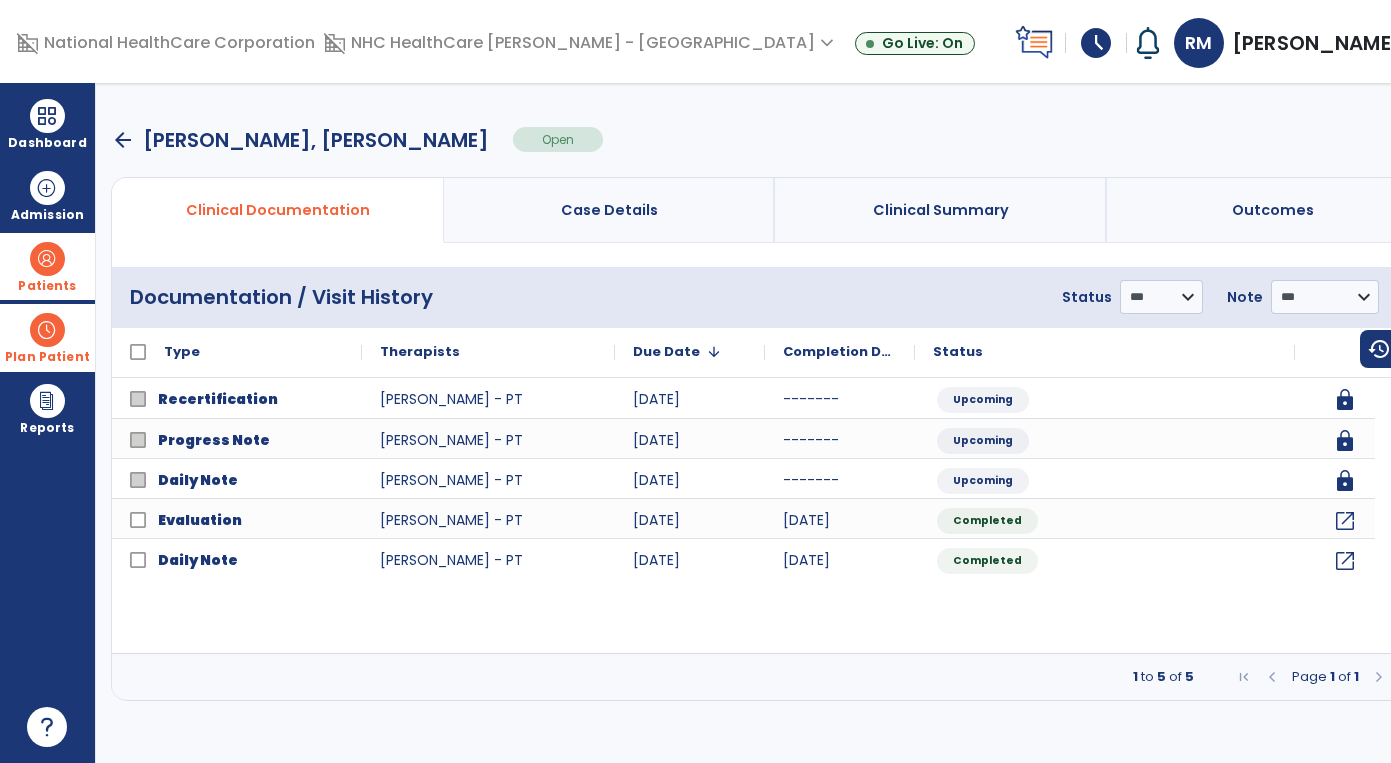 click on "arrow_back   [PERSON_NAME], [PERSON_NAME]  Open  menu   Edit Therapy Case   Delete Therapy Case   Close Therapy Case" at bounding box center (775, 140) 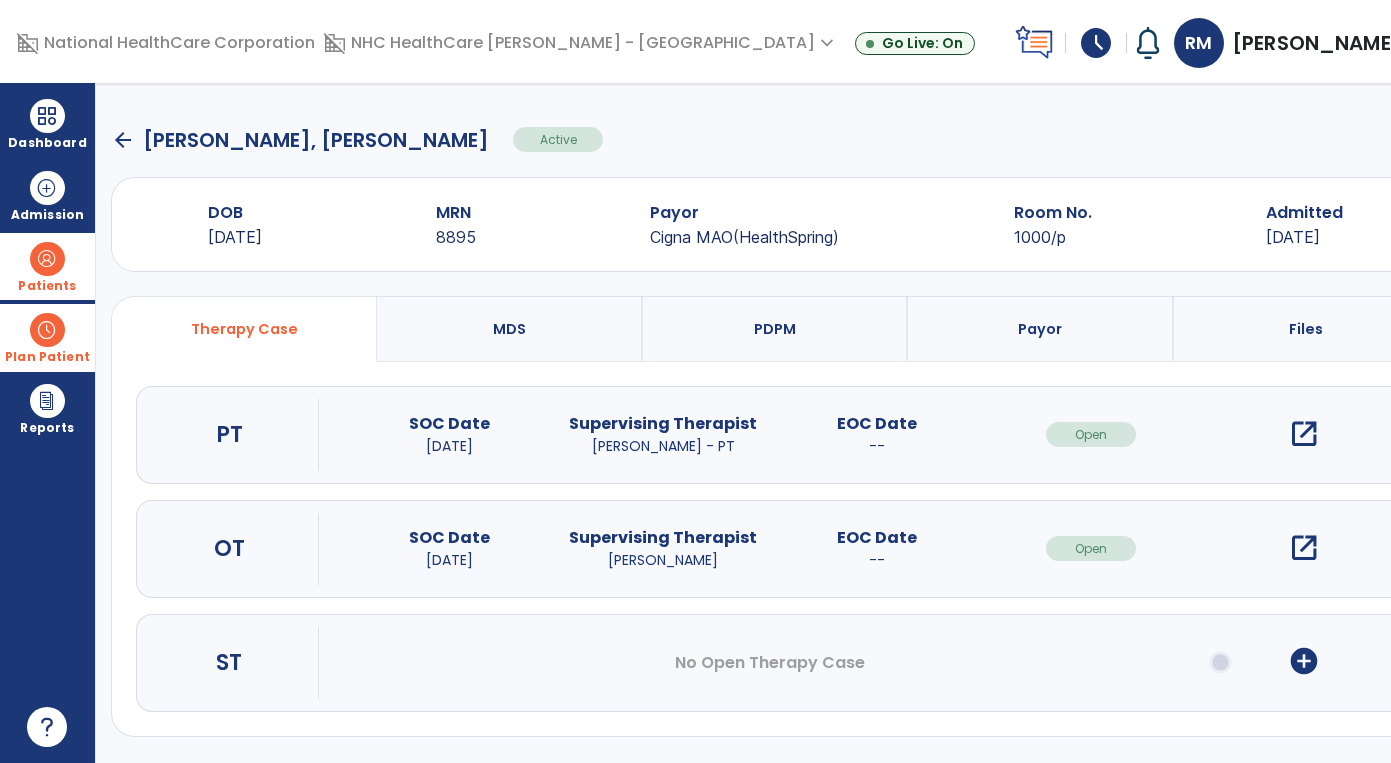 click on "arrow_back" 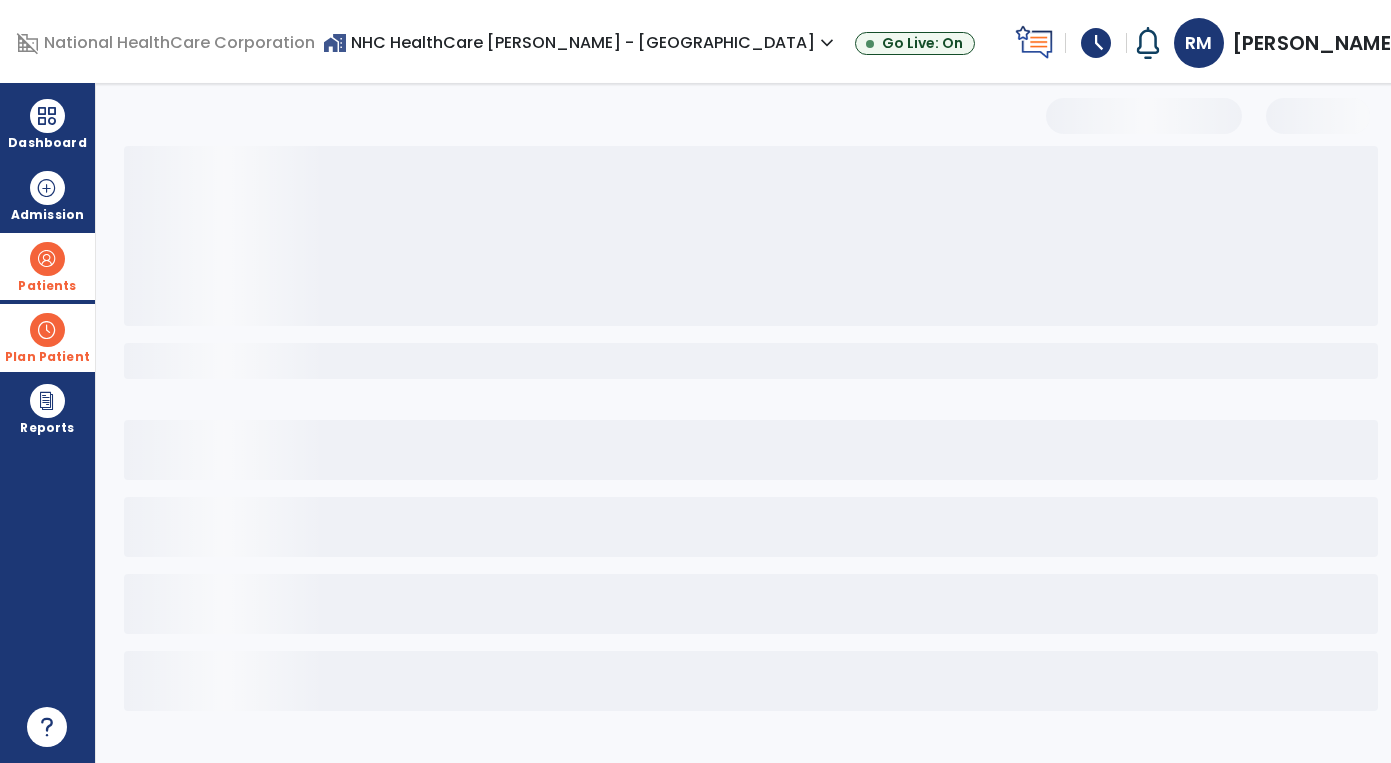 select on "***" 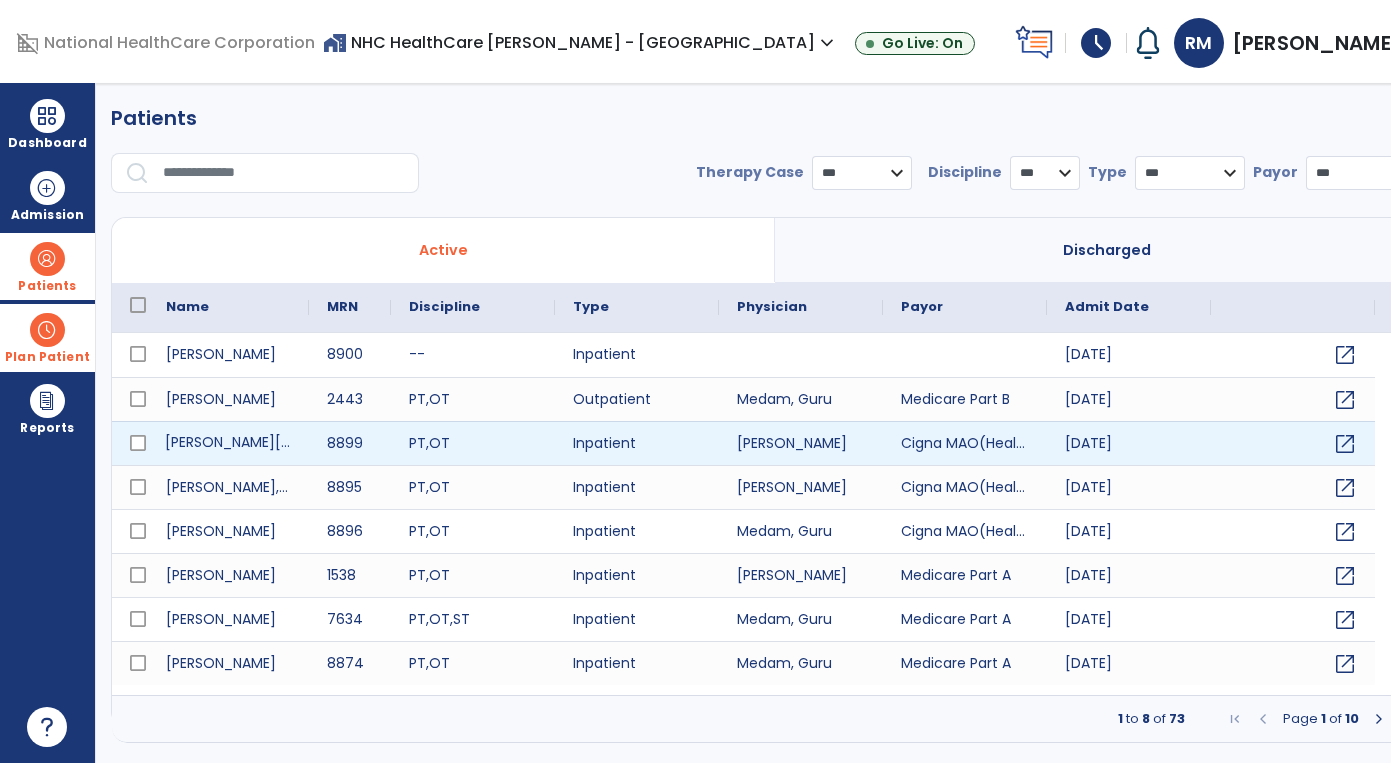 click on "[PERSON_NAME][GEOGRAPHIC_DATA]" at bounding box center [228, 443] 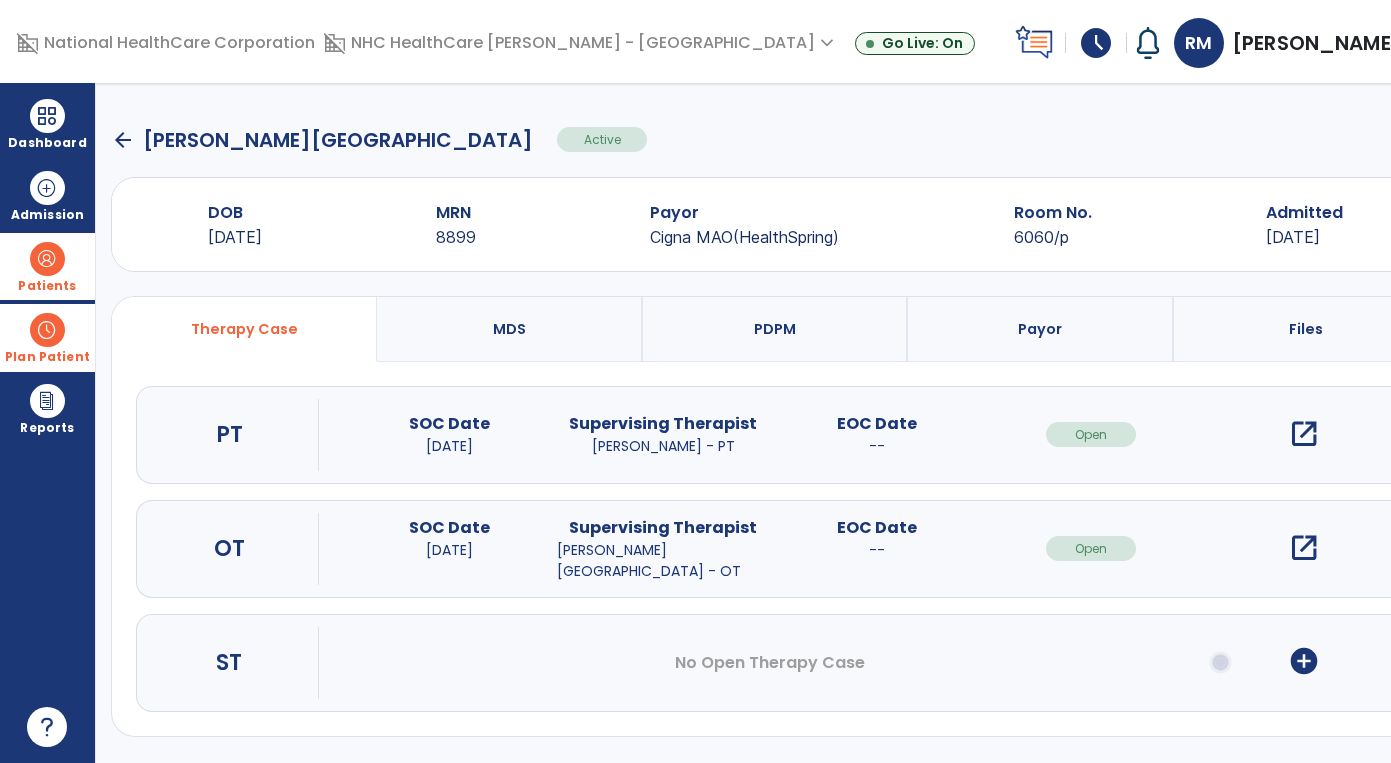 click on "open_in_new" at bounding box center (1304, 434) 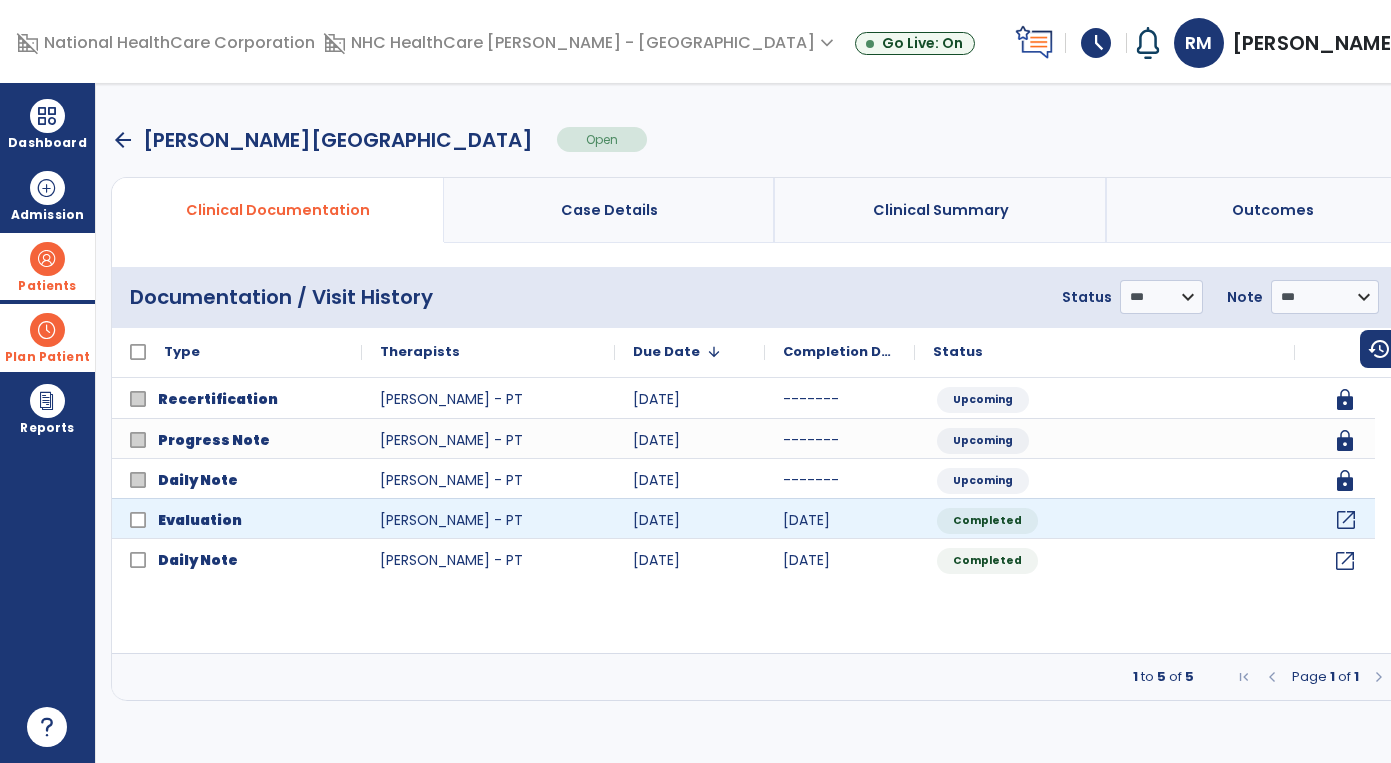 click on "open_in_new" 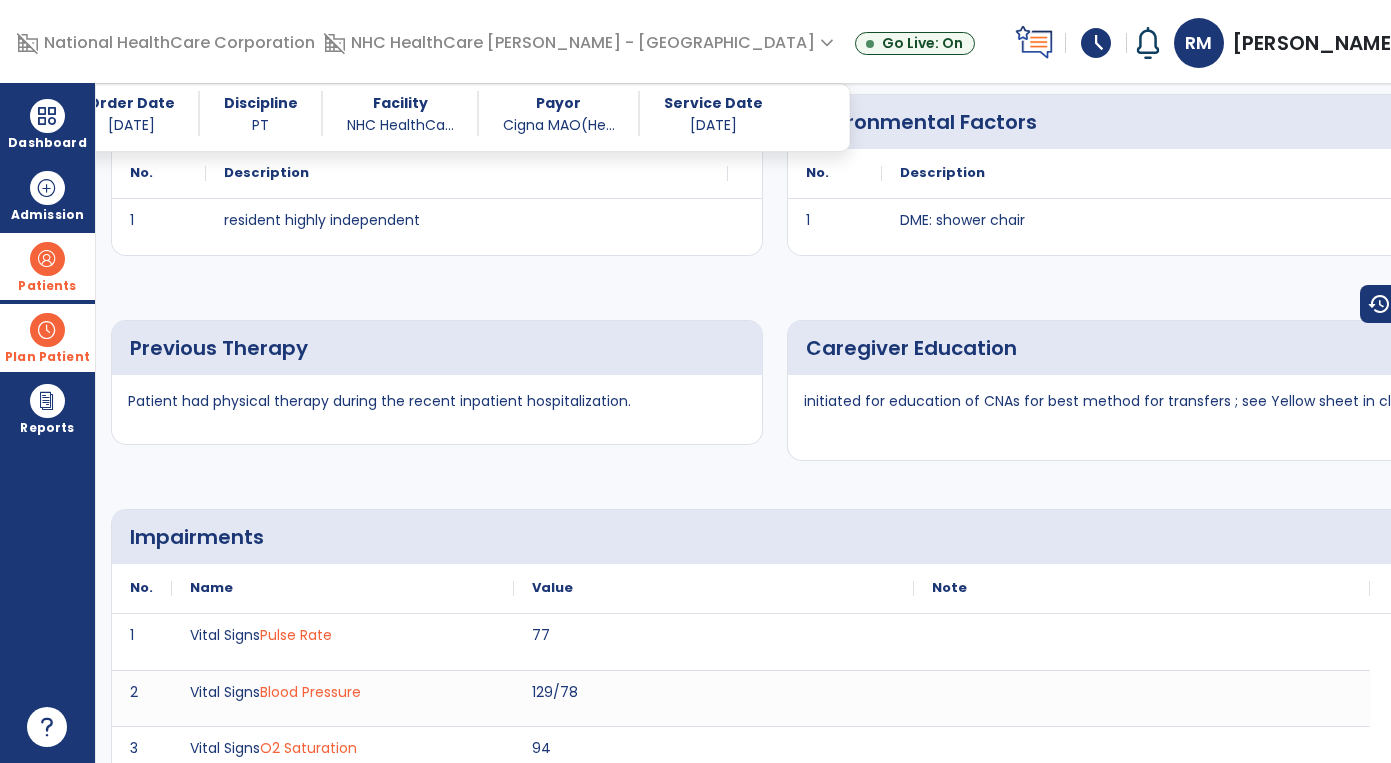 scroll, scrollTop: 2430, scrollLeft: 0, axis: vertical 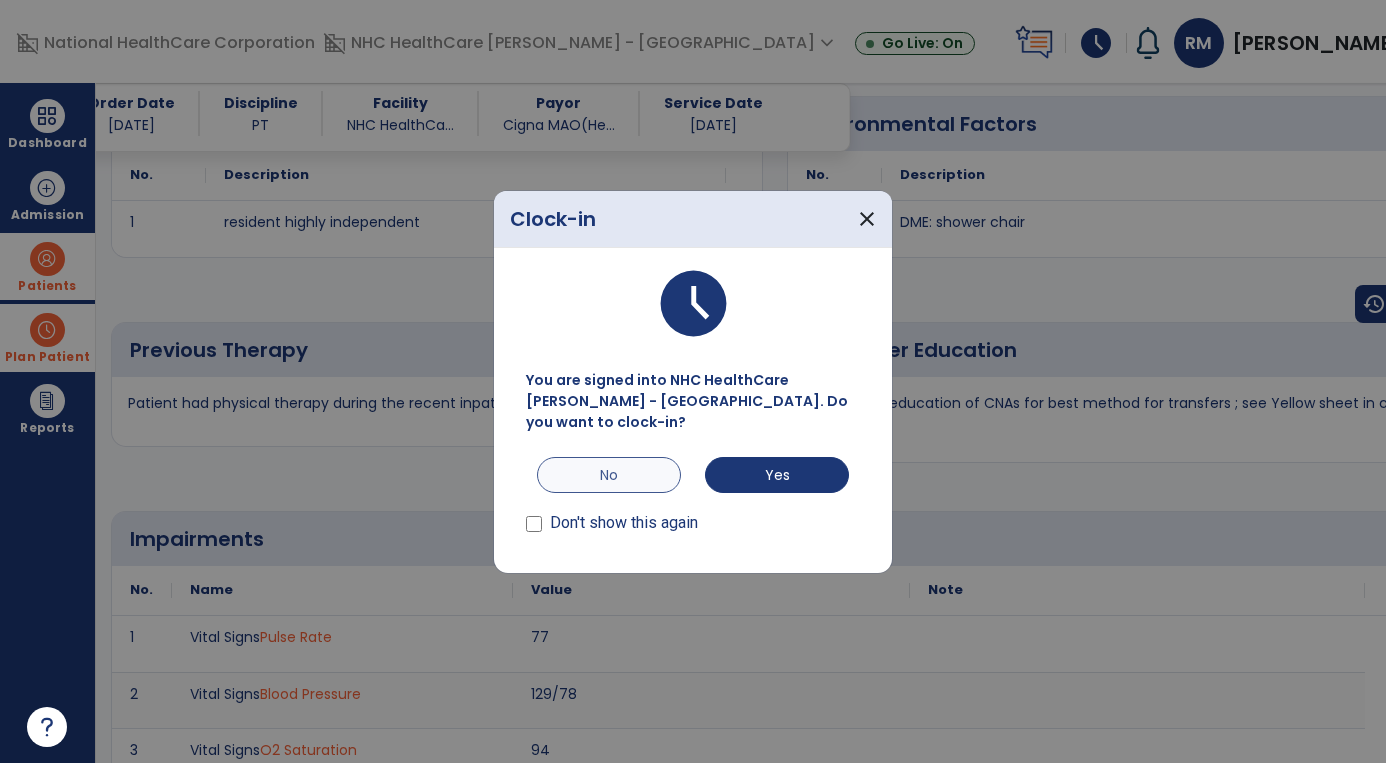 click on "No" at bounding box center (609, 475) 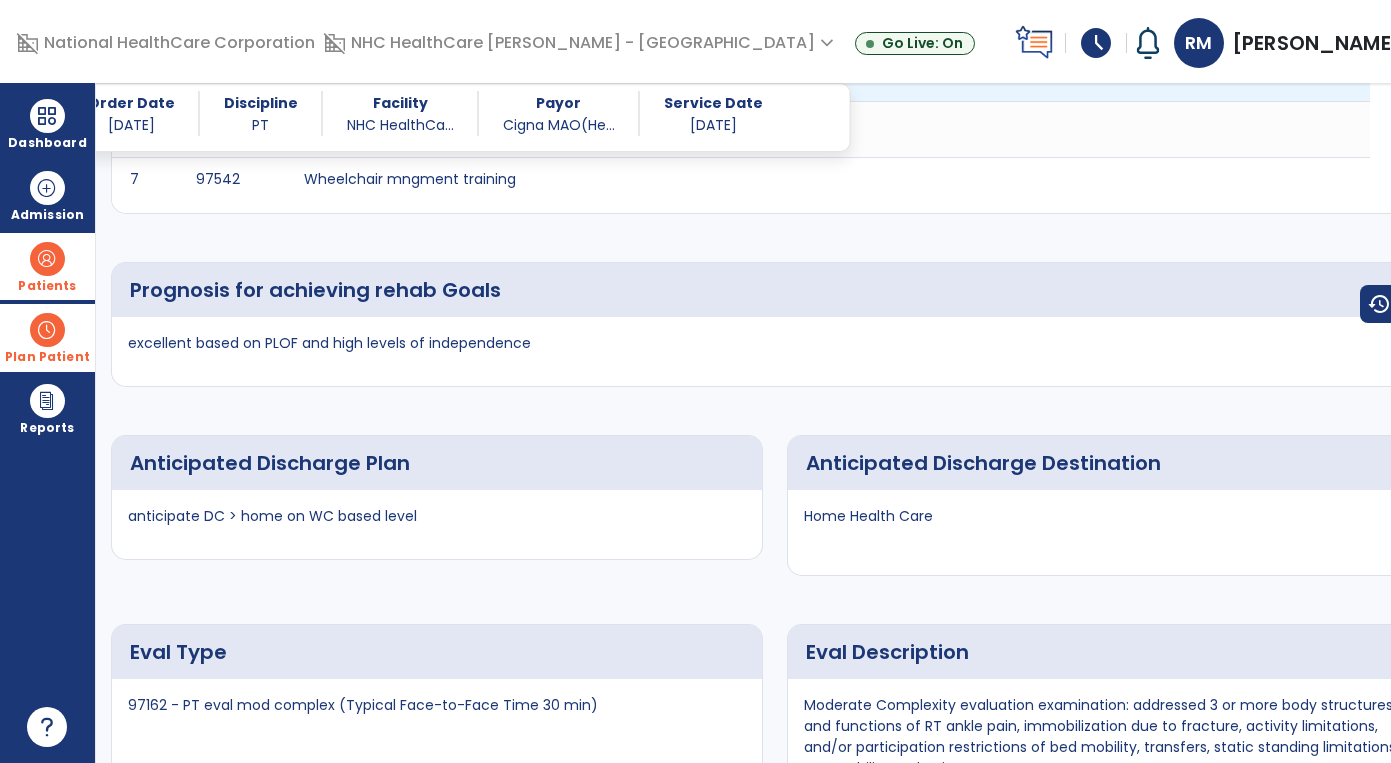 scroll, scrollTop: 7977, scrollLeft: 0, axis: vertical 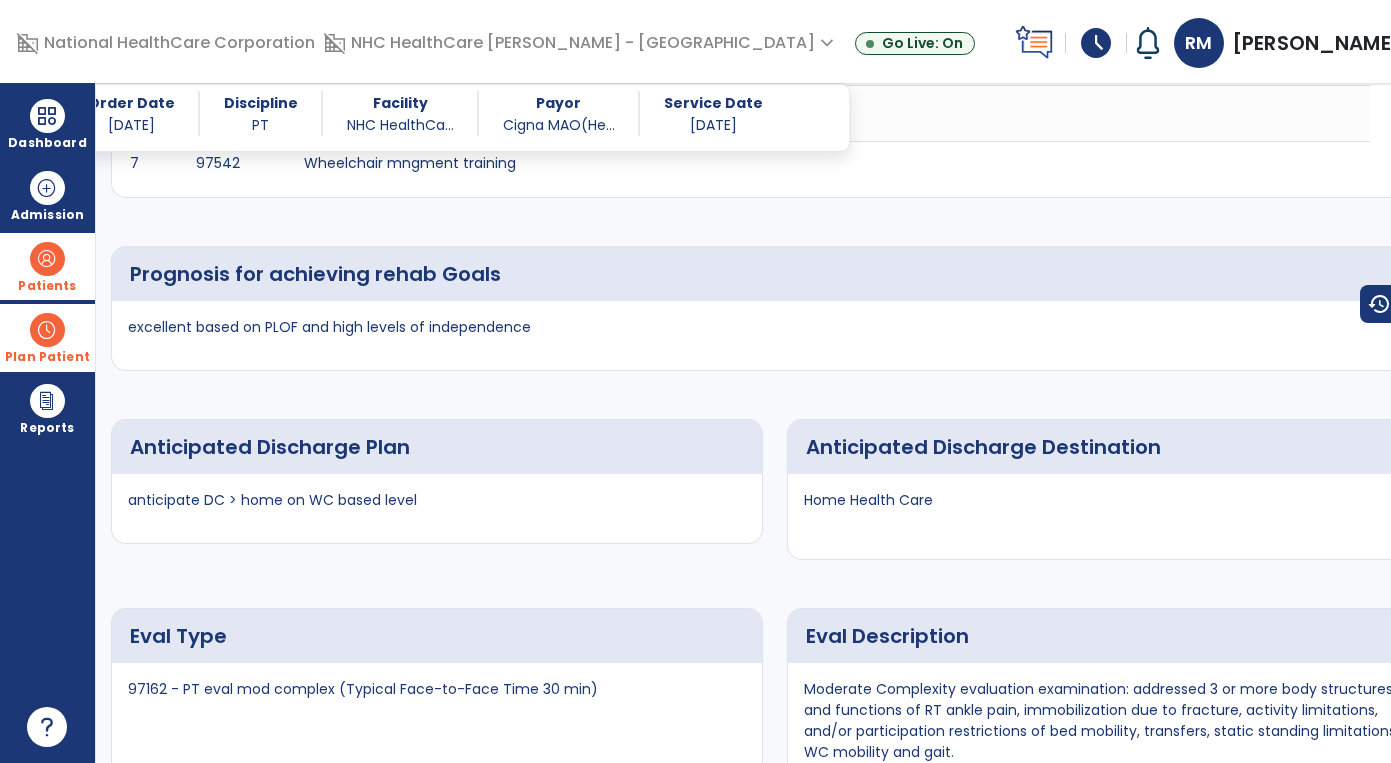 click at bounding box center (47, 259) 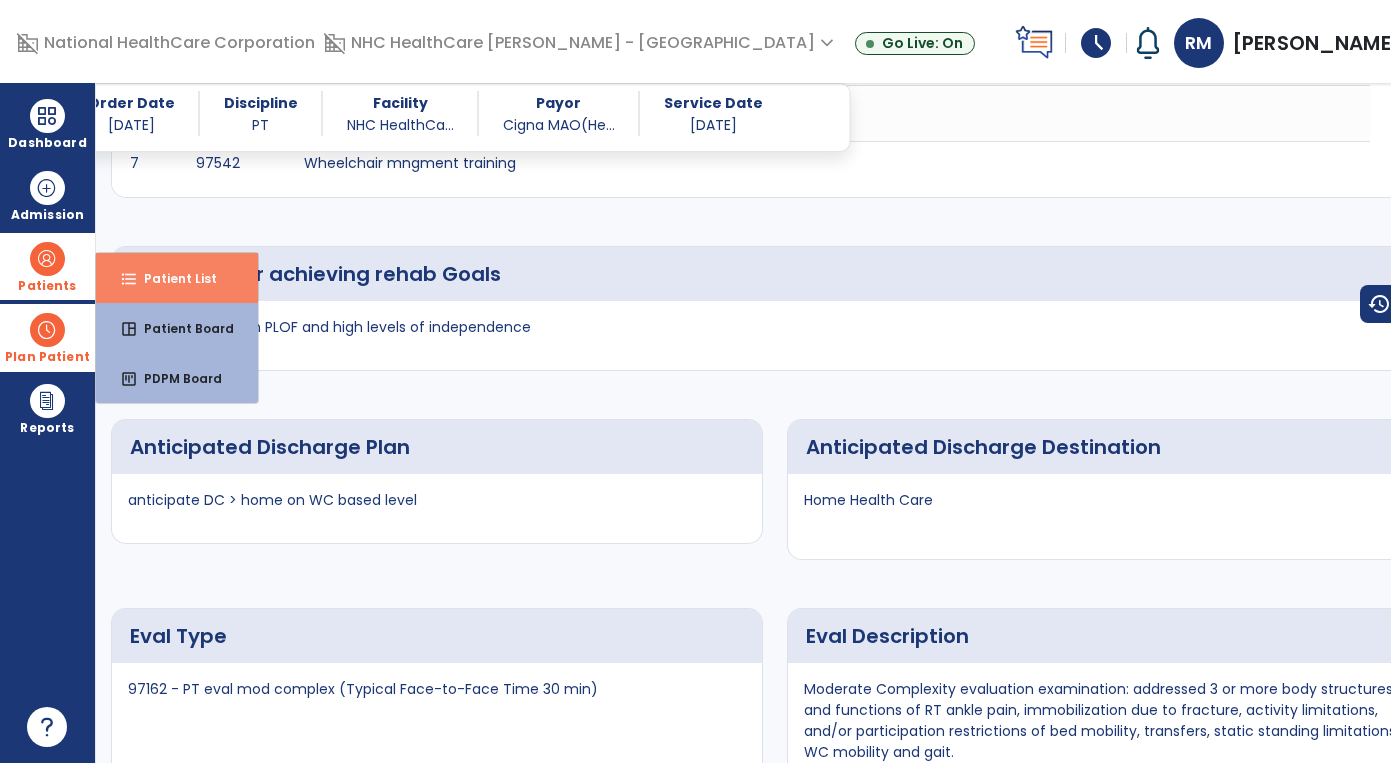click on "Patient List" at bounding box center (172, 278) 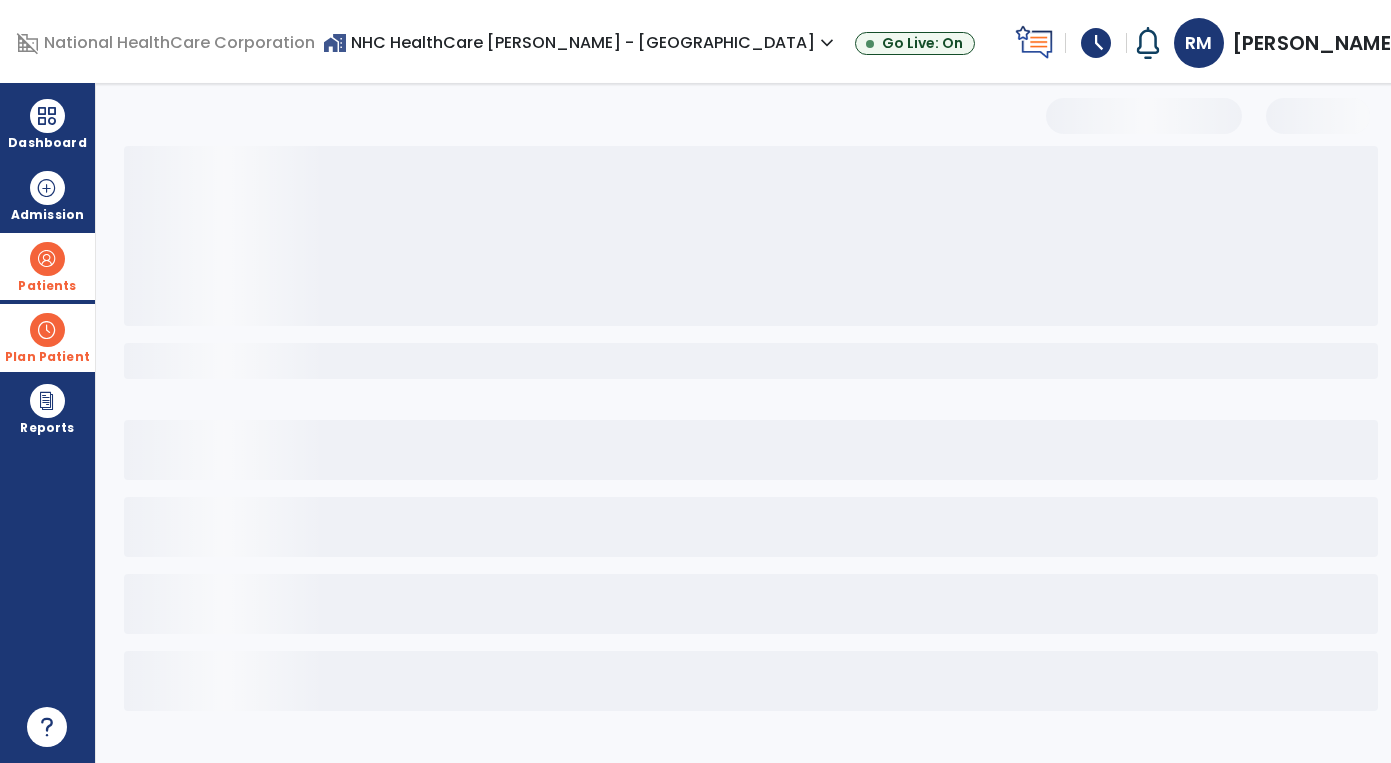 scroll, scrollTop: 0, scrollLeft: 0, axis: both 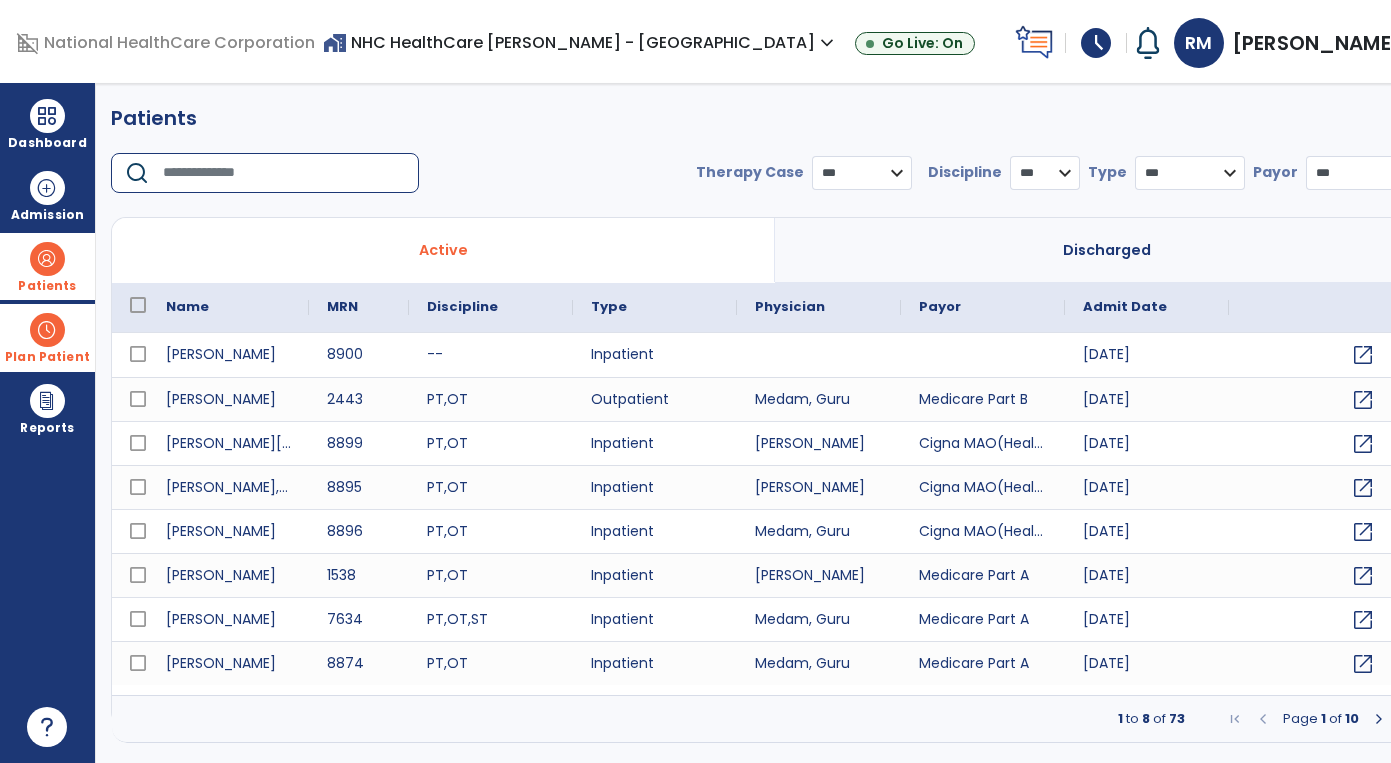 click at bounding box center (284, 173) 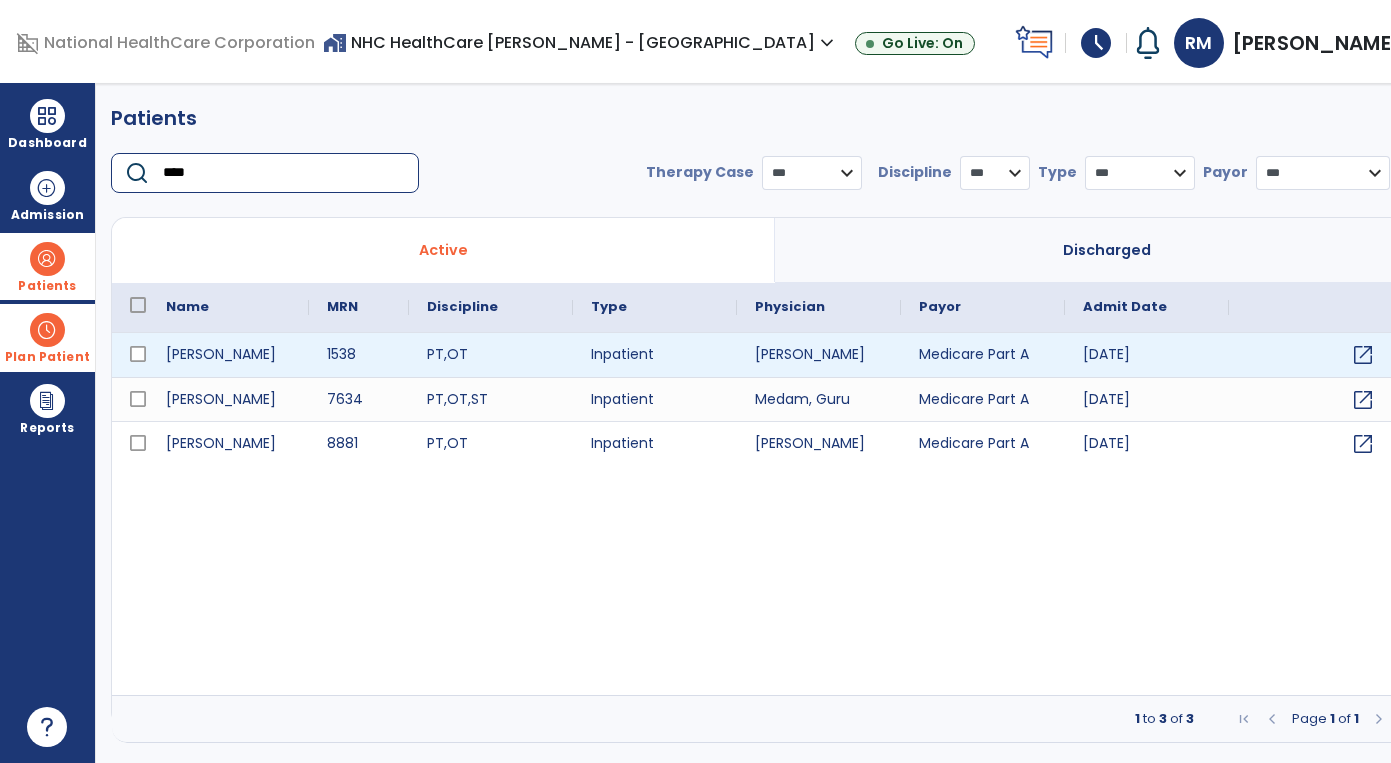 type on "****" 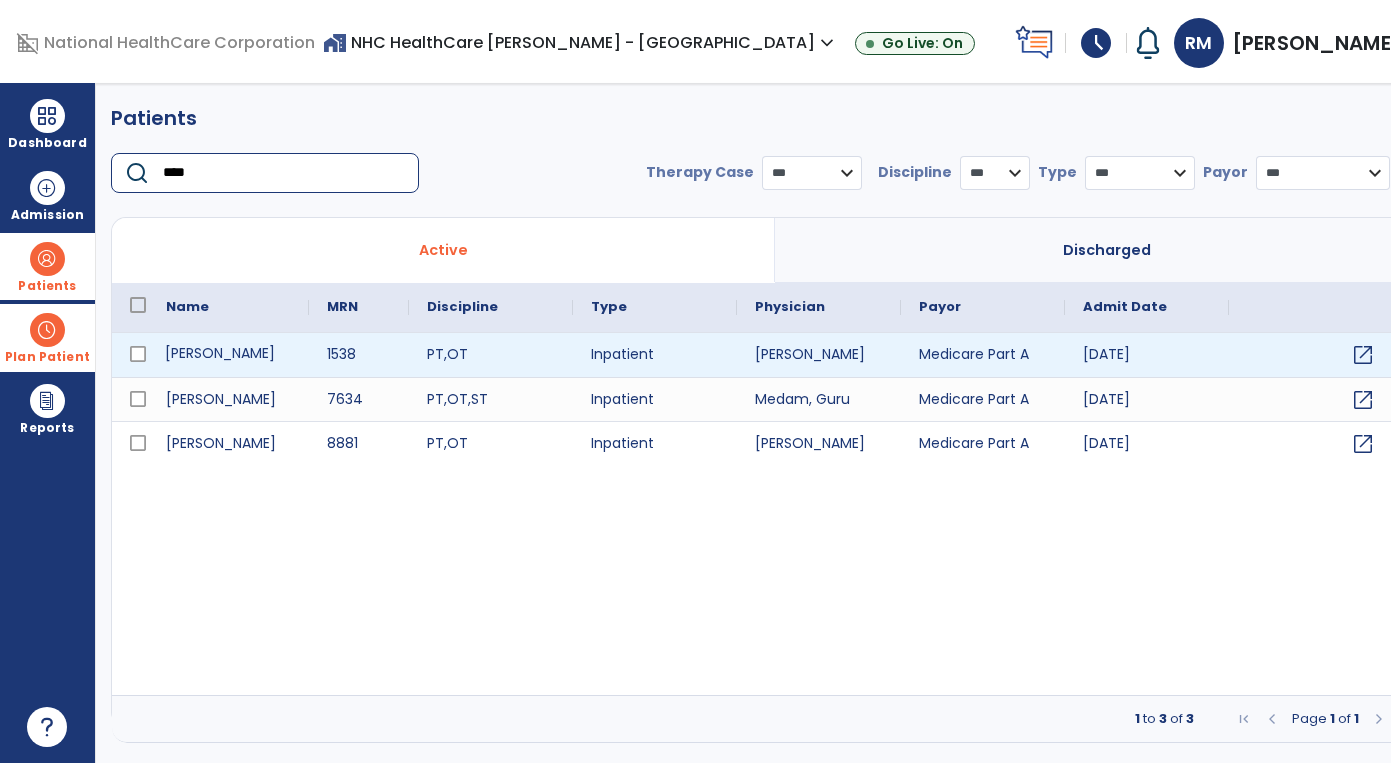 click on "[PERSON_NAME]" at bounding box center (228, 355) 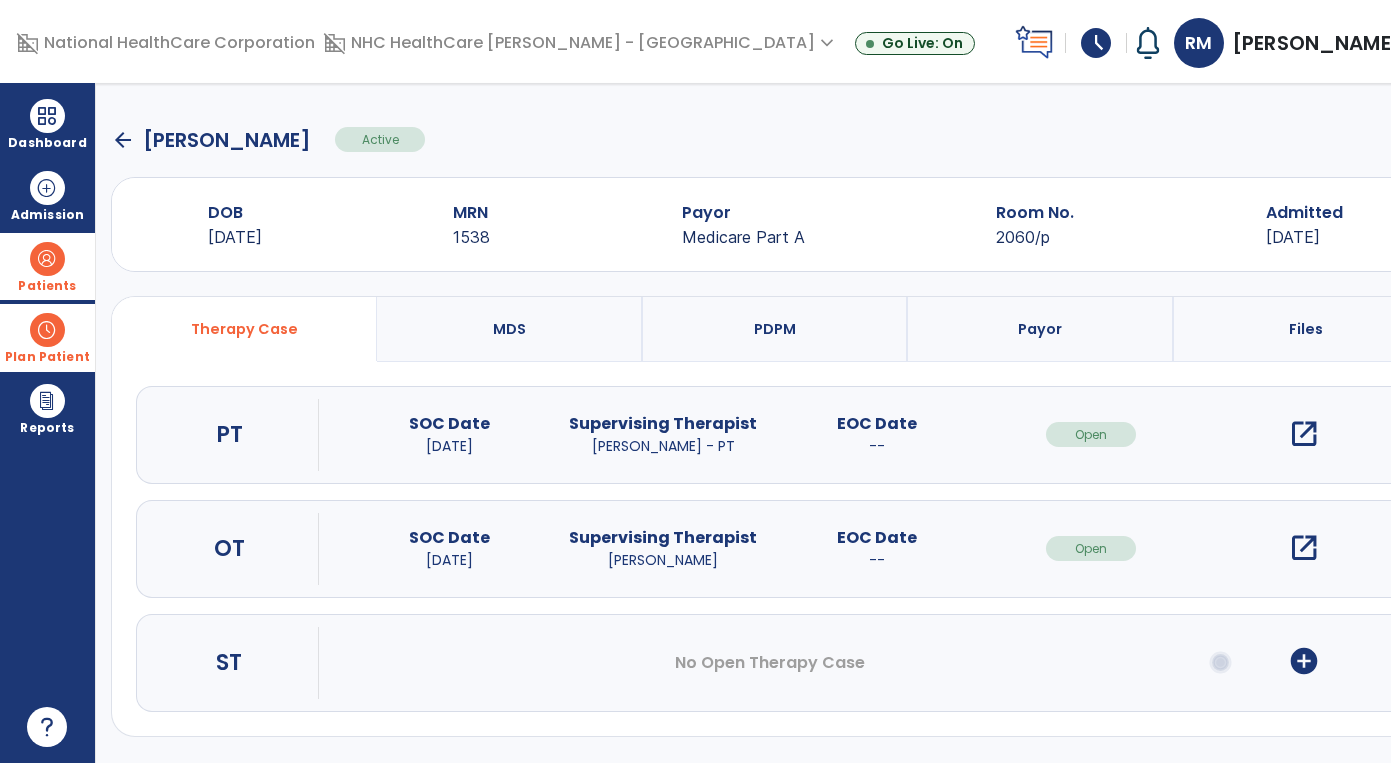 click on "open_in_new" at bounding box center (1304, 434) 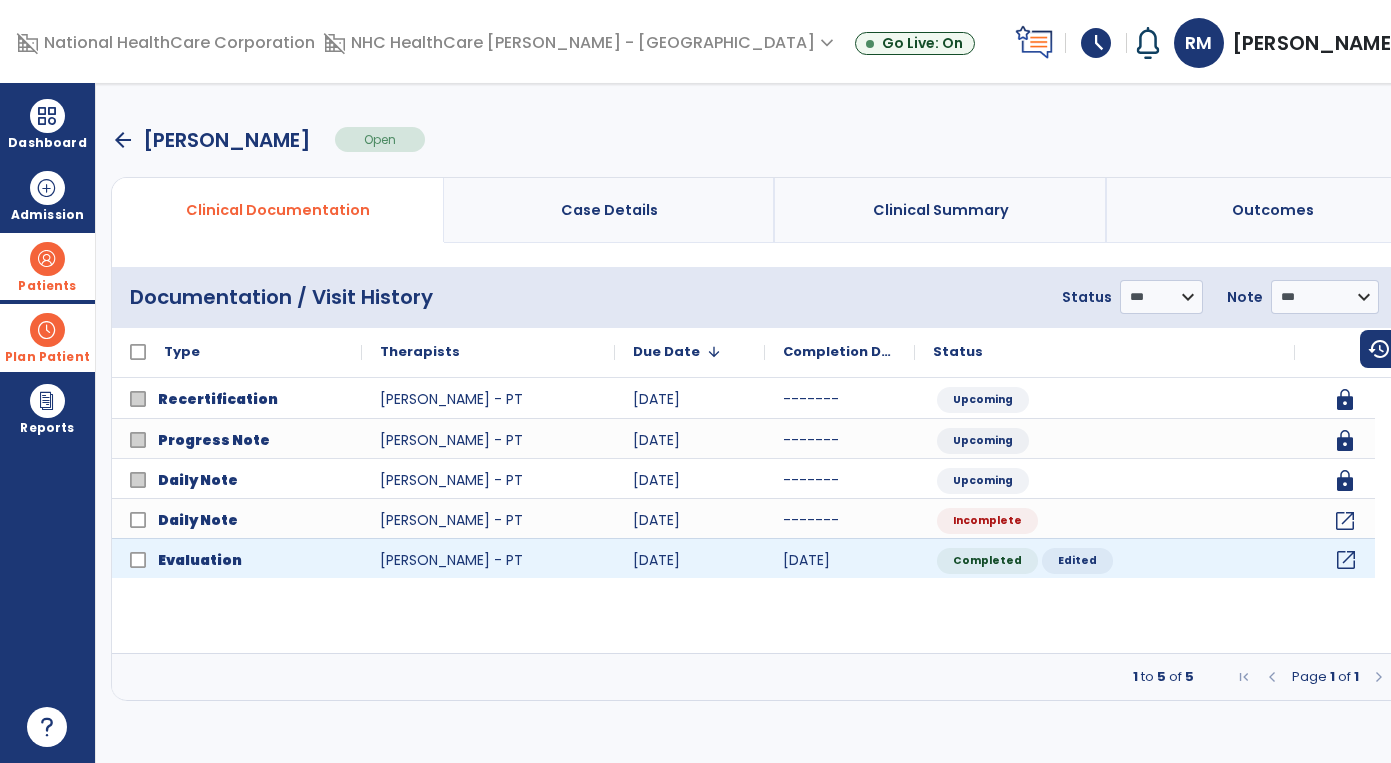 click on "open_in_new" 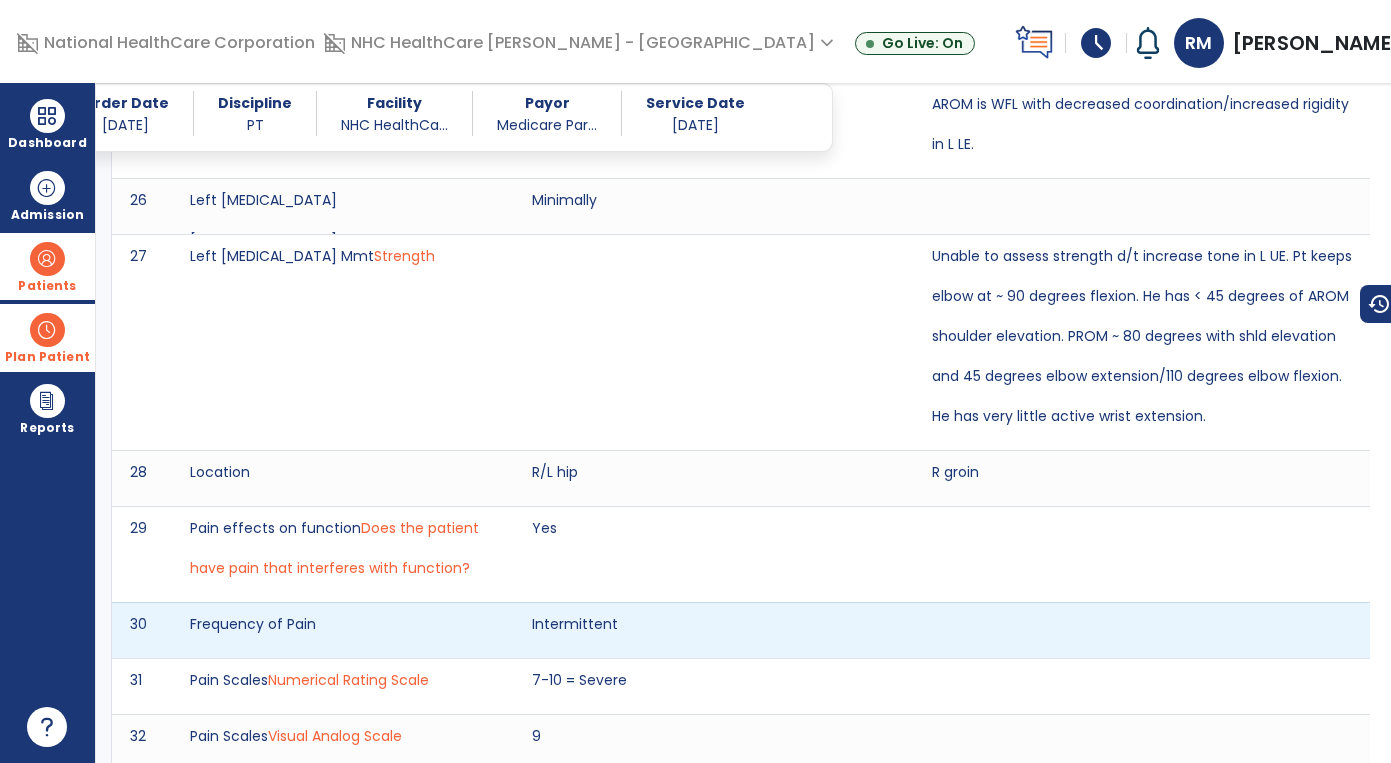 scroll, scrollTop: 4736, scrollLeft: 0, axis: vertical 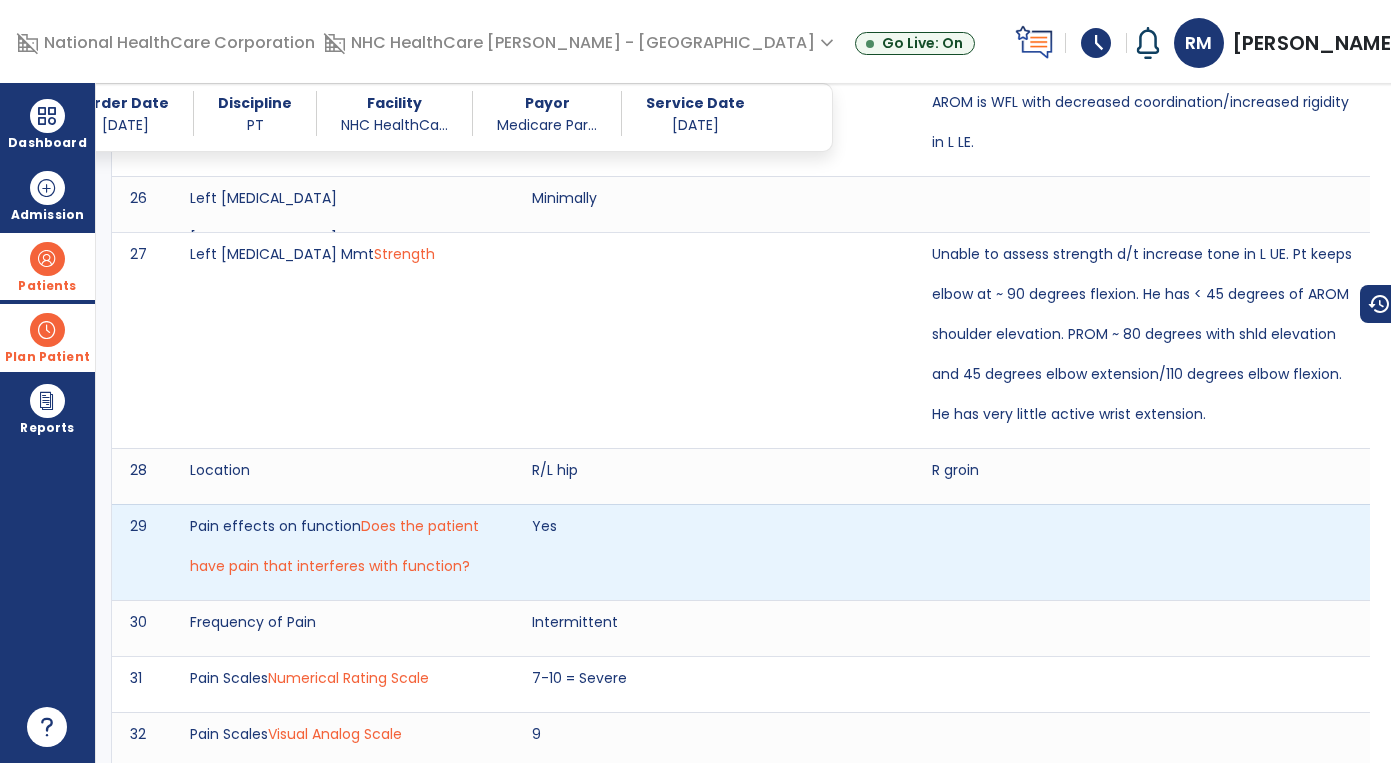 drag, startPoint x: 1032, startPoint y: 613, endPoint x: 1031, endPoint y: 573, distance: 40.012497 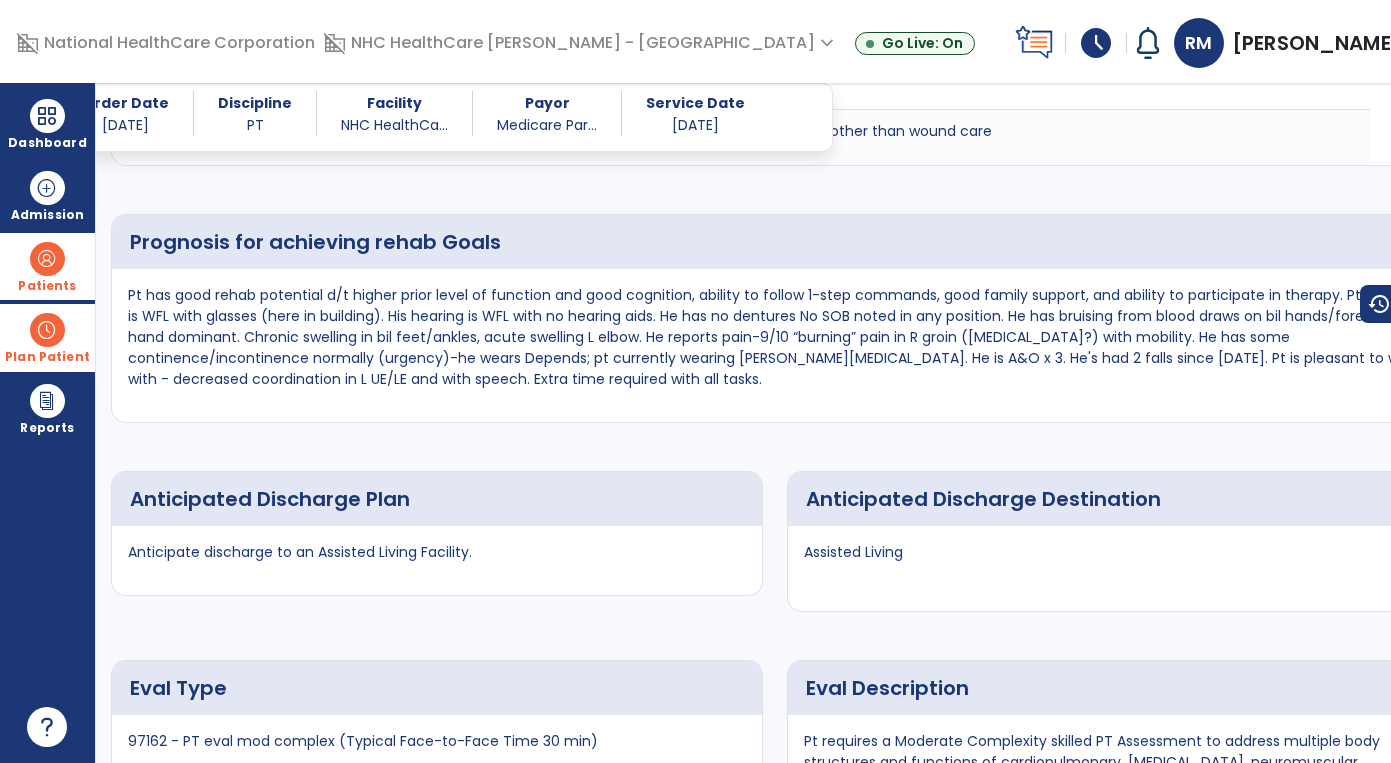 scroll, scrollTop: 10181, scrollLeft: 0, axis: vertical 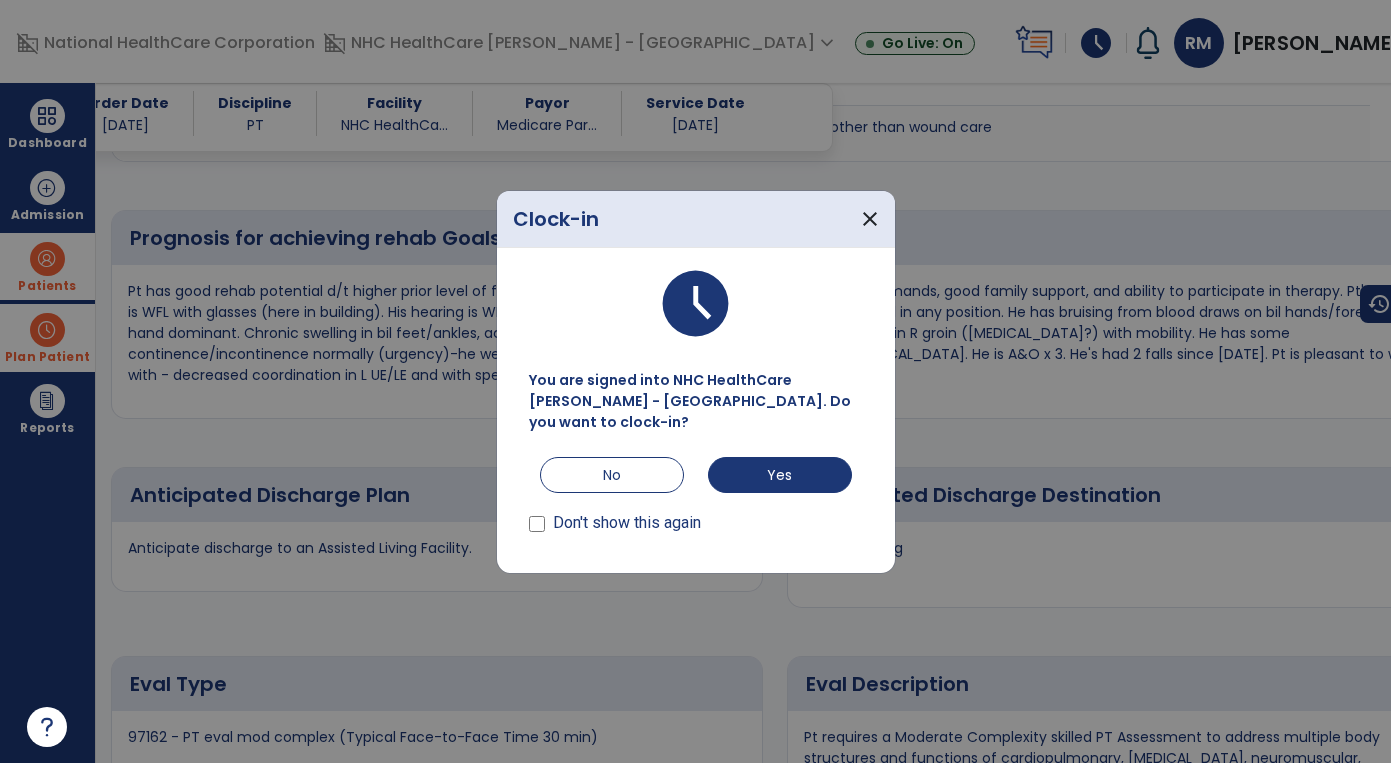 click on "domain_disabled   National HealthCare Corporation   domain_disabled   NHC HealthCare [PERSON_NAME] - [GEOGRAPHIC_DATA]   expand_more   NHC HealthCare [GEOGRAPHIC_DATA] - [GEOGRAPHIC_DATA]  Go Live: On schedule My Time:   [DATE]    **** arrow_right  Start   Open your timecard  arrow_right Notifications Mark as read Co-Treatment Conflict: [PERSON_NAME] [DATE] 7:09 AM | NHC HealthCare [PERSON_NAME] - [GEOGRAPHIC_DATA] Co-Treatment Conflict: [PERSON_NAME] [DATE] 7:09 AM | NHC HealthCare [PERSON_NAME] - [GEOGRAPHIC_DATA] See all Notifications  RM   [PERSON_NAME]   expand_more   home   Home   person   Profile   help   Help   logout   Log out  Dashboard  dashboard  Therapist Dashboard Admission Patients  format_list_bulleted  Patient List  space_dashboard  Patient Board  insert_chart  PDPM Board Plan Patient  event_note  Planner  content_paste_go  Scheduler  content_paste_go  Whiteboard Reports  export_notes  Billing Exports  note_alt  EOM Report  event_note  Minutes By Payor  inbox_customize  Service Log  playlist_add_check  Triple Check Report     G  W" at bounding box center [695, 381] 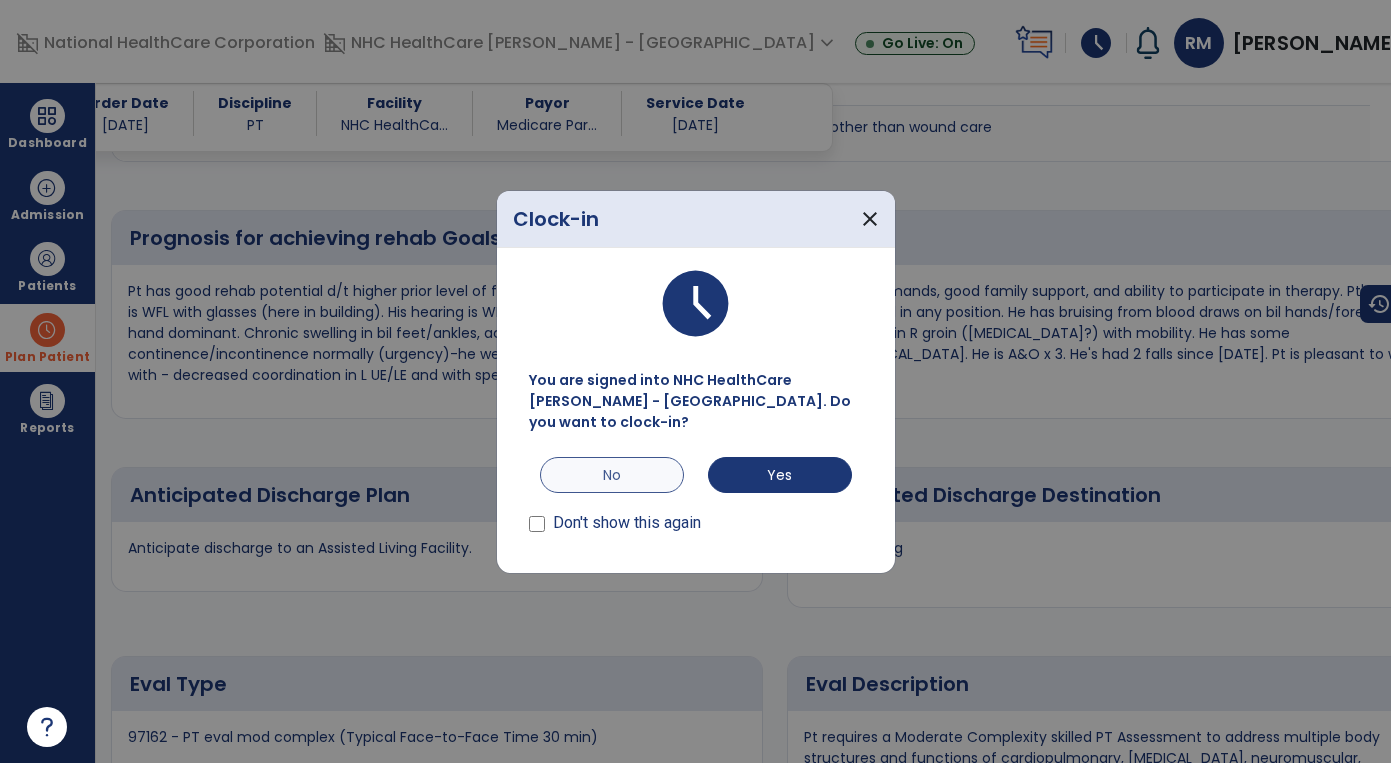 click on "No" at bounding box center [612, 475] 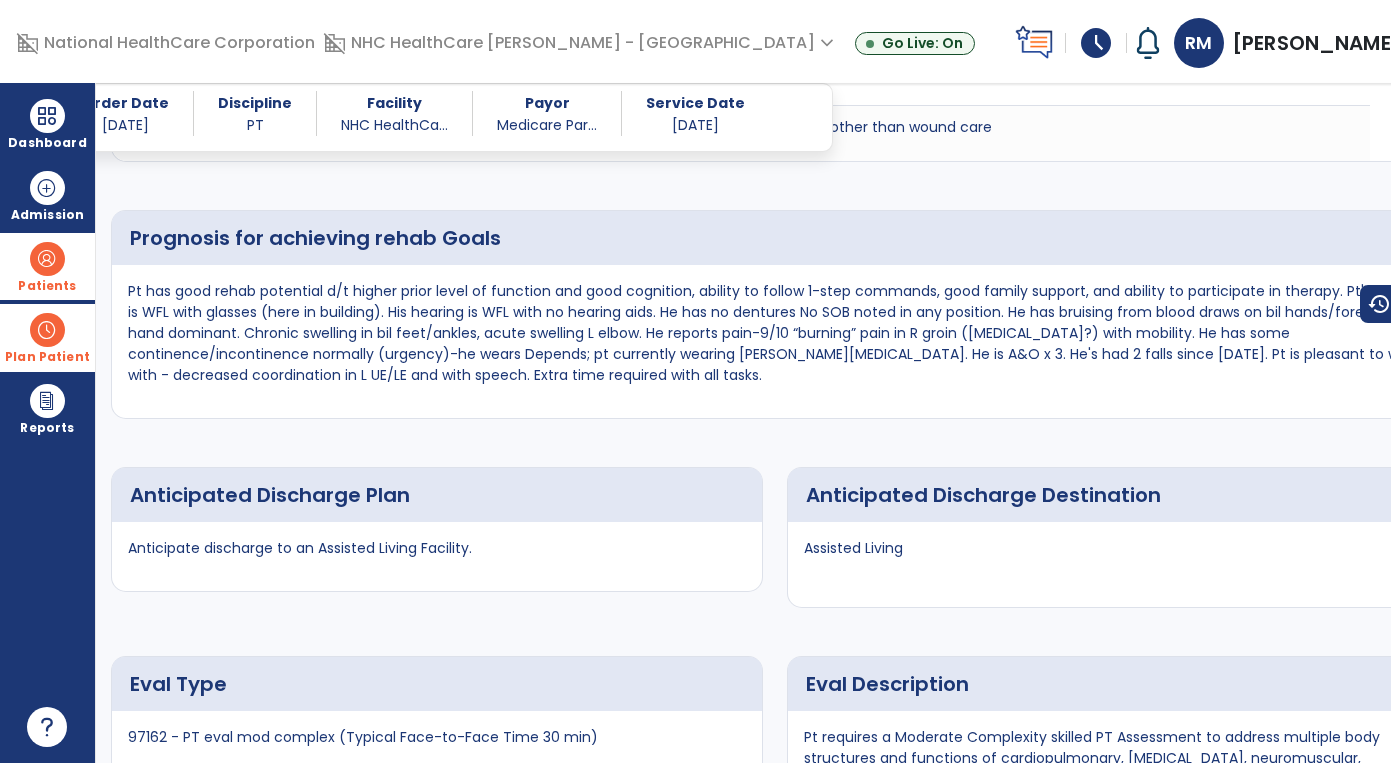 click at bounding box center (47, 259) 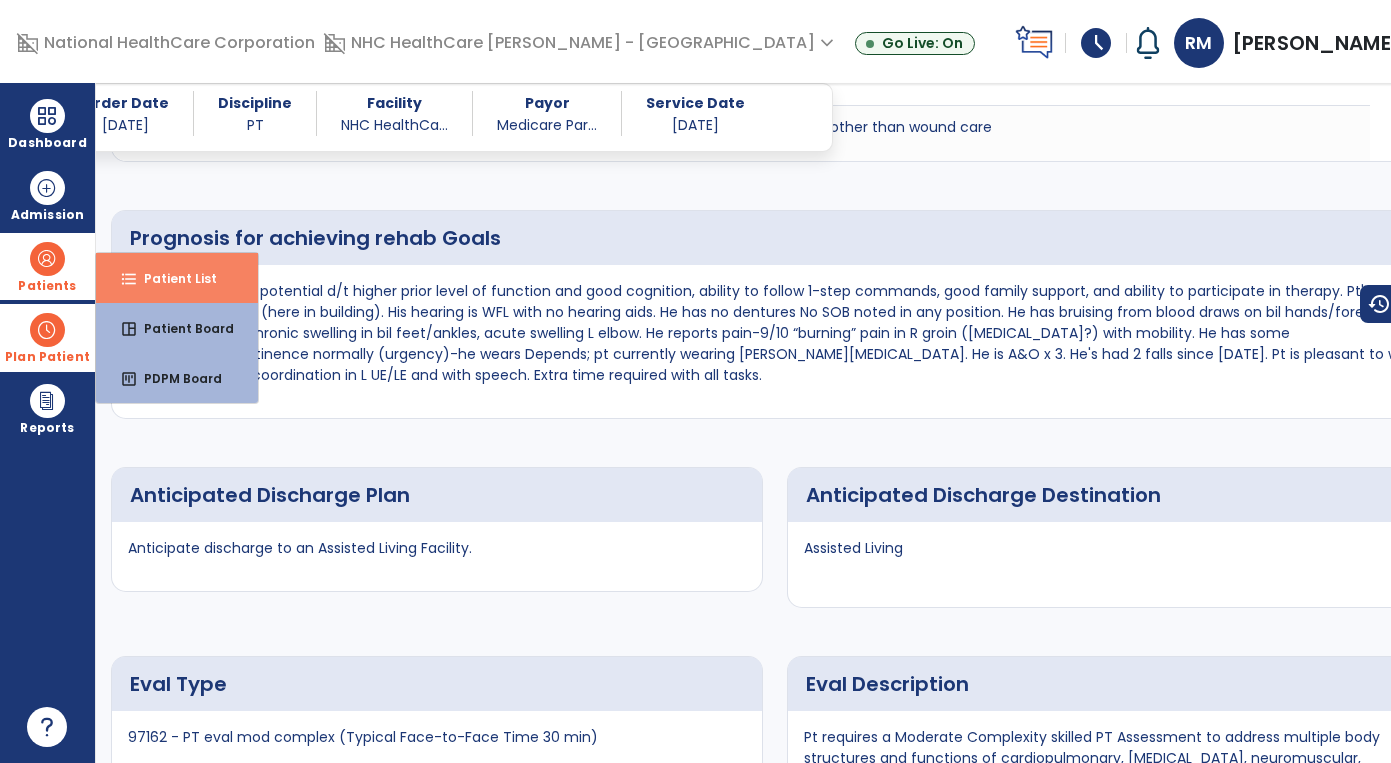 click on "Patient List" at bounding box center (172, 278) 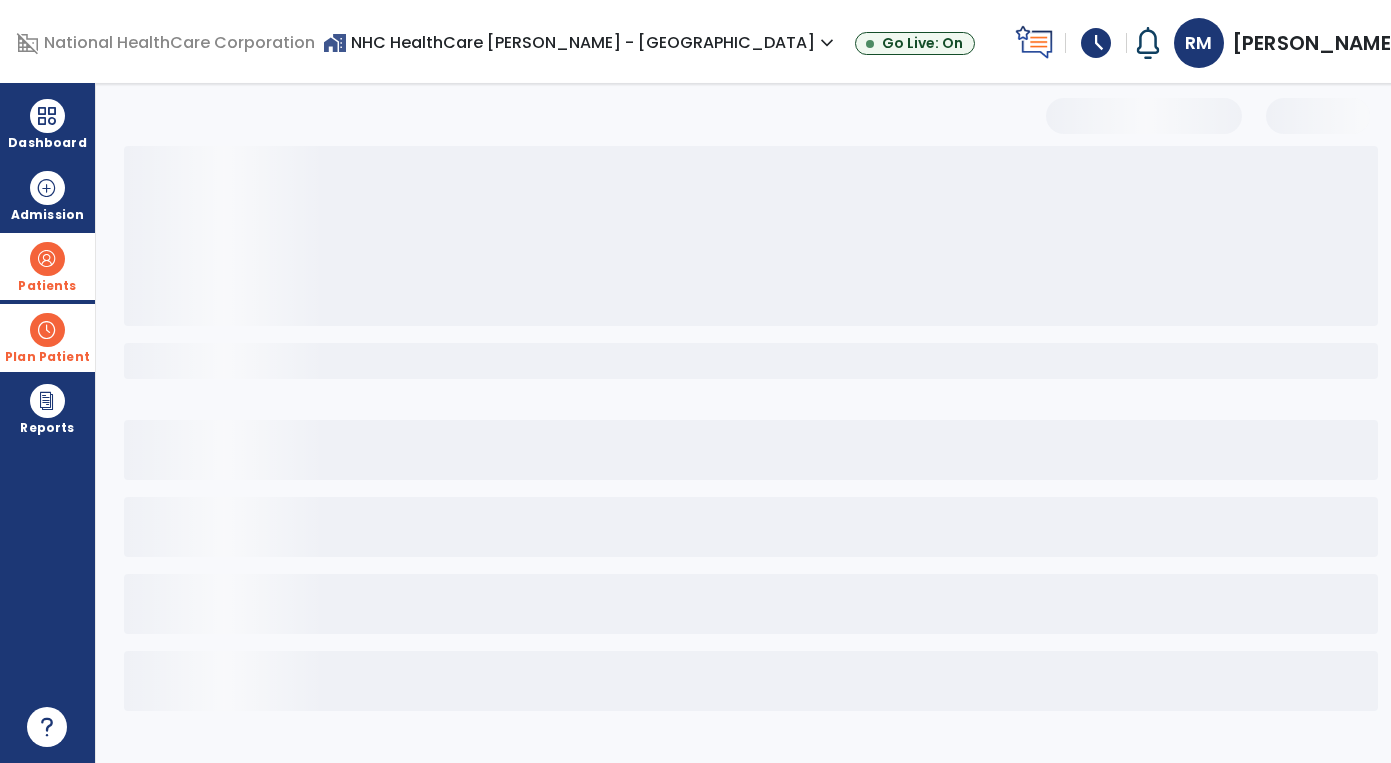 scroll, scrollTop: 0, scrollLeft: 0, axis: both 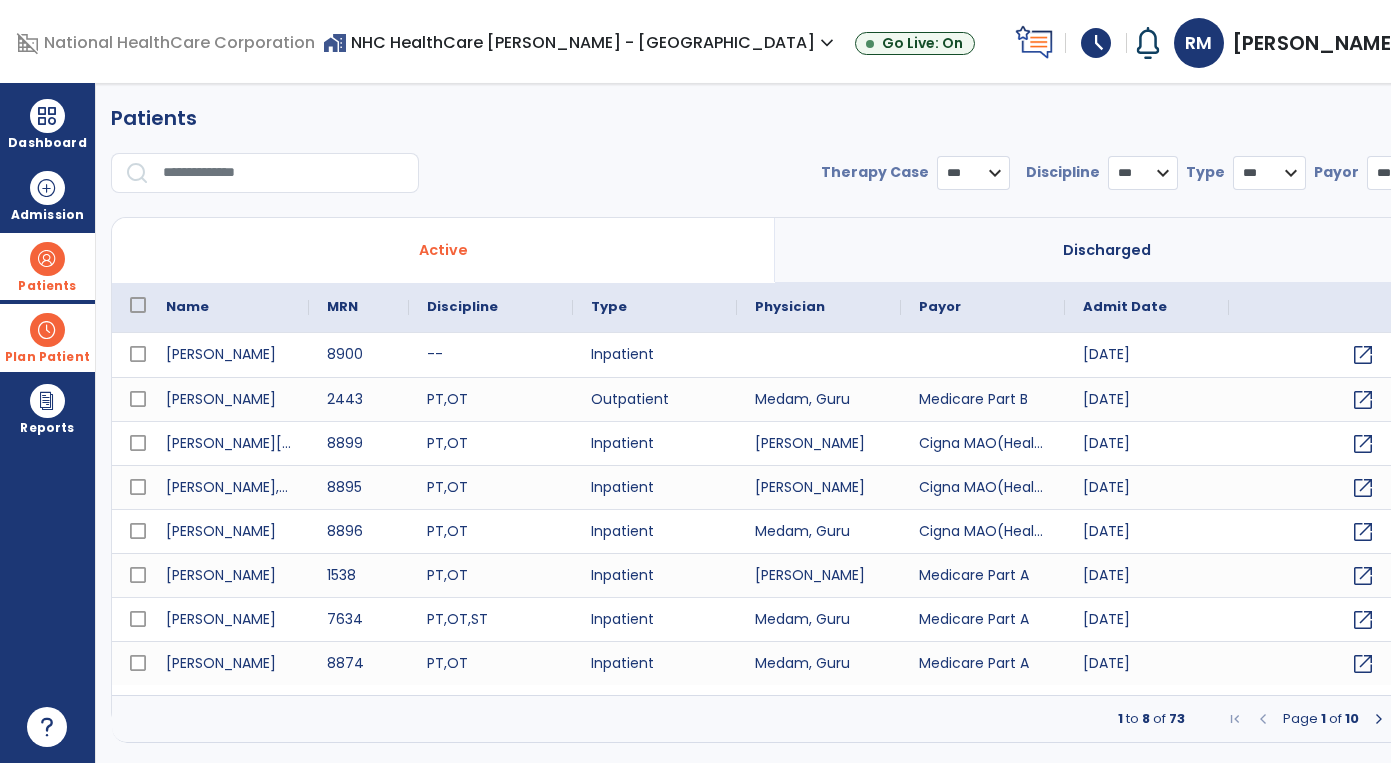 select on "***" 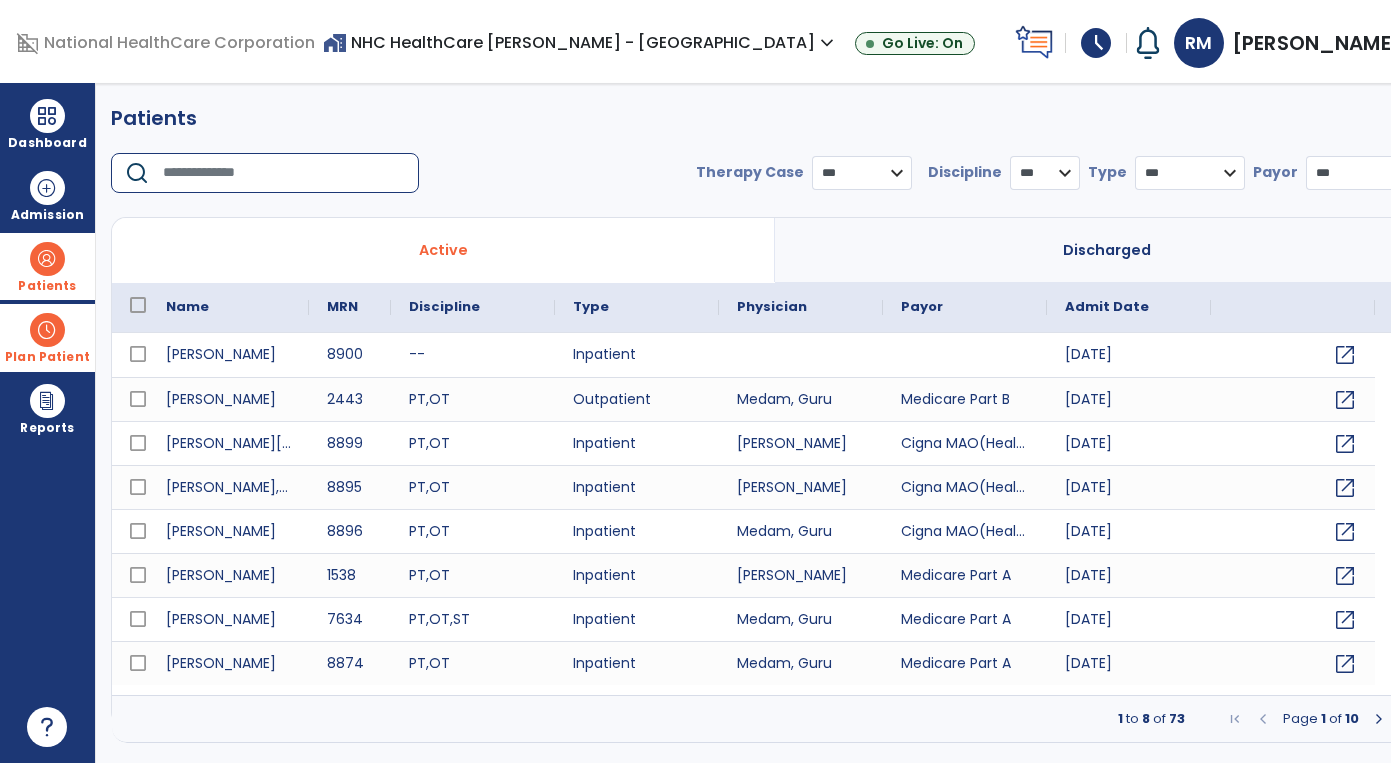 click at bounding box center [284, 173] 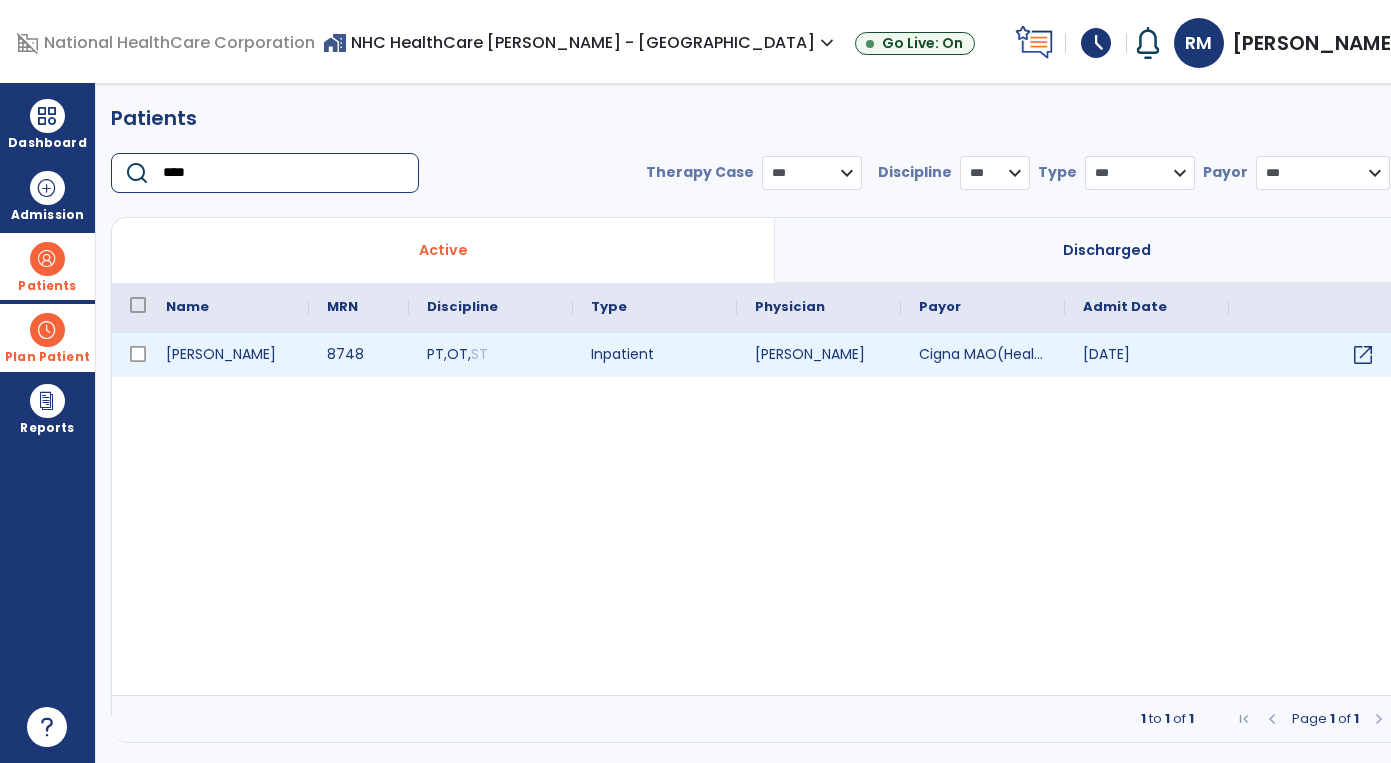type on "****" 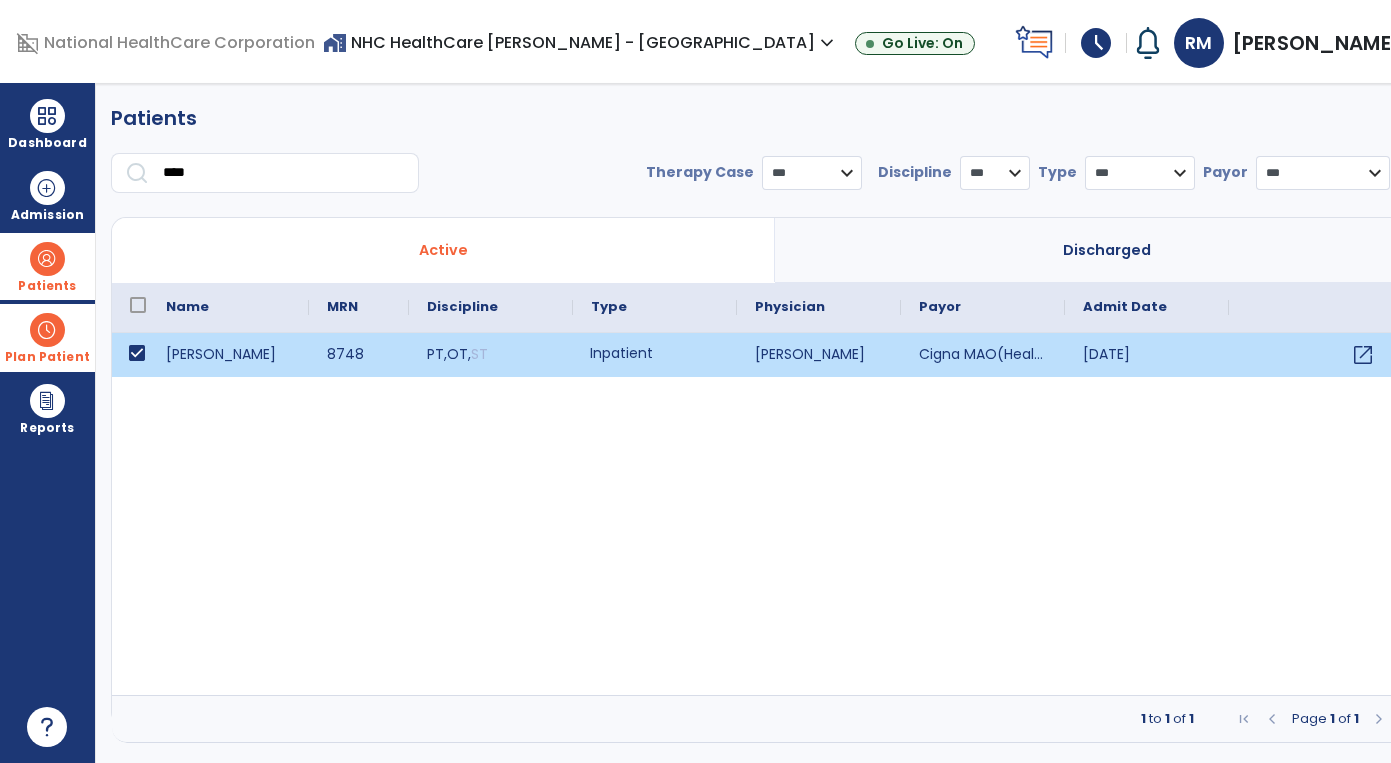 click on "Inpatient" at bounding box center (655, 355) 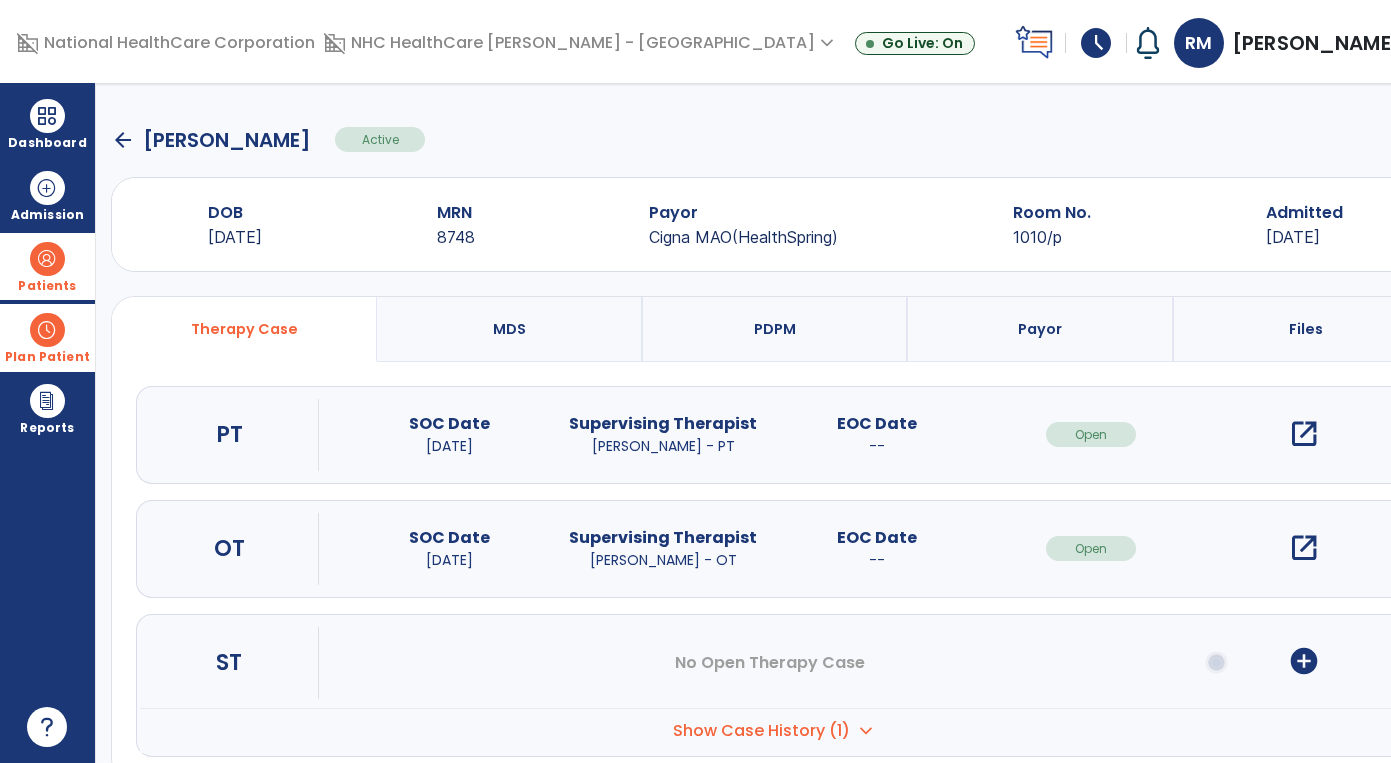 click on "open_in_new" at bounding box center (1304, 434) 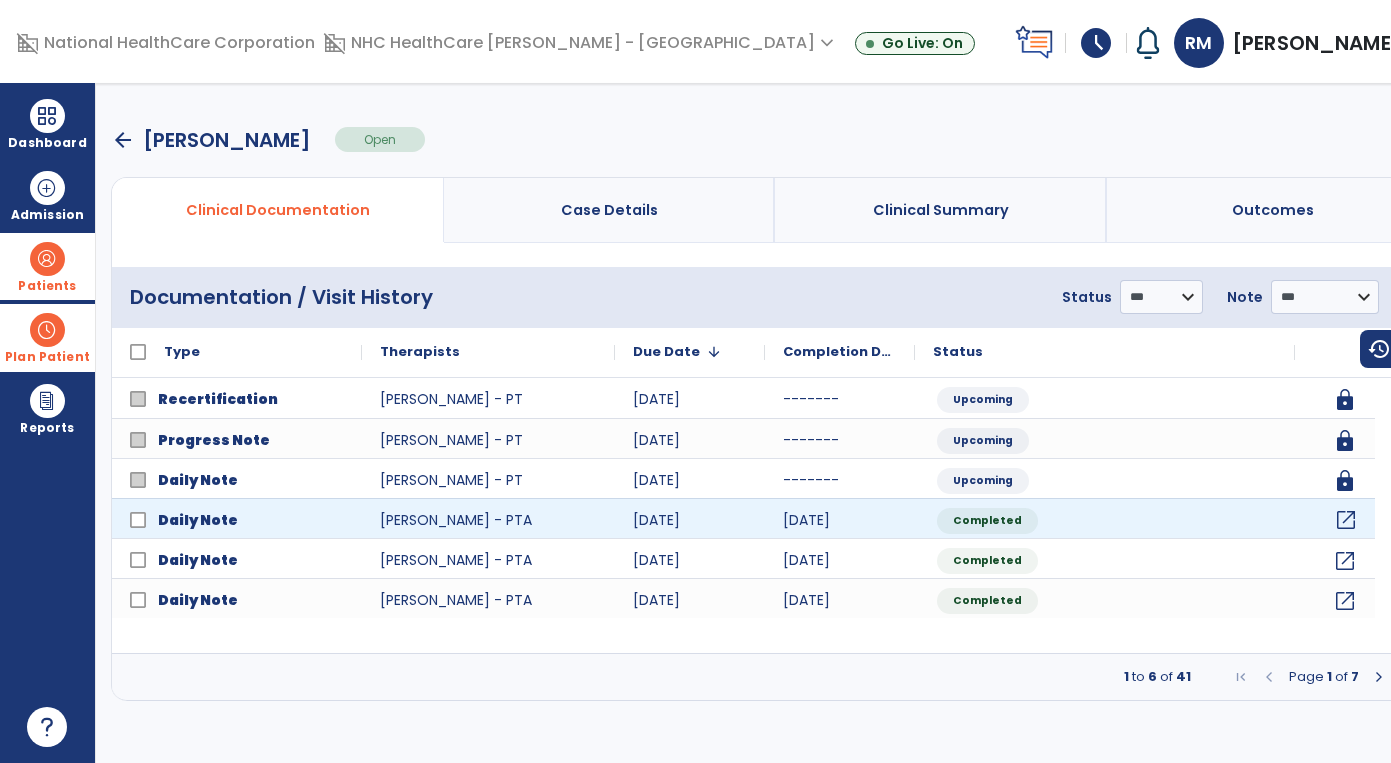 click on "open_in_new" 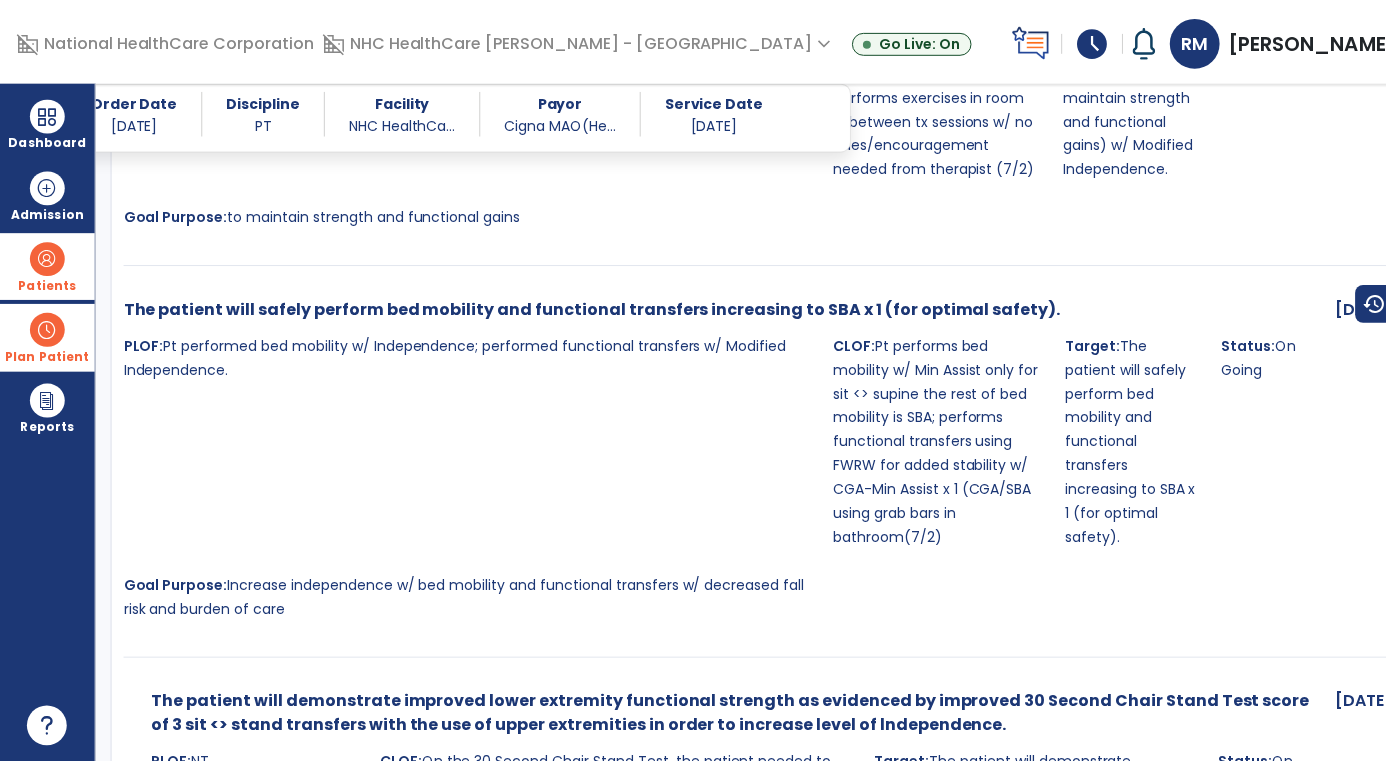 scroll, scrollTop: 2645, scrollLeft: 0, axis: vertical 